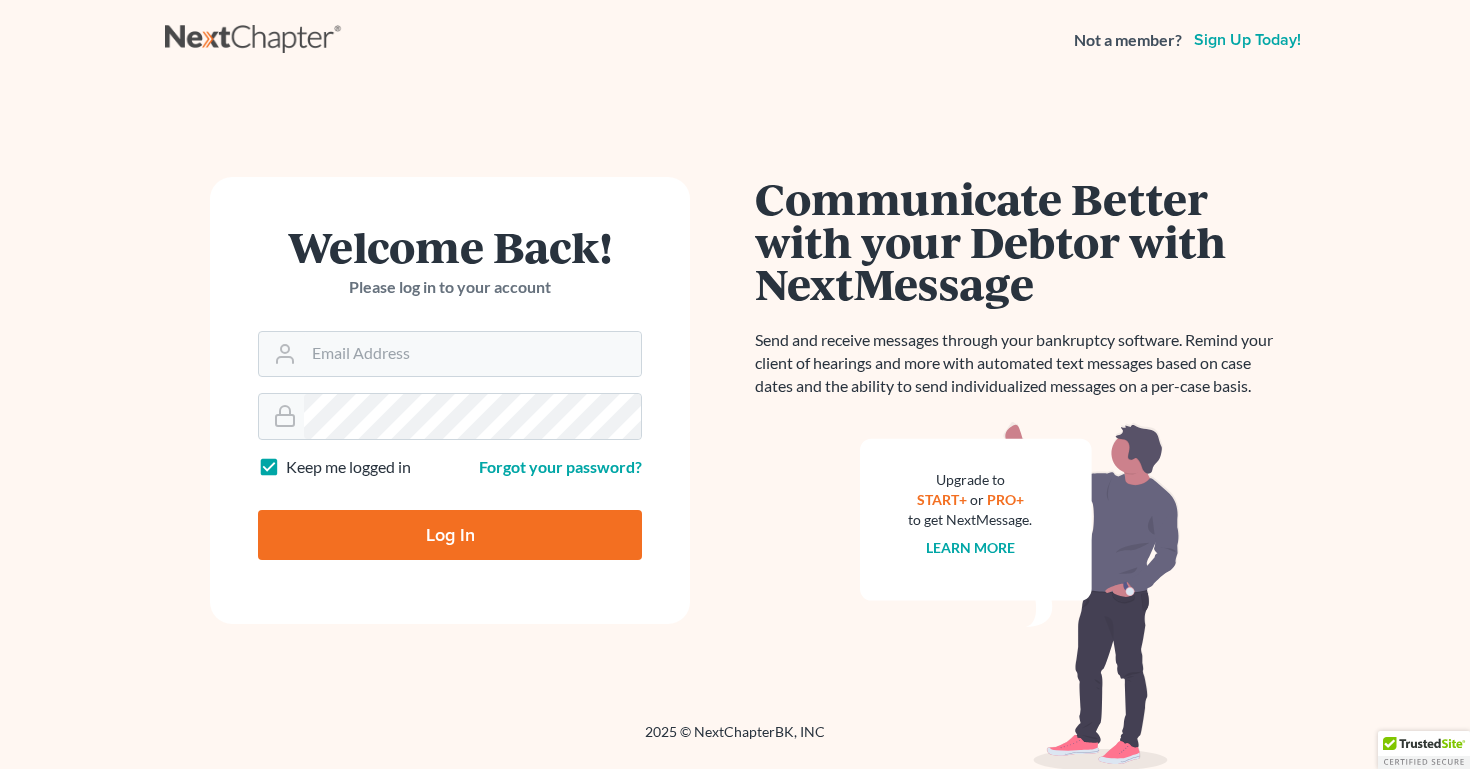 scroll, scrollTop: 0, scrollLeft: 0, axis: both 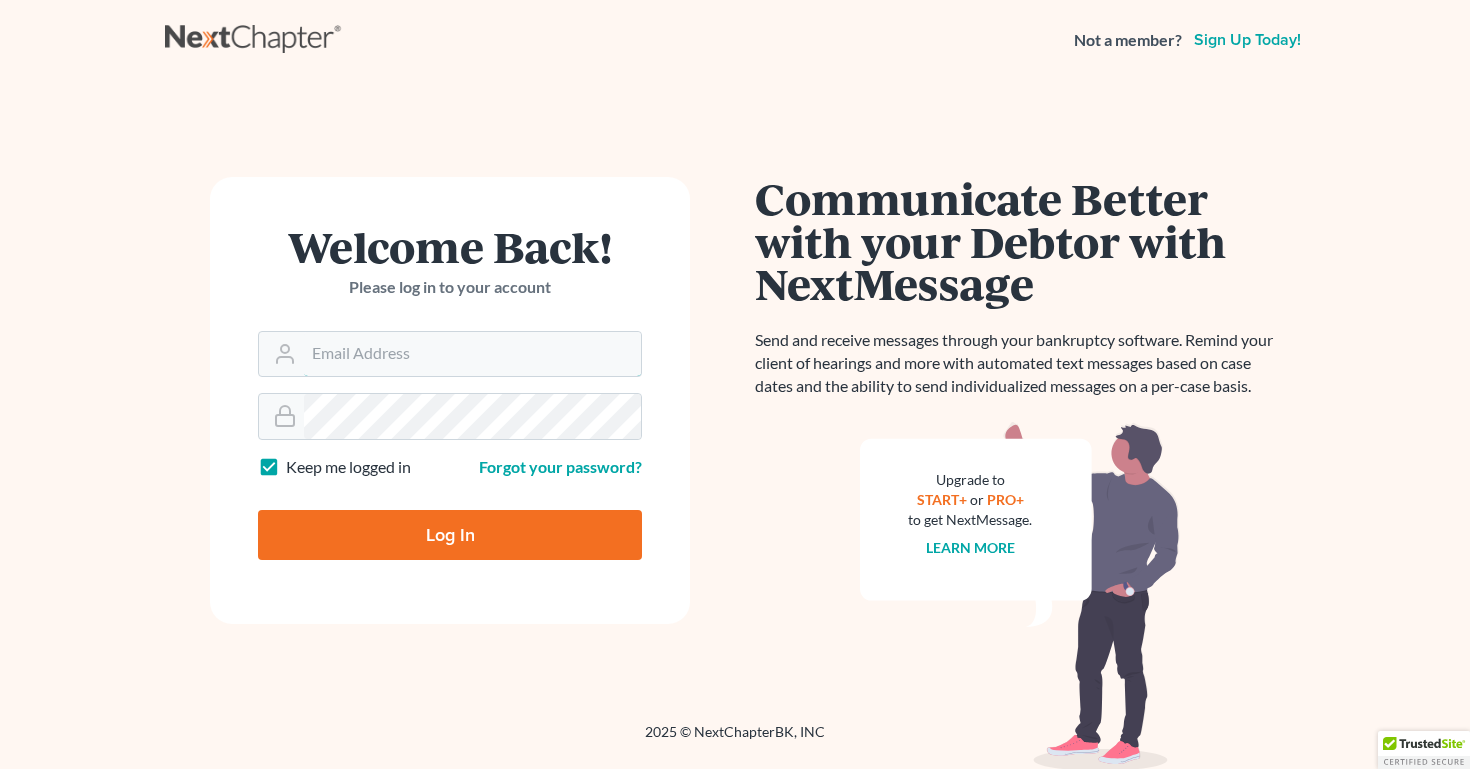 type on "[USERNAME]@example.com" 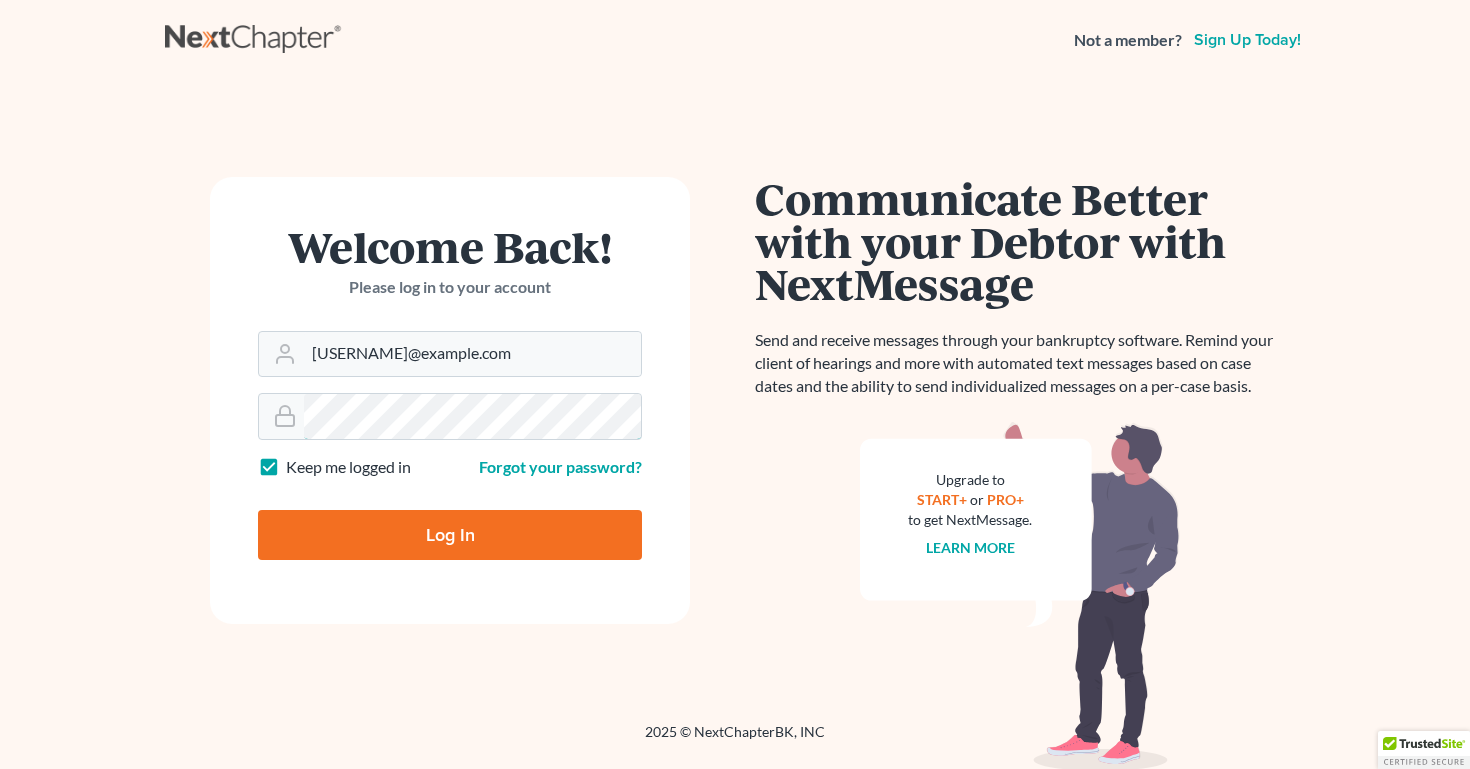 click on "Log In" at bounding box center (450, 535) 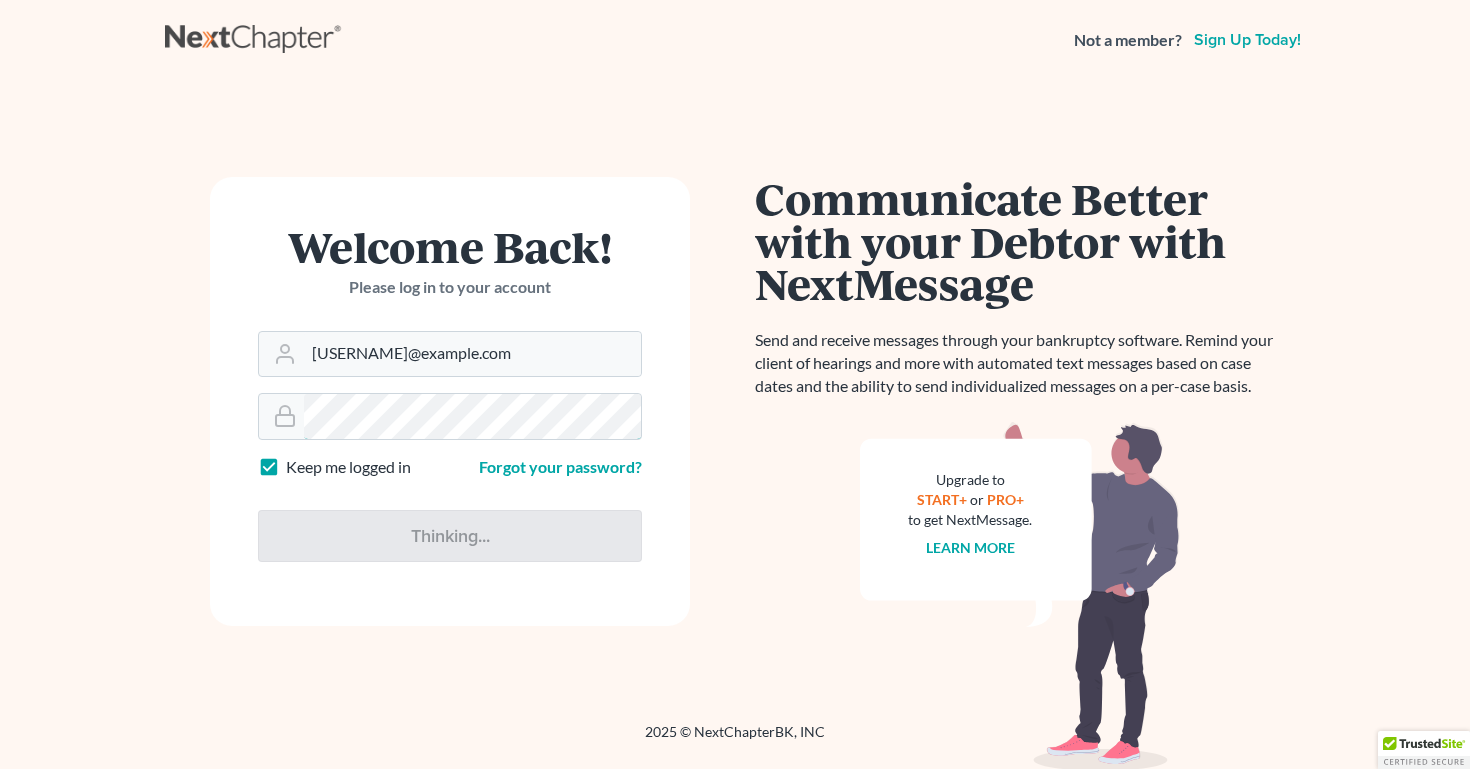 type on "Thinking..." 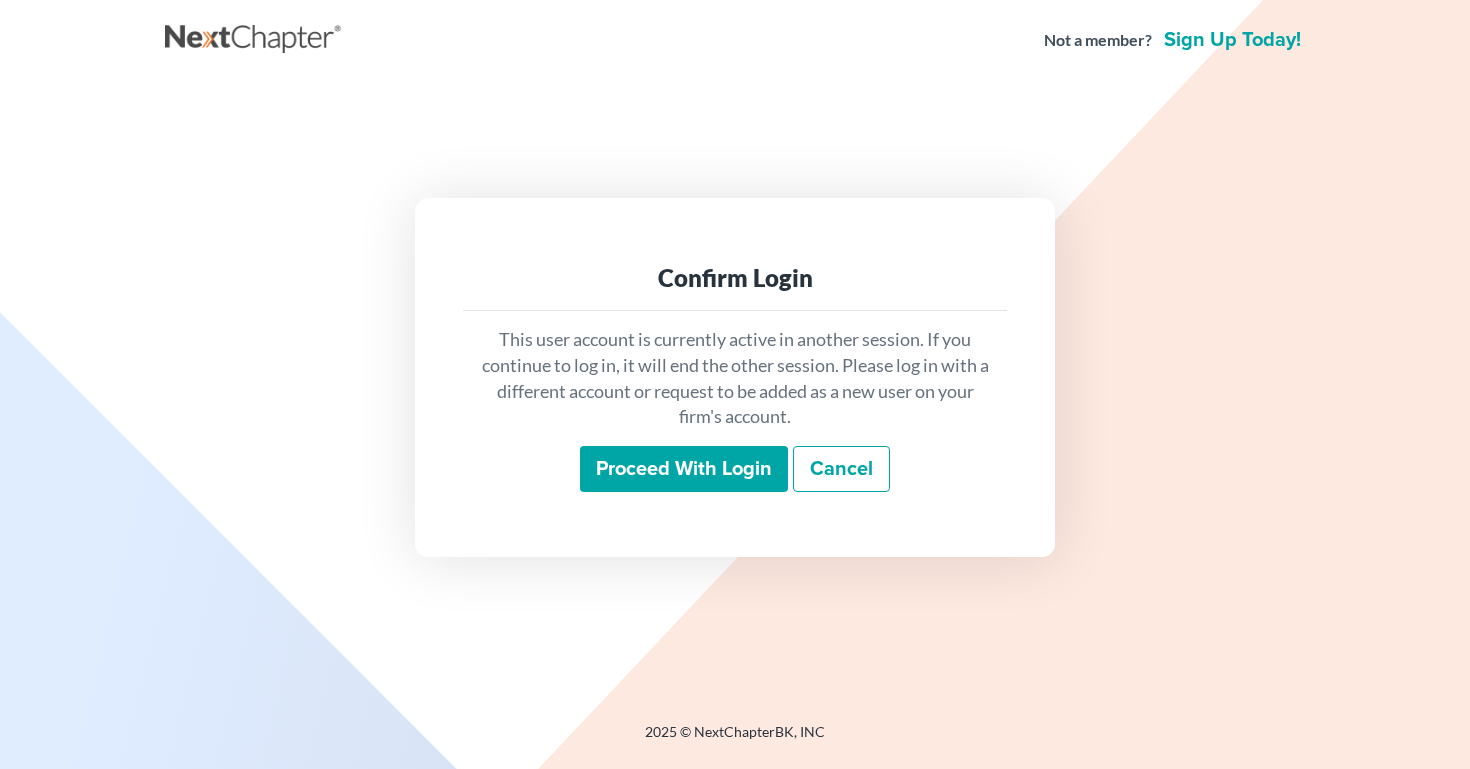 scroll, scrollTop: 0, scrollLeft: 0, axis: both 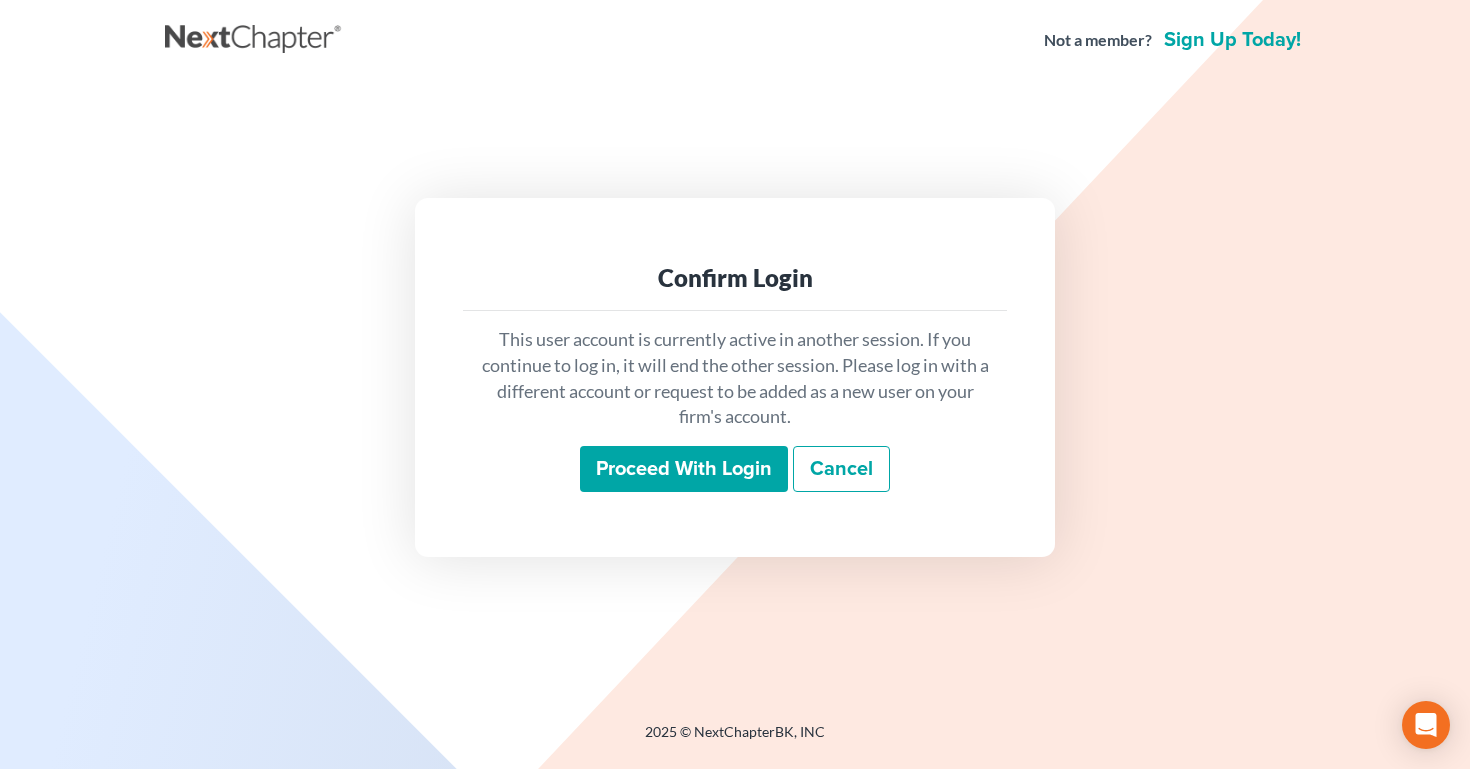 click on "Proceed with login" at bounding box center [684, 469] 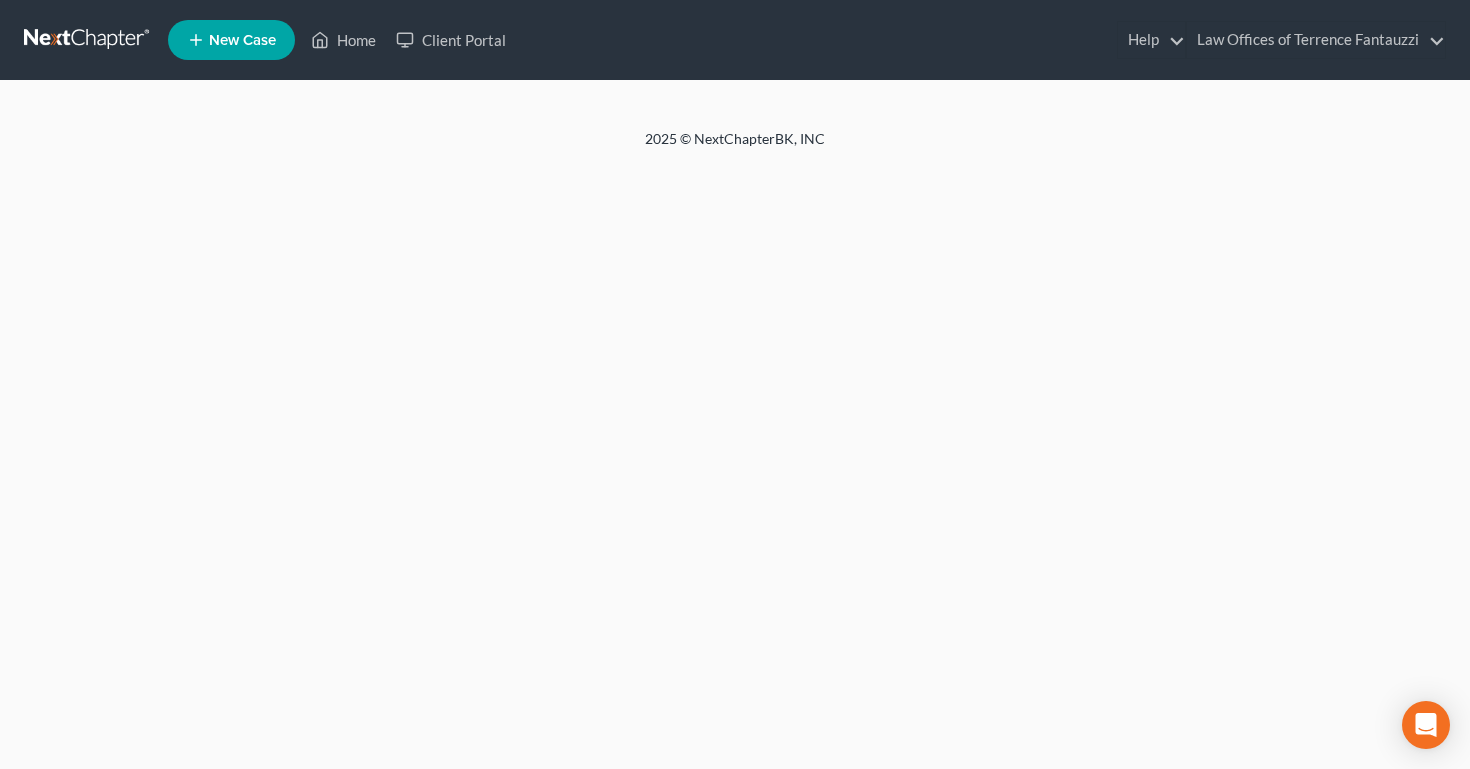 scroll, scrollTop: 0, scrollLeft: 0, axis: both 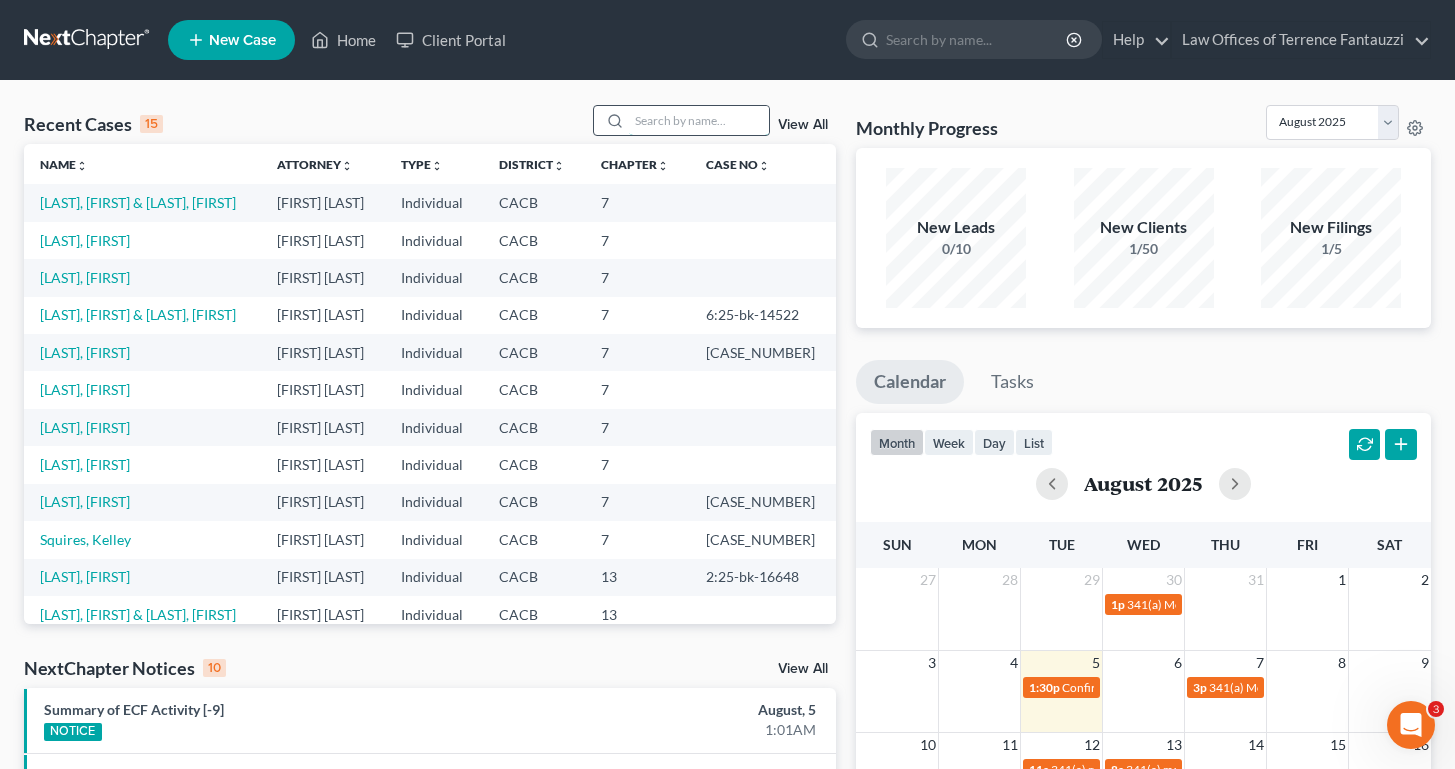 click at bounding box center [699, 120] 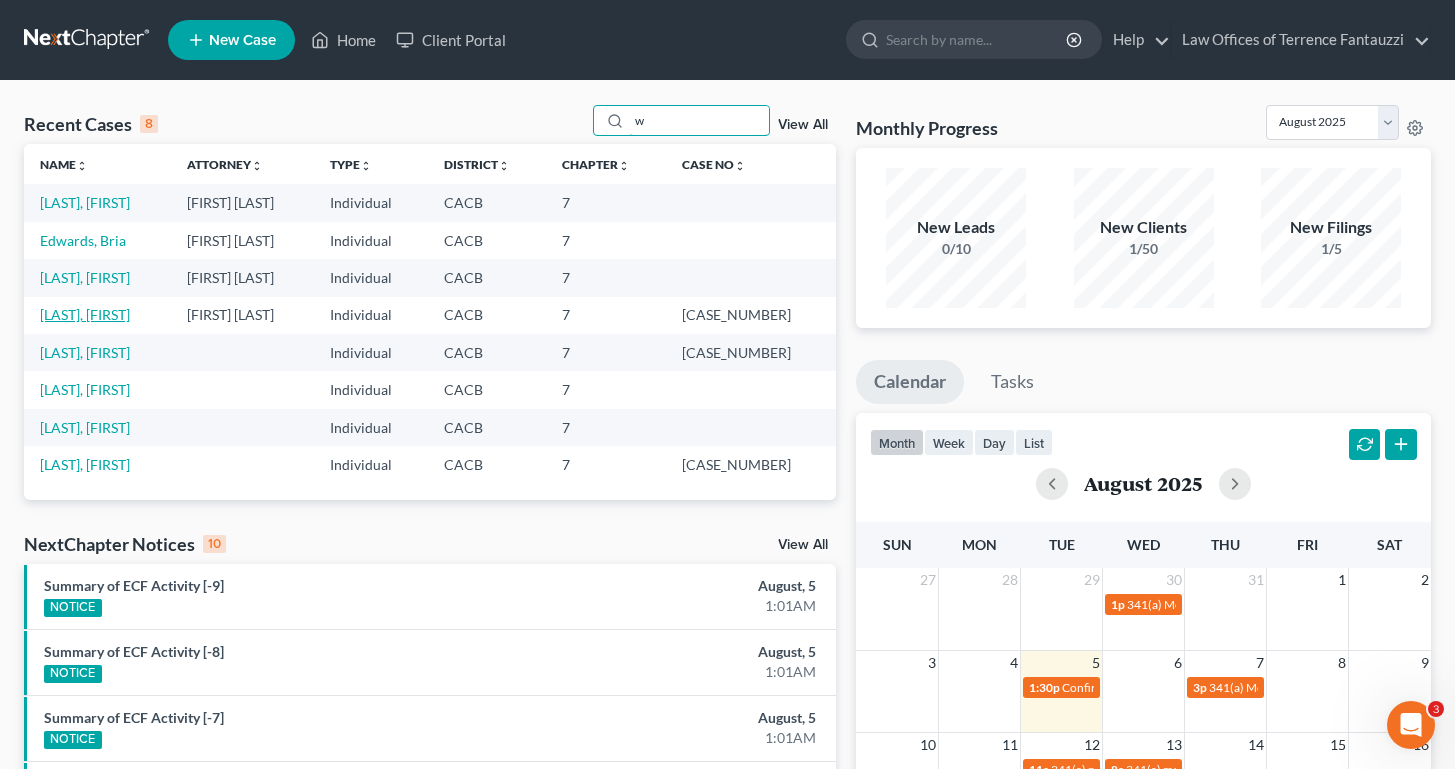 type on "w" 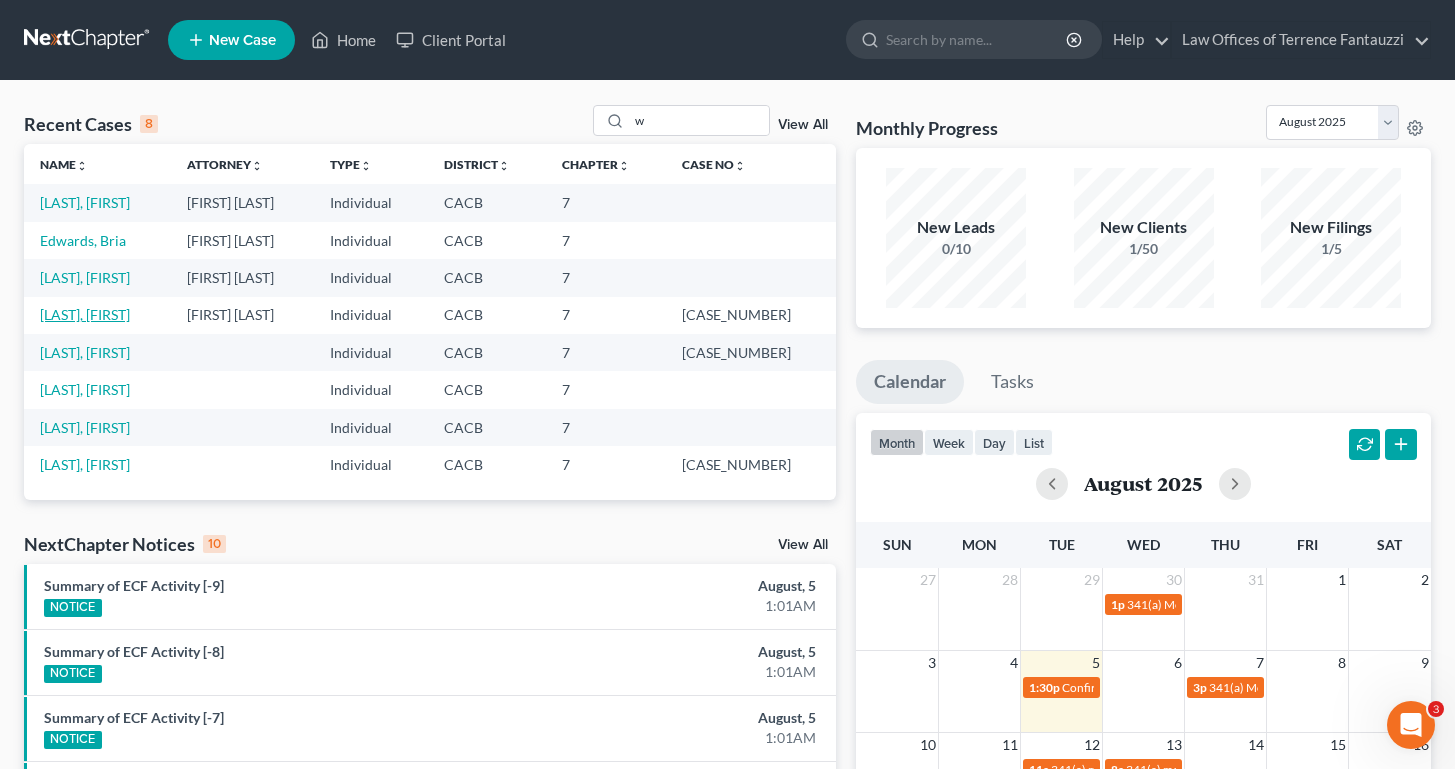 click on "[LAST], [FIRST]" at bounding box center (85, 314) 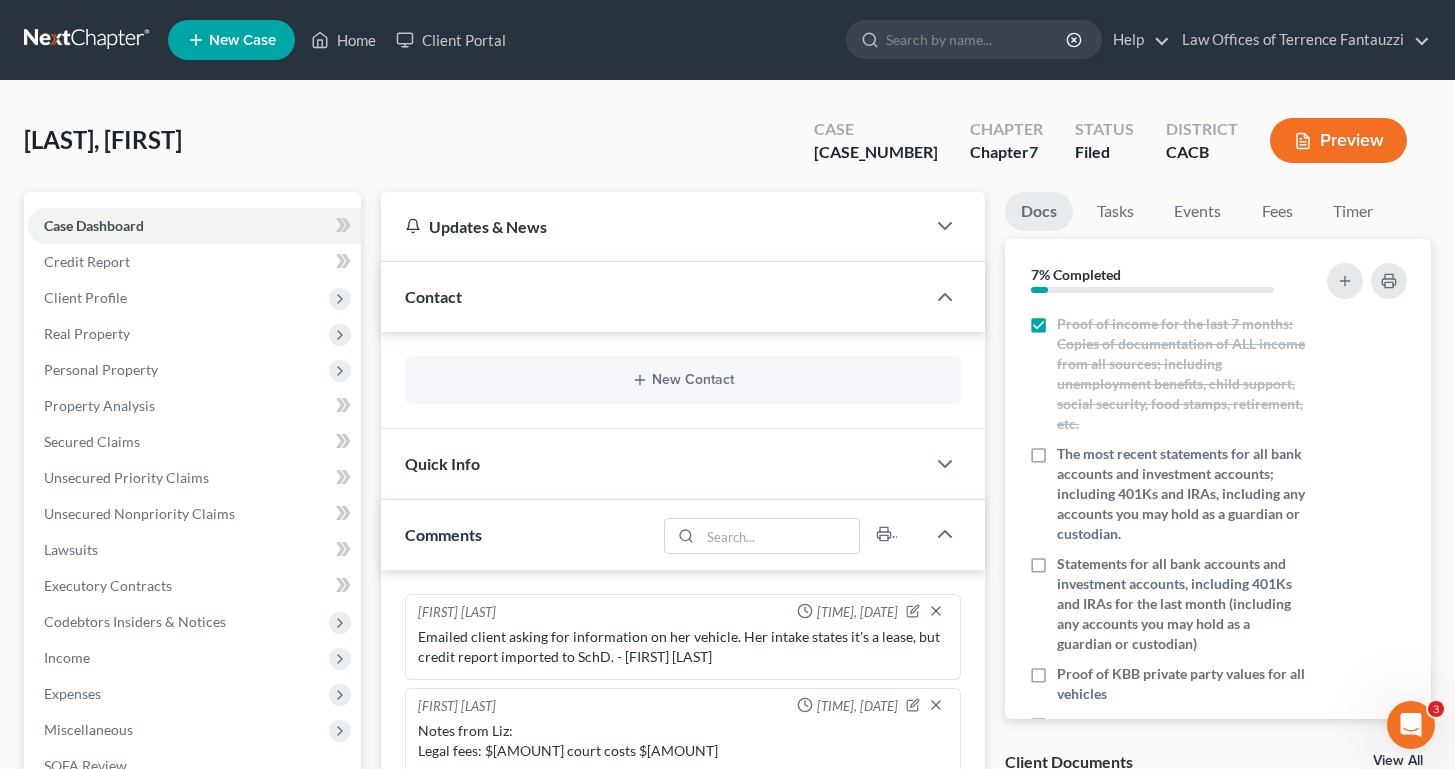 scroll, scrollTop: 314, scrollLeft: 0, axis: vertical 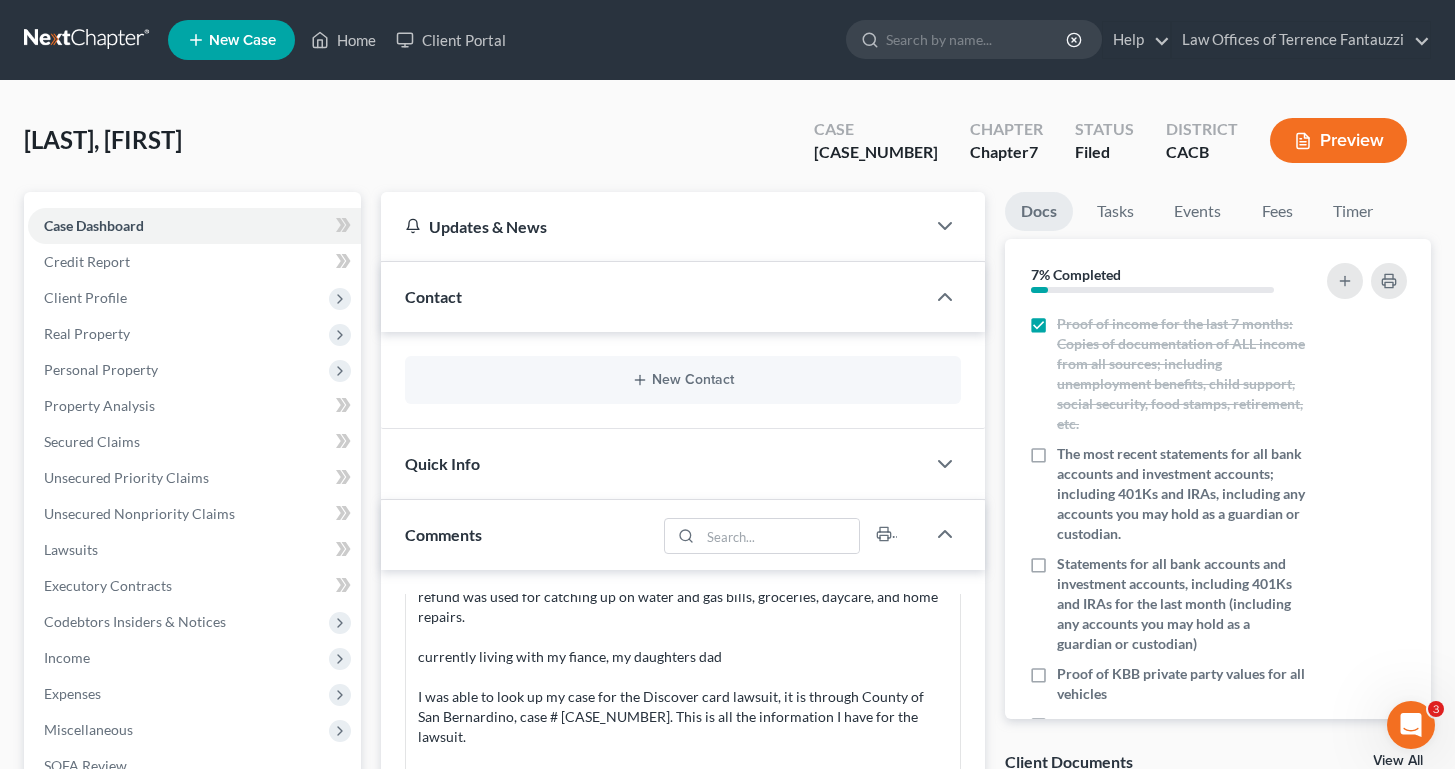 click on "[LAST], [FIRST] Upgraded Case [CASE_NUMBER] Chapter Chapter 7 Status Filed District CACB Preview" at bounding box center [727, 148] 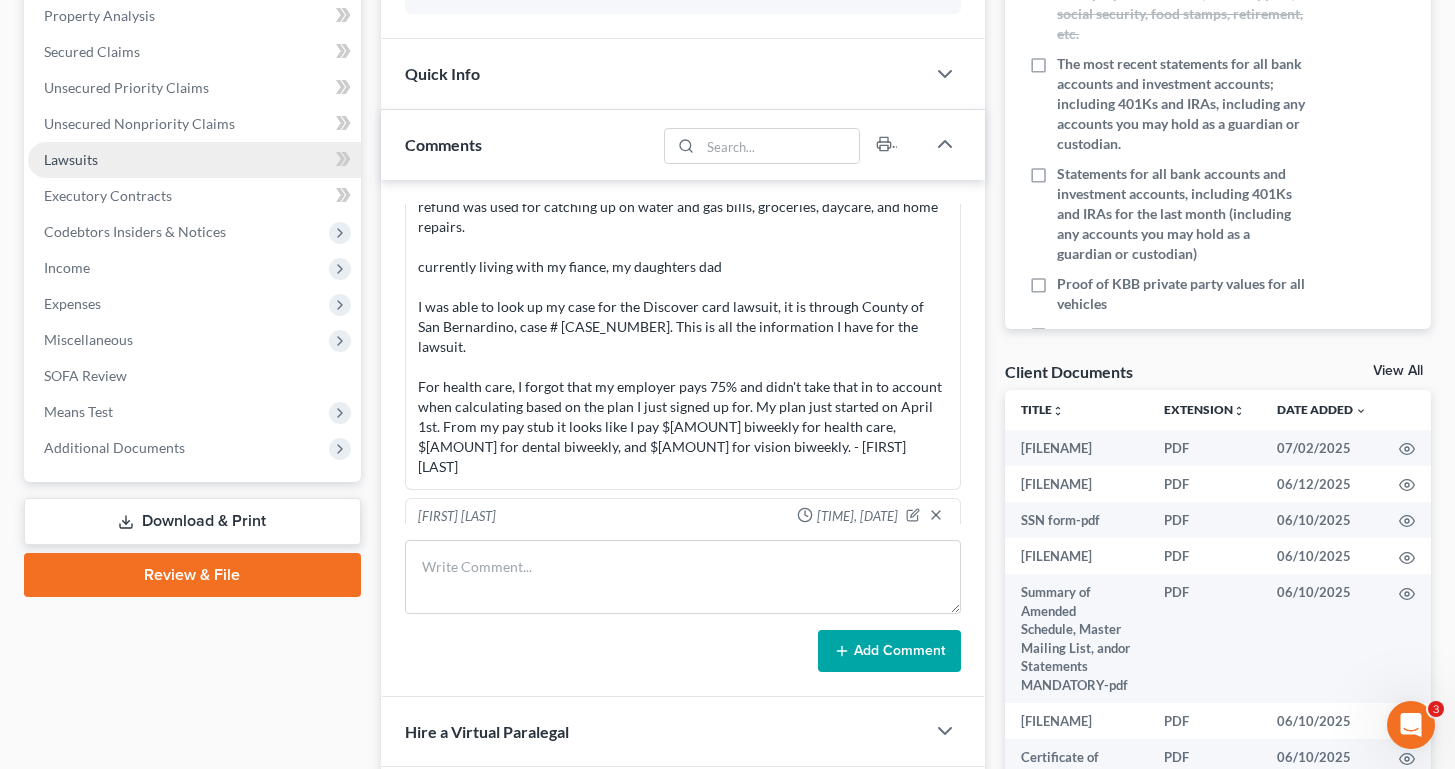 scroll, scrollTop: 401, scrollLeft: 0, axis: vertical 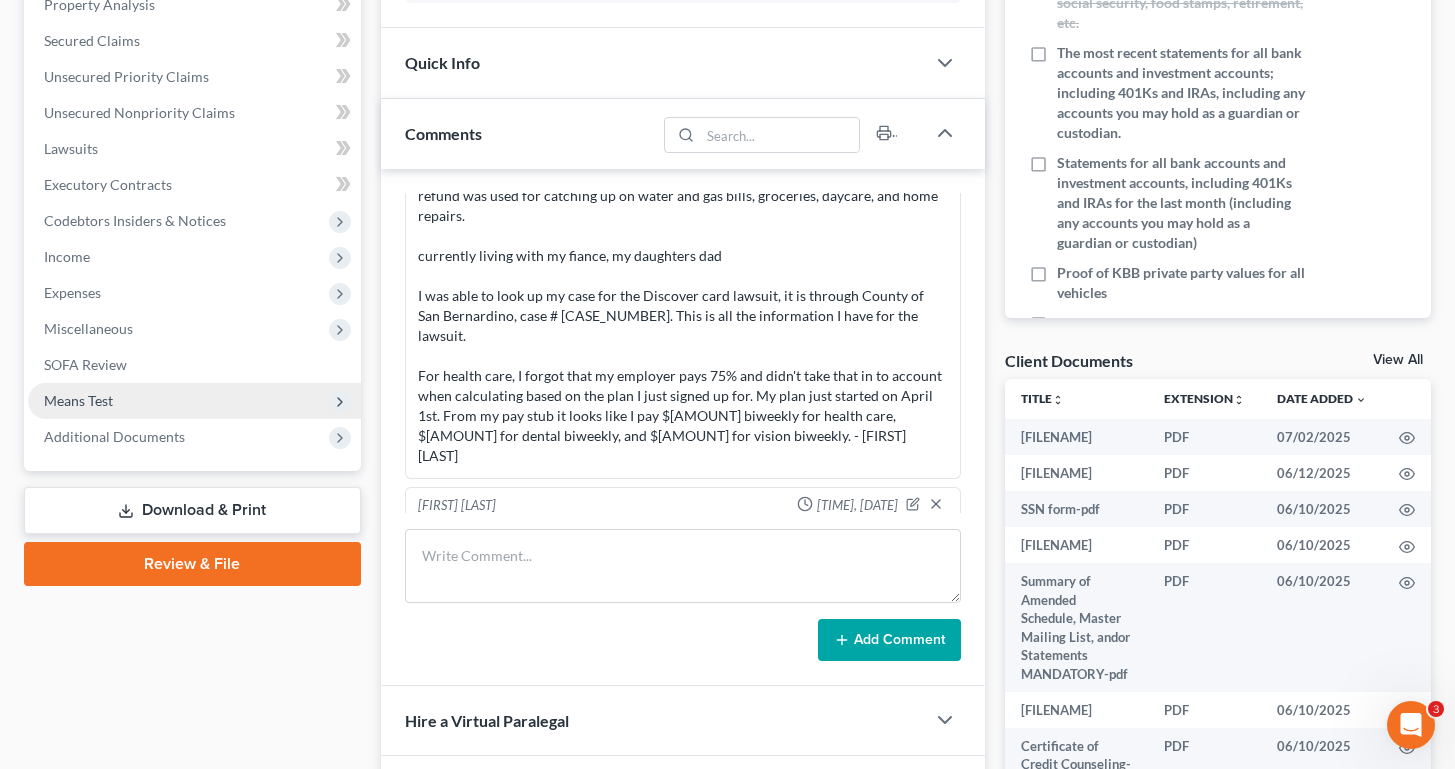 click on "Means Test" at bounding box center [194, 401] 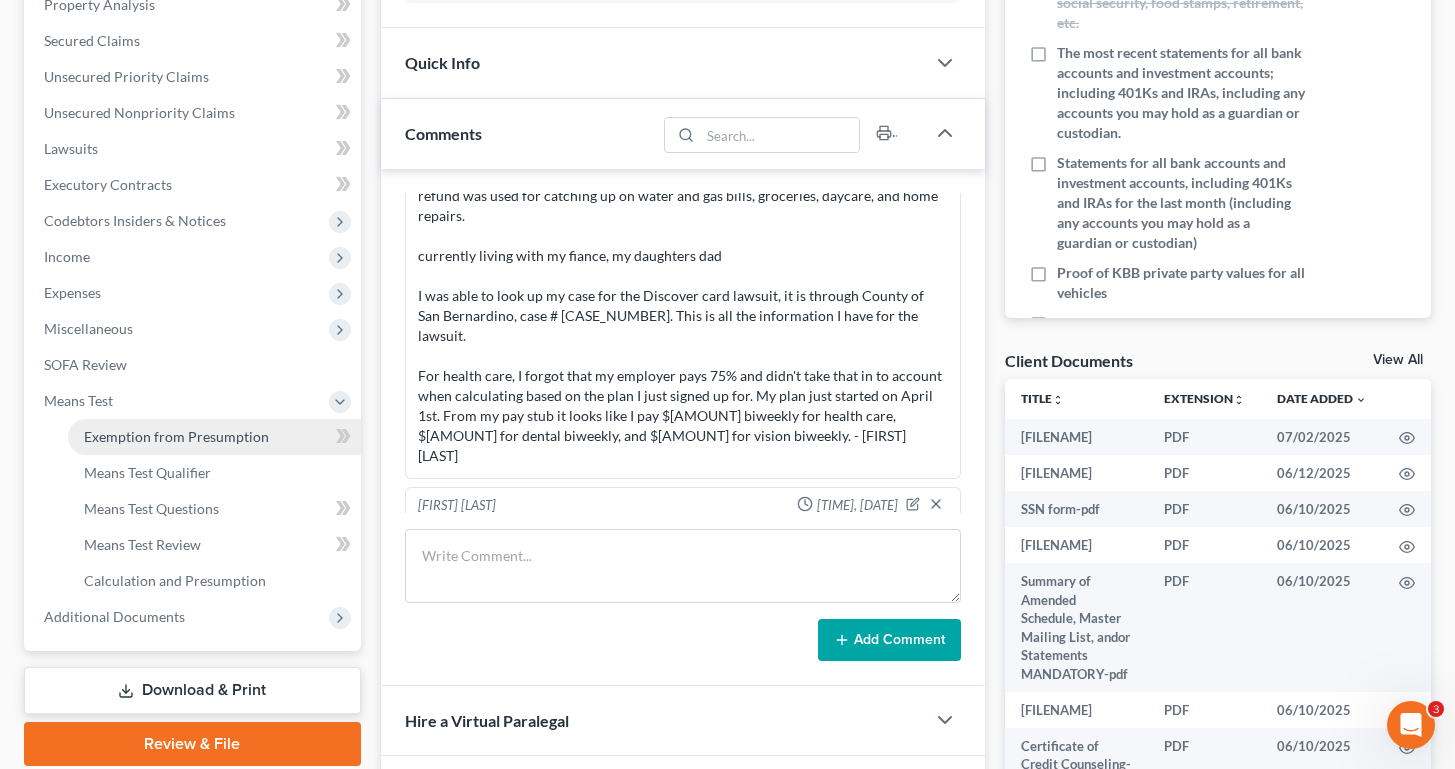 click on "Exemption from Presumption" at bounding box center (176, 436) 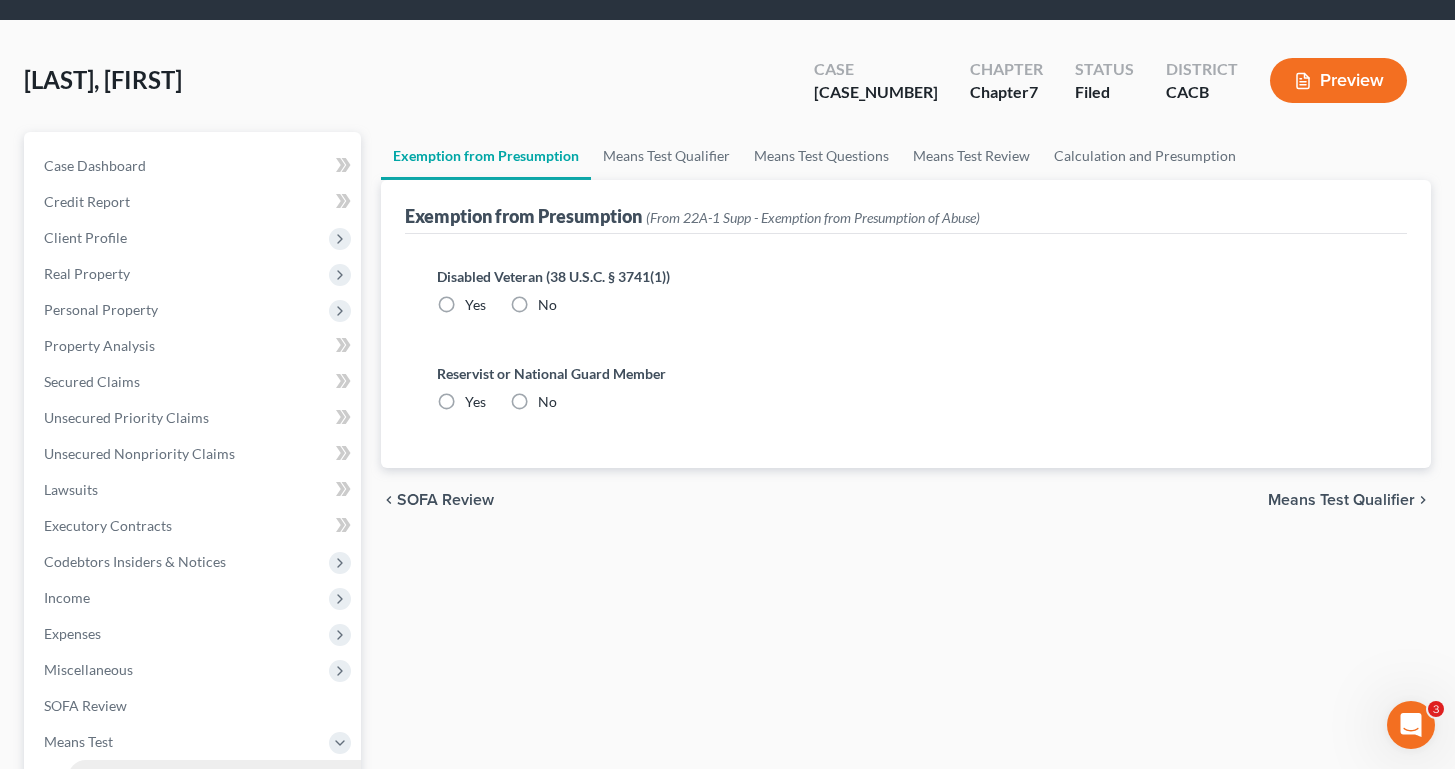 scroll, scrollTop: 0, scrollLeft: 0, axis: both 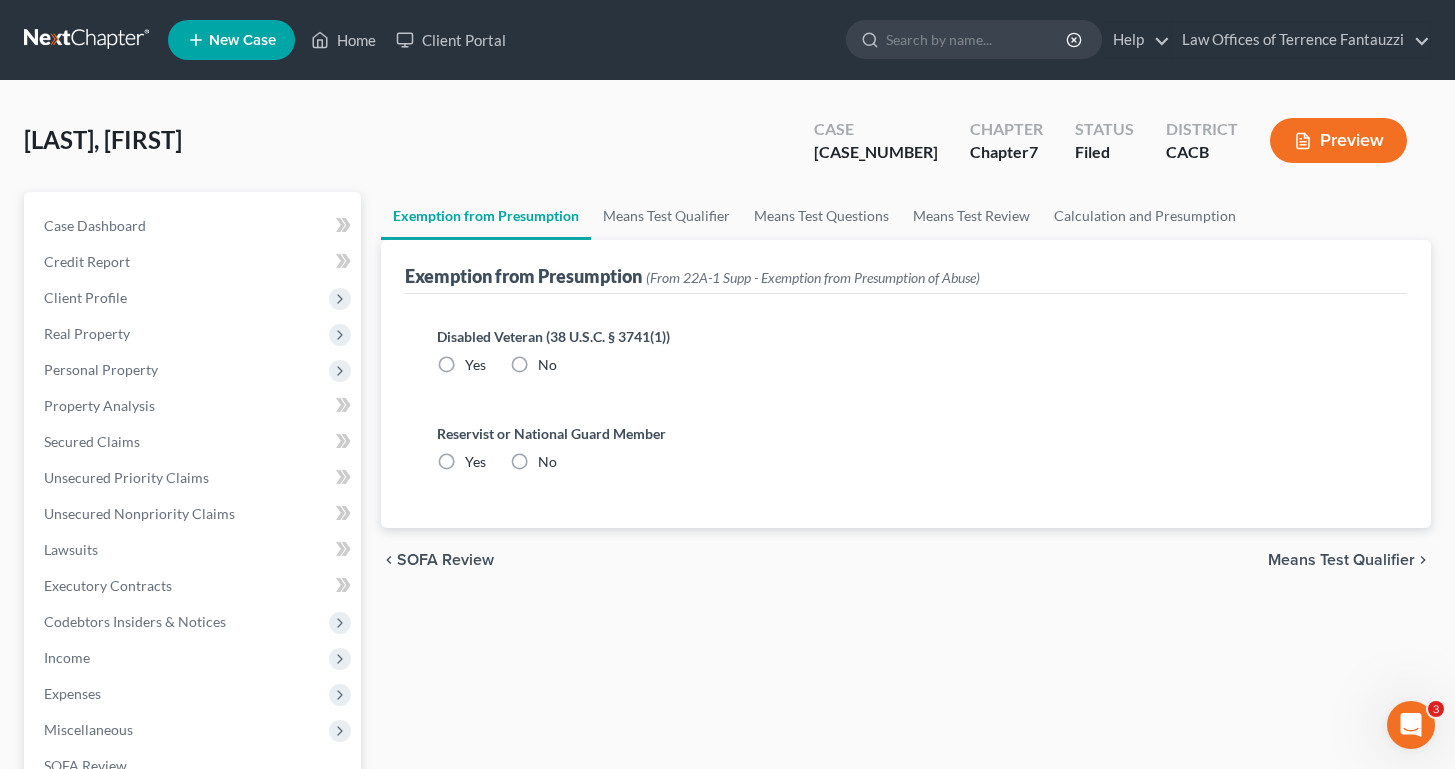 click on "Disabled Veteran (38 U.S.C. § 3741(1)) Yes No" at bounding box center [906, 350] 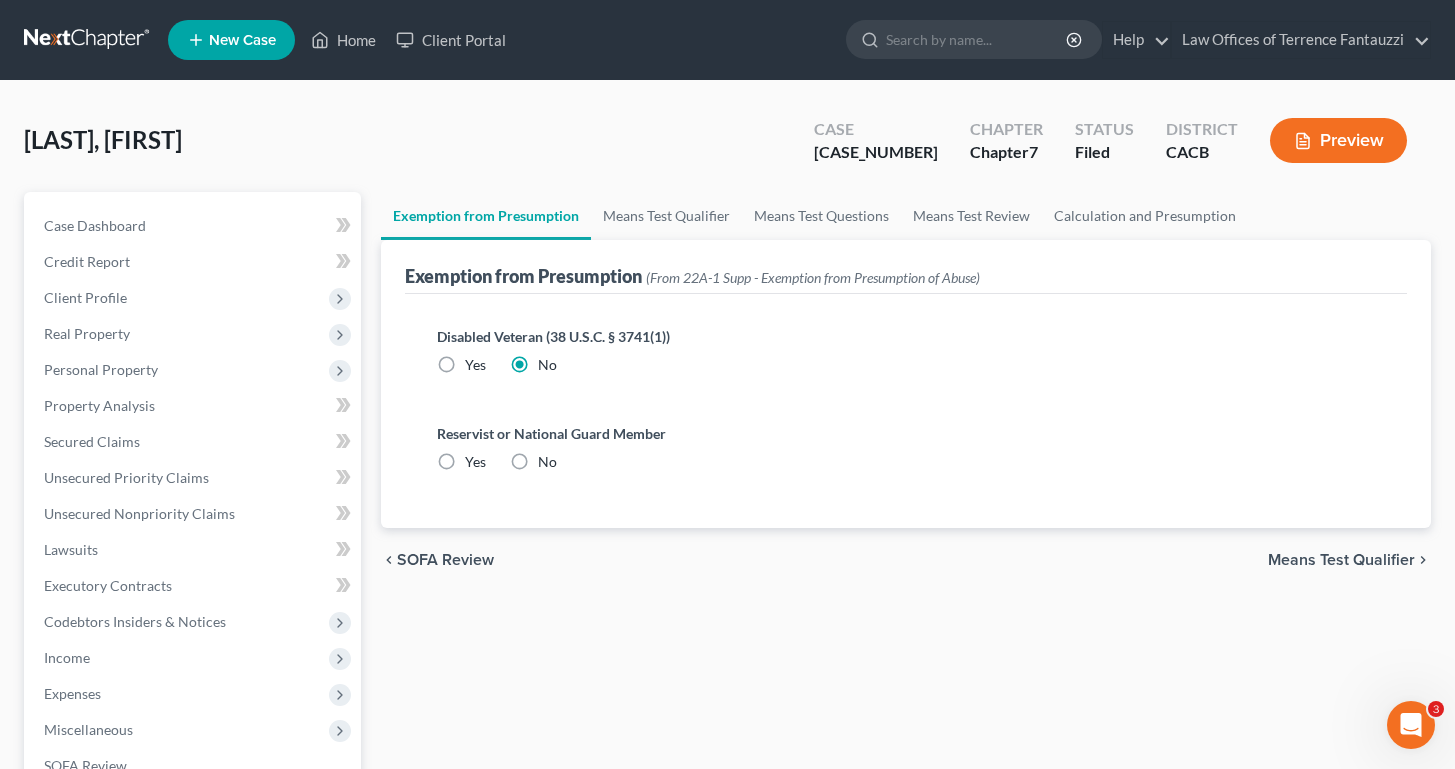 click on "No" at bounding box center (547, 462) 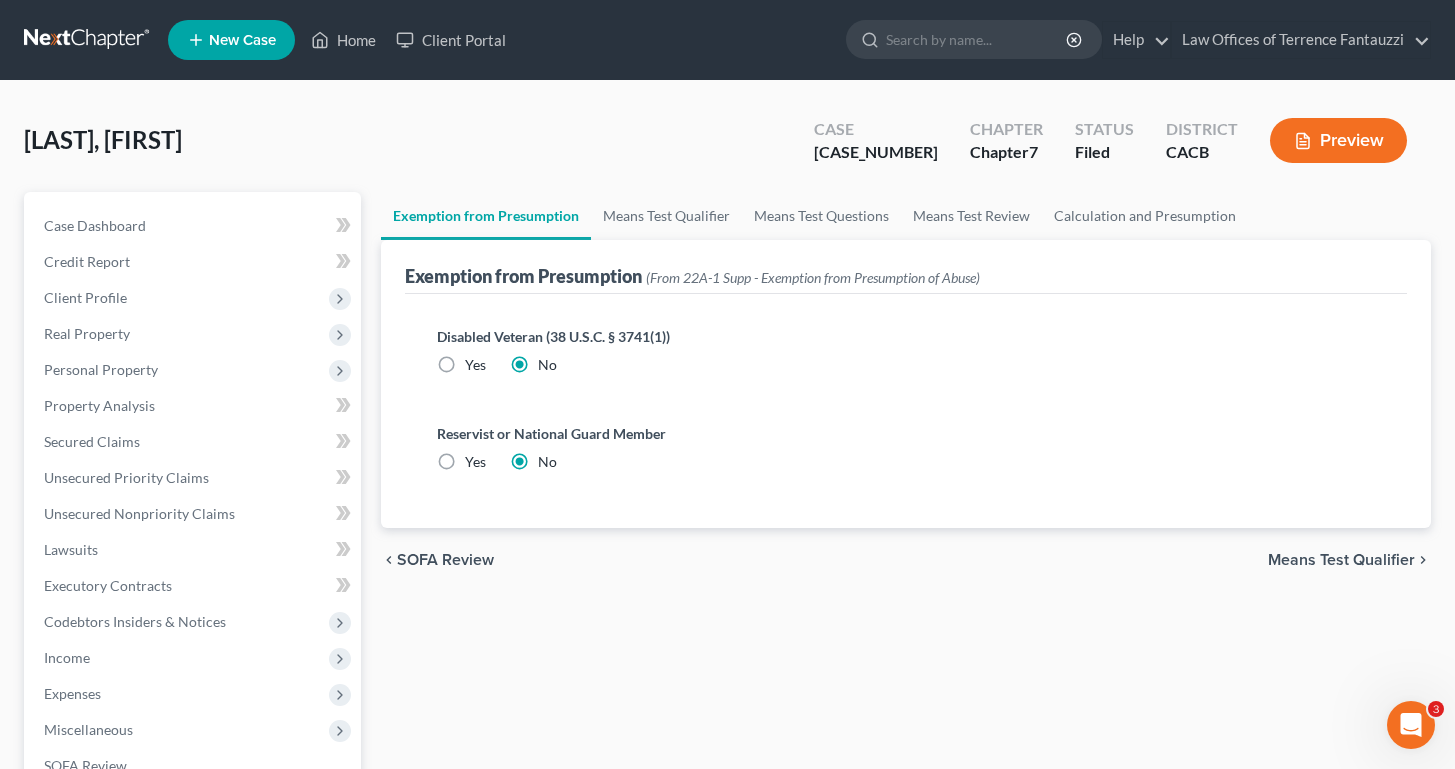 click on "Exemption from Presumption (From 22A-1 Supp - Exemption from Presumption of Abuse)" at bounding box center (906, 267) 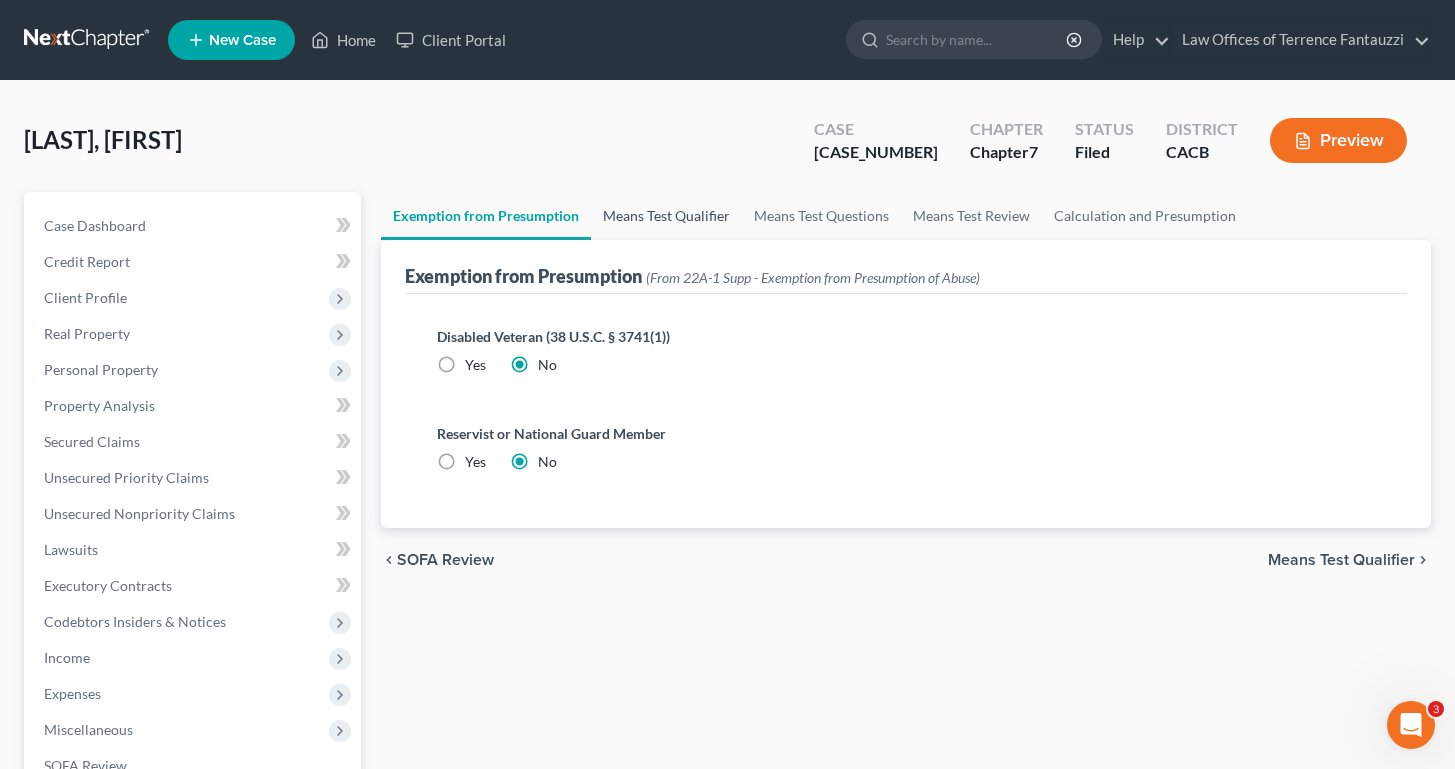click on "Means Test Qualifier" at bounding box center (666, 216) 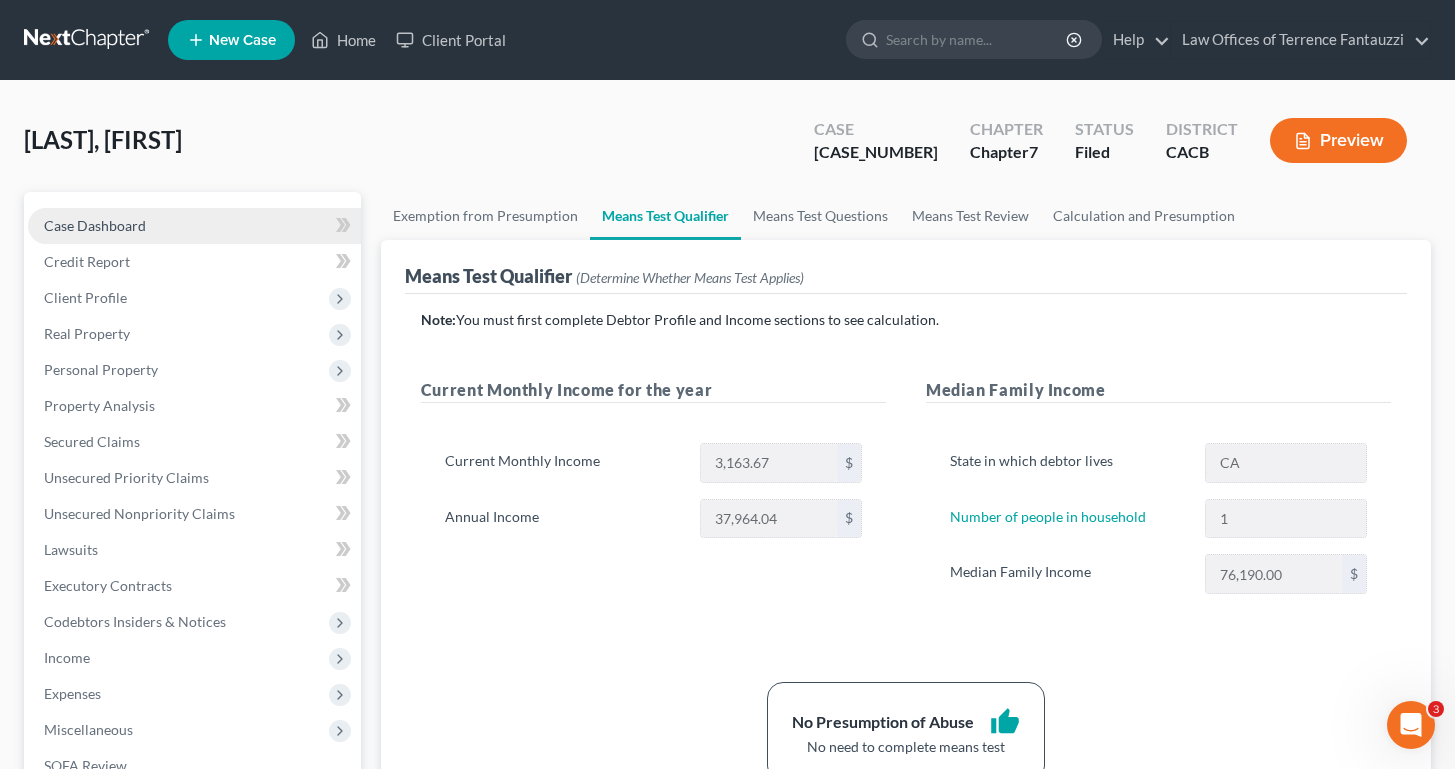 click on "Case Dashboard" at bounding box center (95, 225) 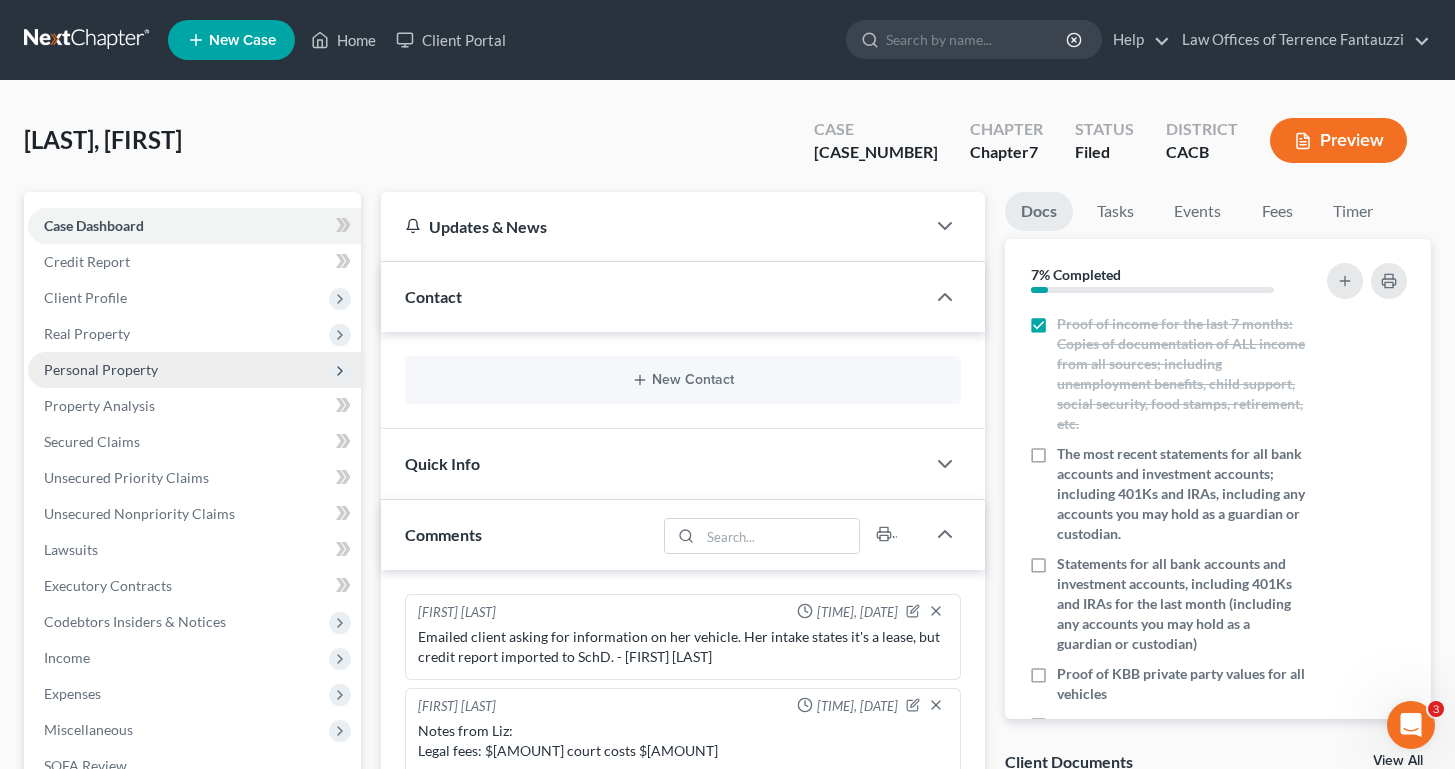 scroll, scrollTop: 314, scrollLeft: 0, axis: vertical 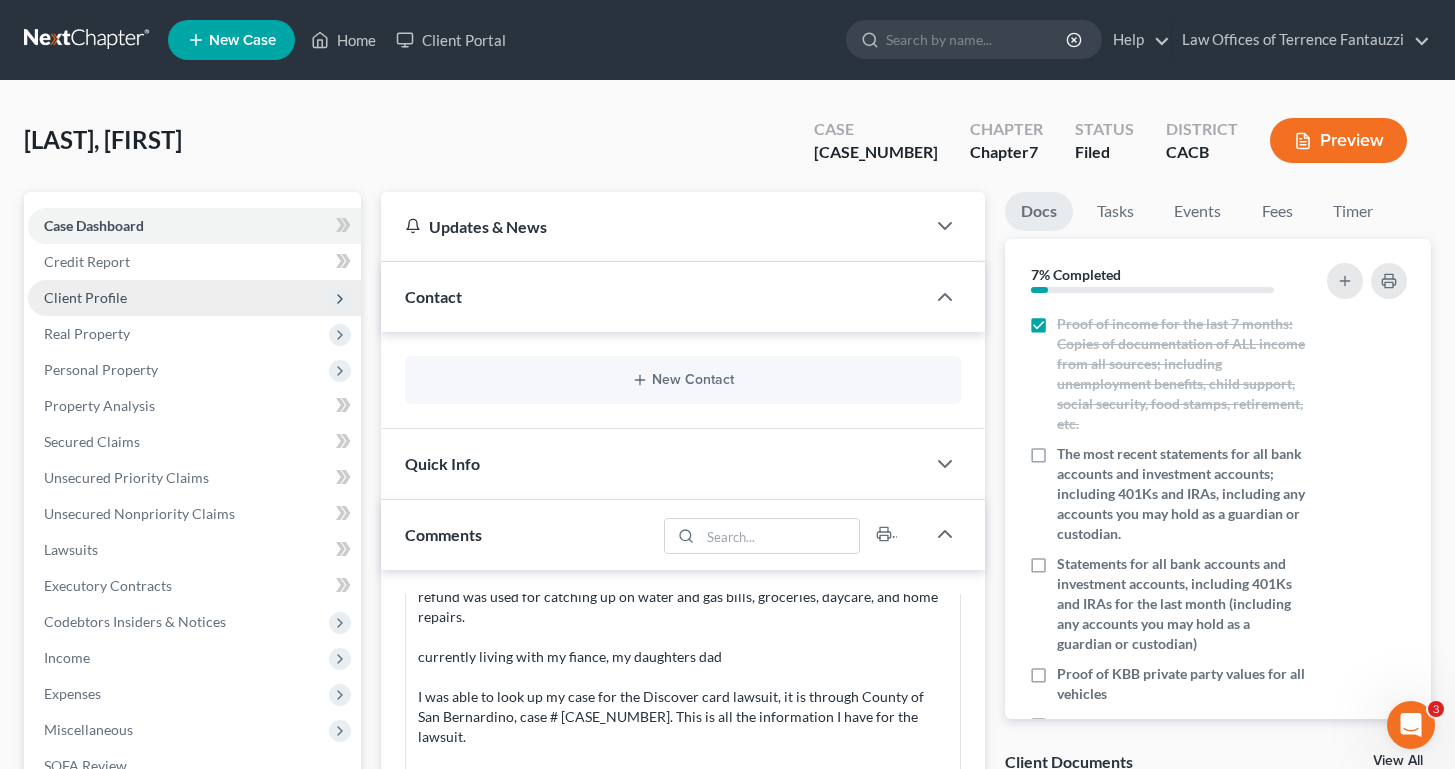 click on "Client Profile" at bounding box center [194, 298] 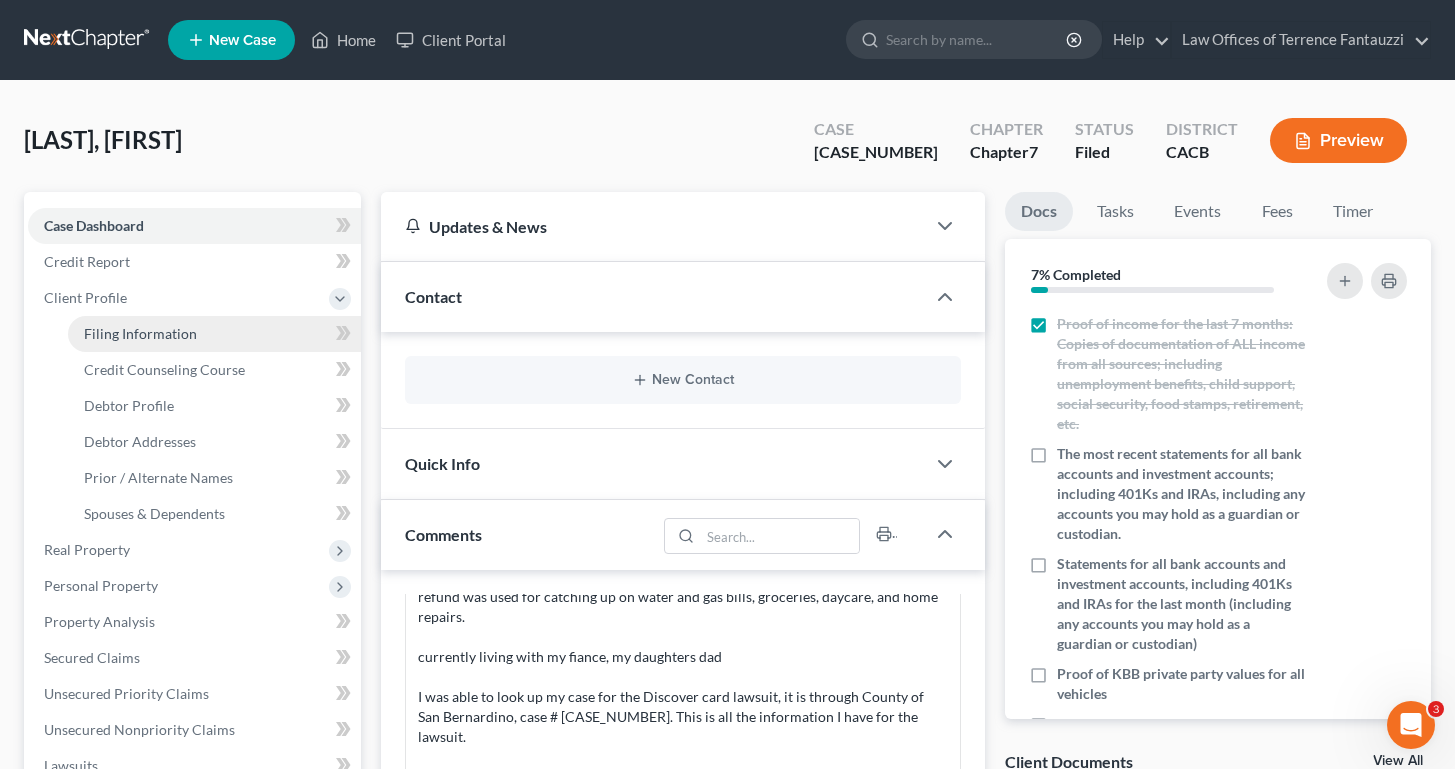click on "Filing Information" at bounding box center (140, 333) 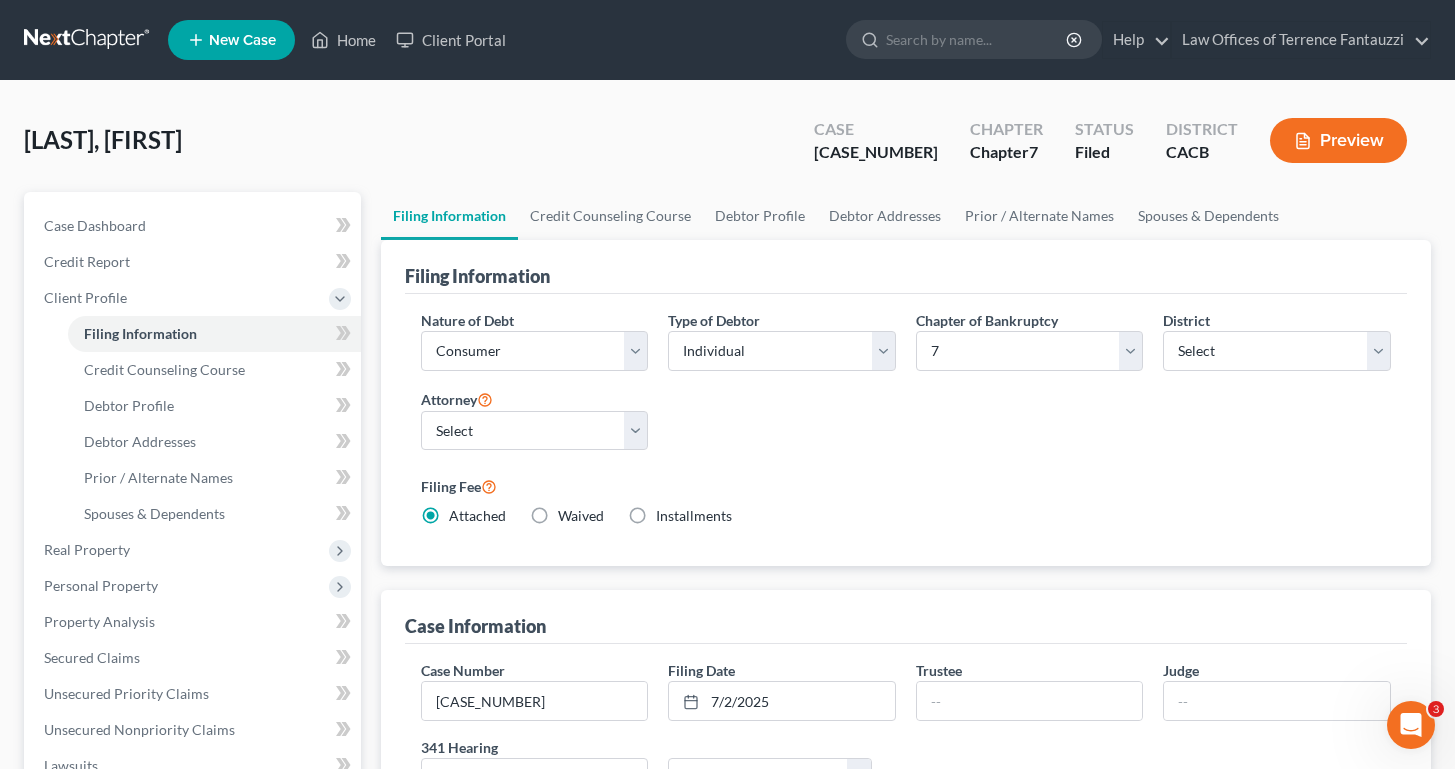 click on "Filing Fee" at bounding box center (906, 486) 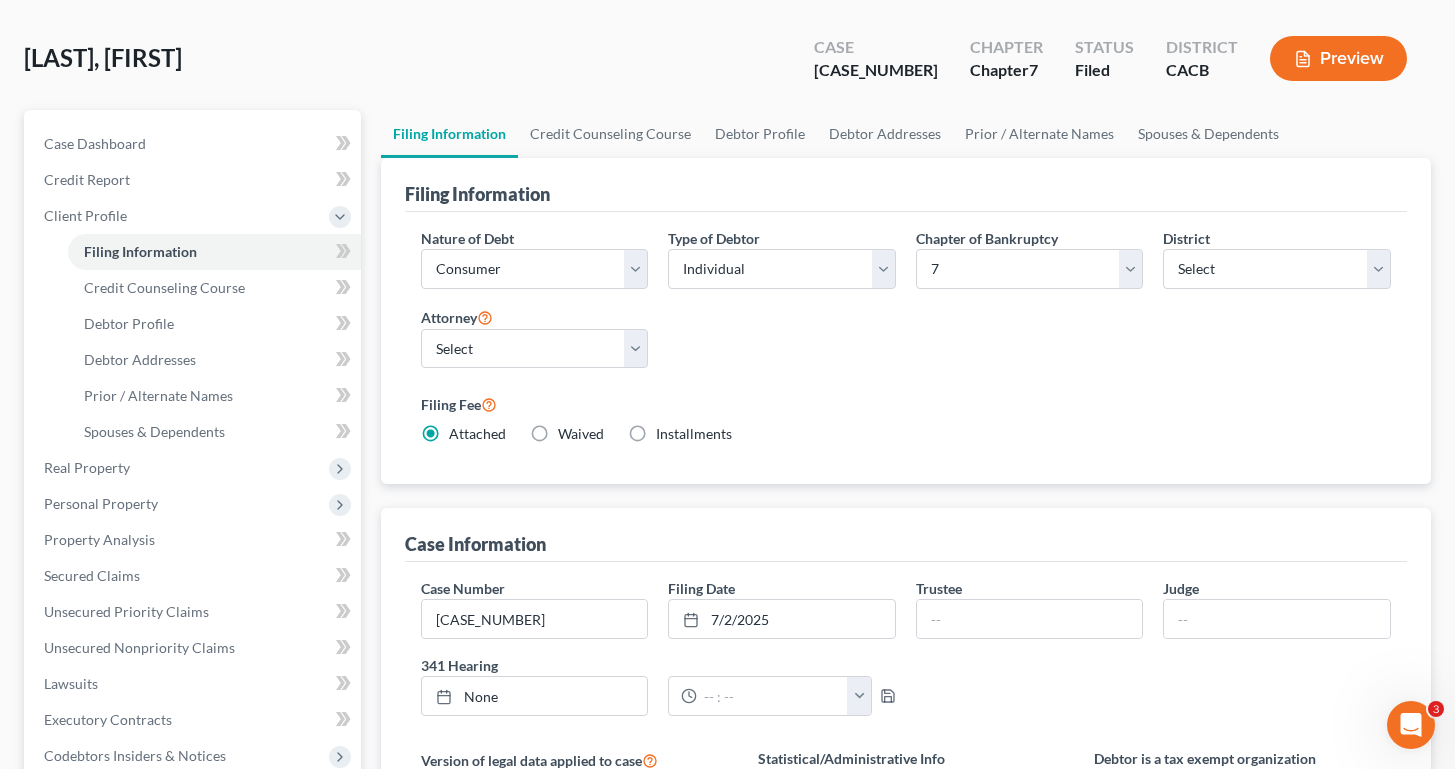 scroll, scrollTop: 79, scrollLeft: 0, axis: vertical 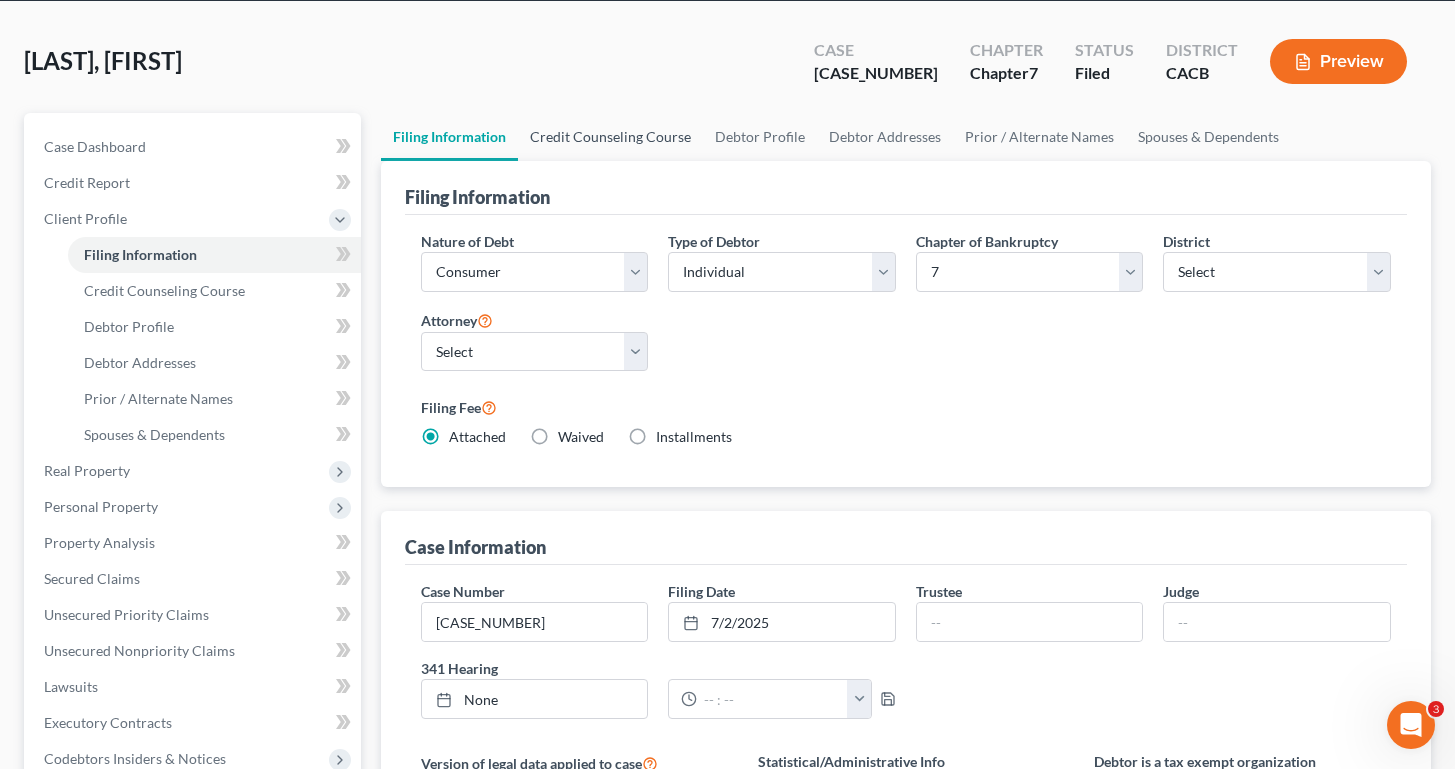 click on "Credit Counseling Course" at bounding box center [610, 137] 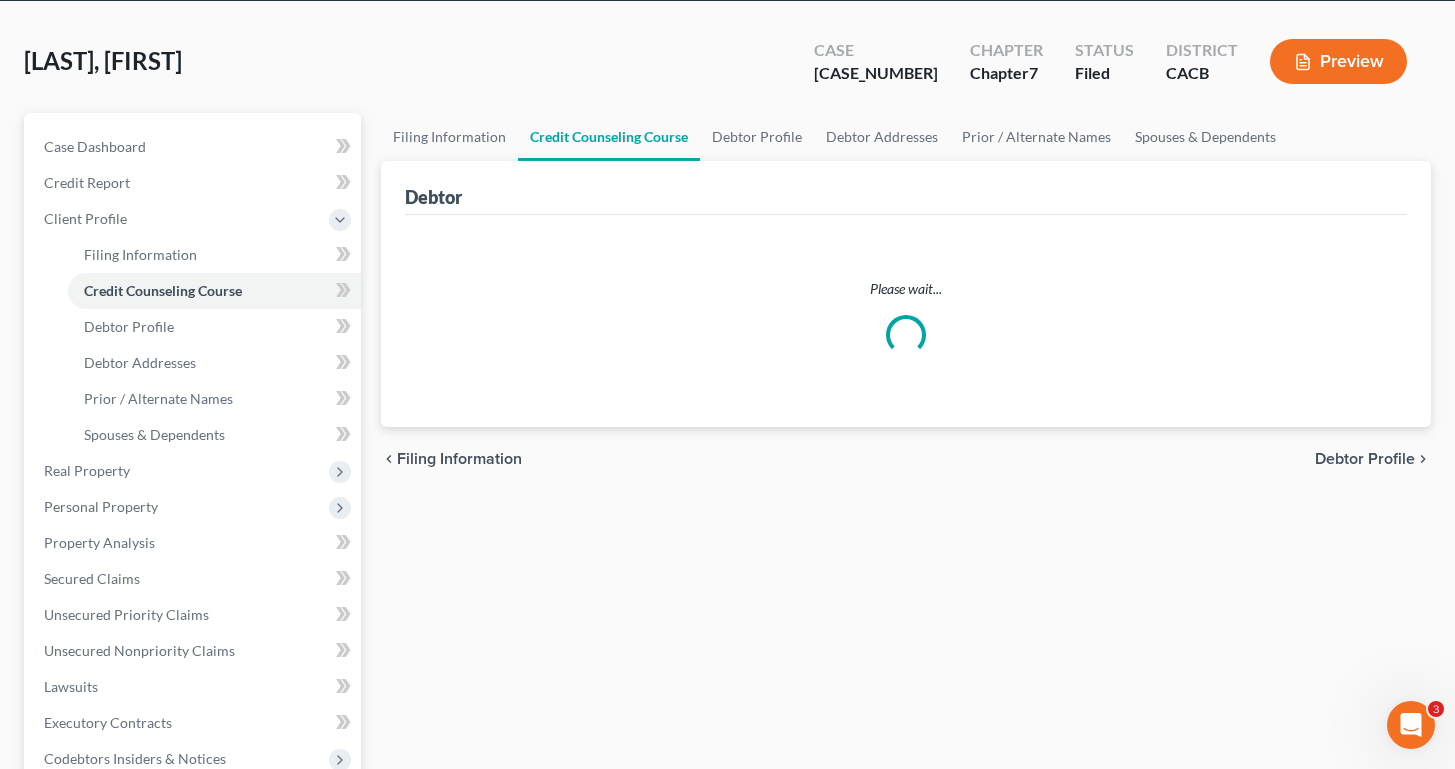 scroll, scrollTop: 0, scrollLeft: 0, axis: both 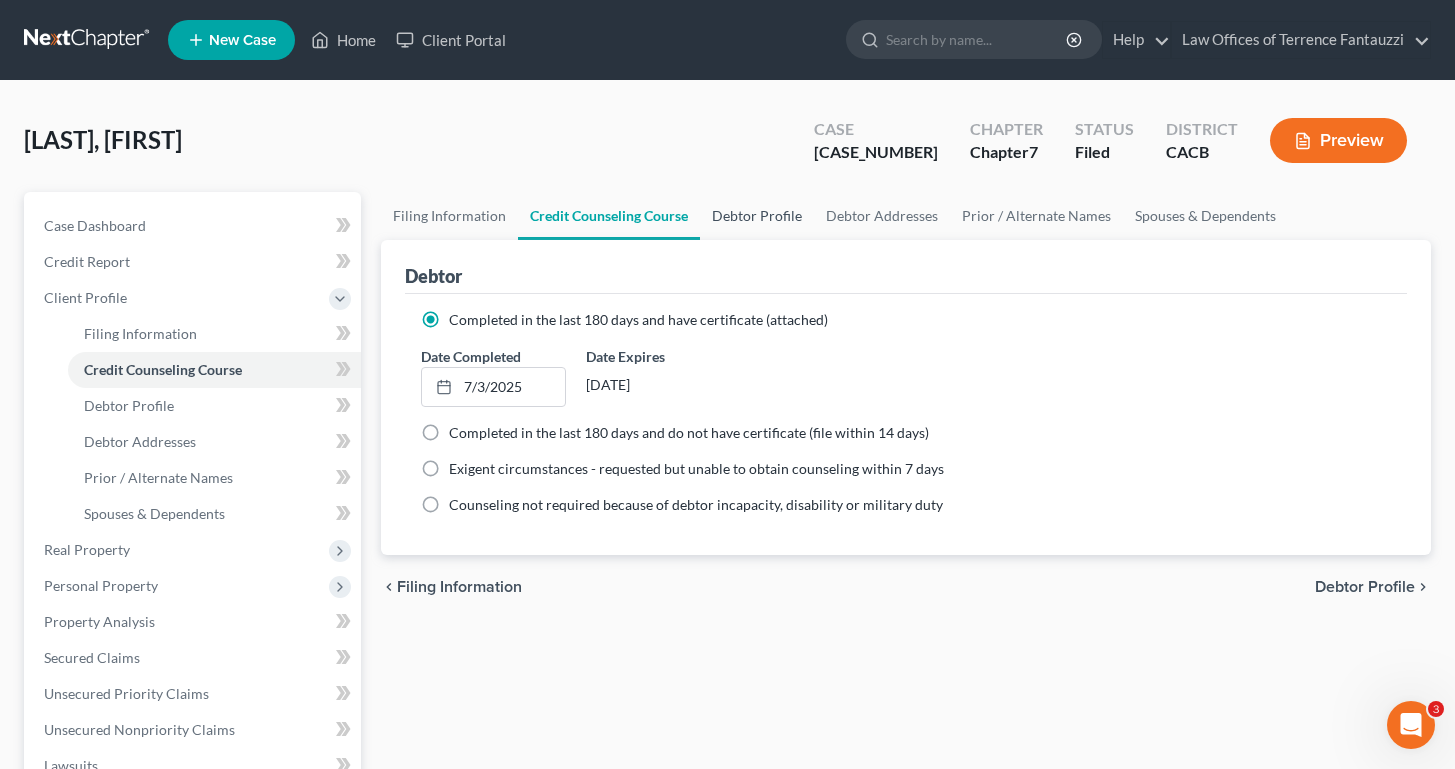 click on "Debtor Profile" at bounding box center (757, 216) 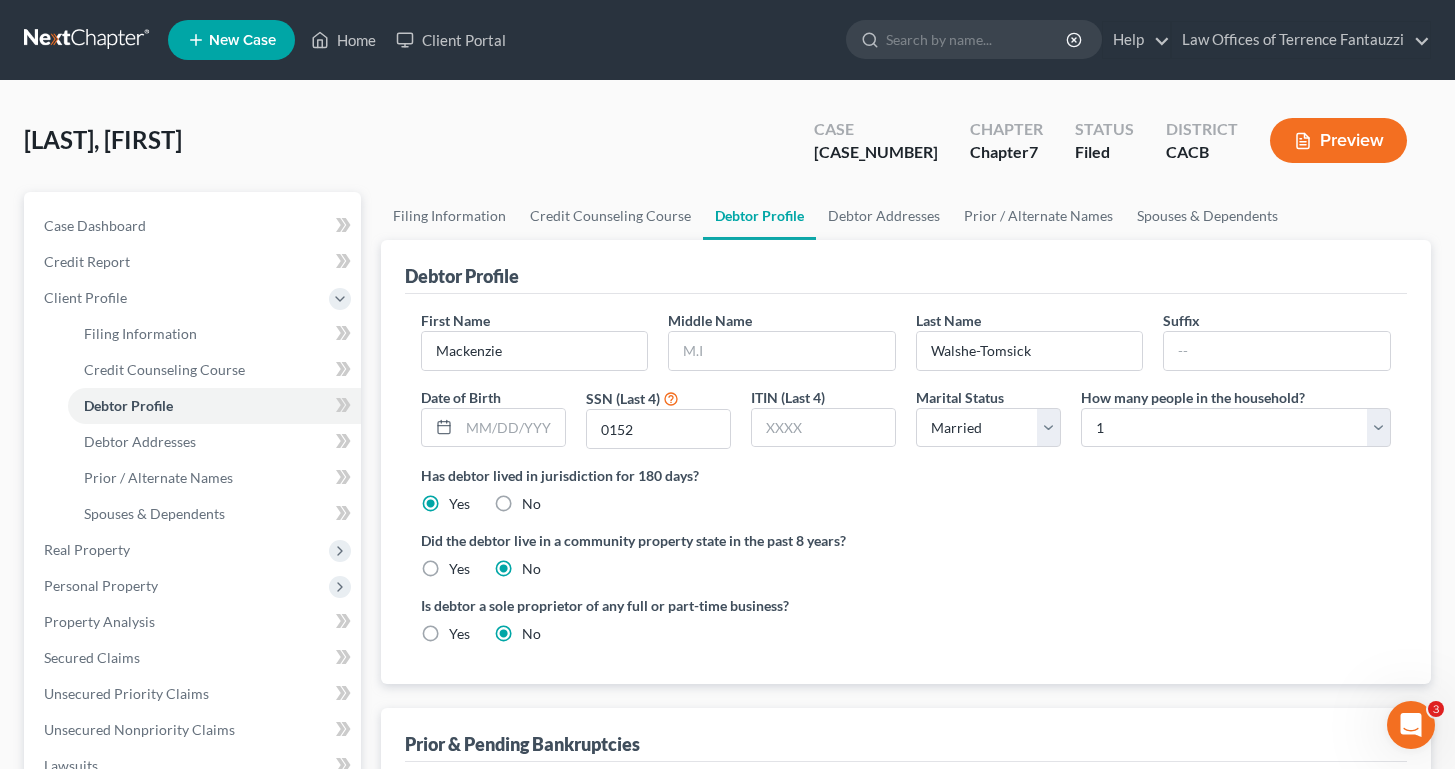 click on "First Name [FIRST] Middle Name Last Name [LAST] Suffix Date of Birth [DATE] SSN (Last 4) [SSN] ITIN (Last 4) [ITIN] Marital Status Select Single Married Separated Divorced Widowed How many people in the household? Select 1 2 3 4 5 6 7 8 9 10 11 12 13 14 15 16 17 18 19 20 Is debtor deceased? Yes No Has debtor lived in jurisdiction for 180 days? Yes No Debtor must reside in jurisdiction for 180 prior to filing bankruptcy pursuant to U.S.C. 11 28 USC § 1408. More Info Explain: Did the debtor live in a community property state in the past 8 years? Yes No Is debtor a sole proprietor of any full or part-time business? Yes No" at bounding box center (906, 485) 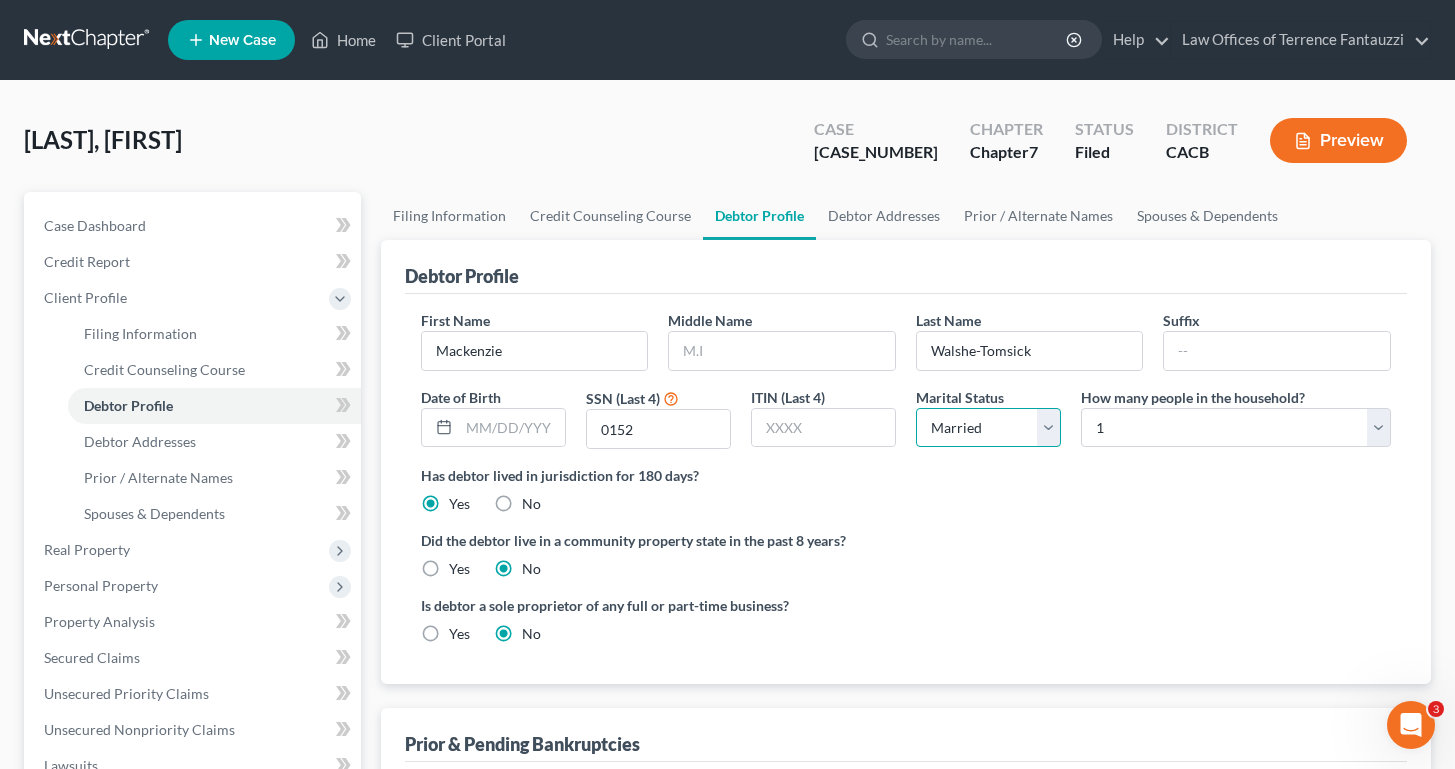 select on "0" 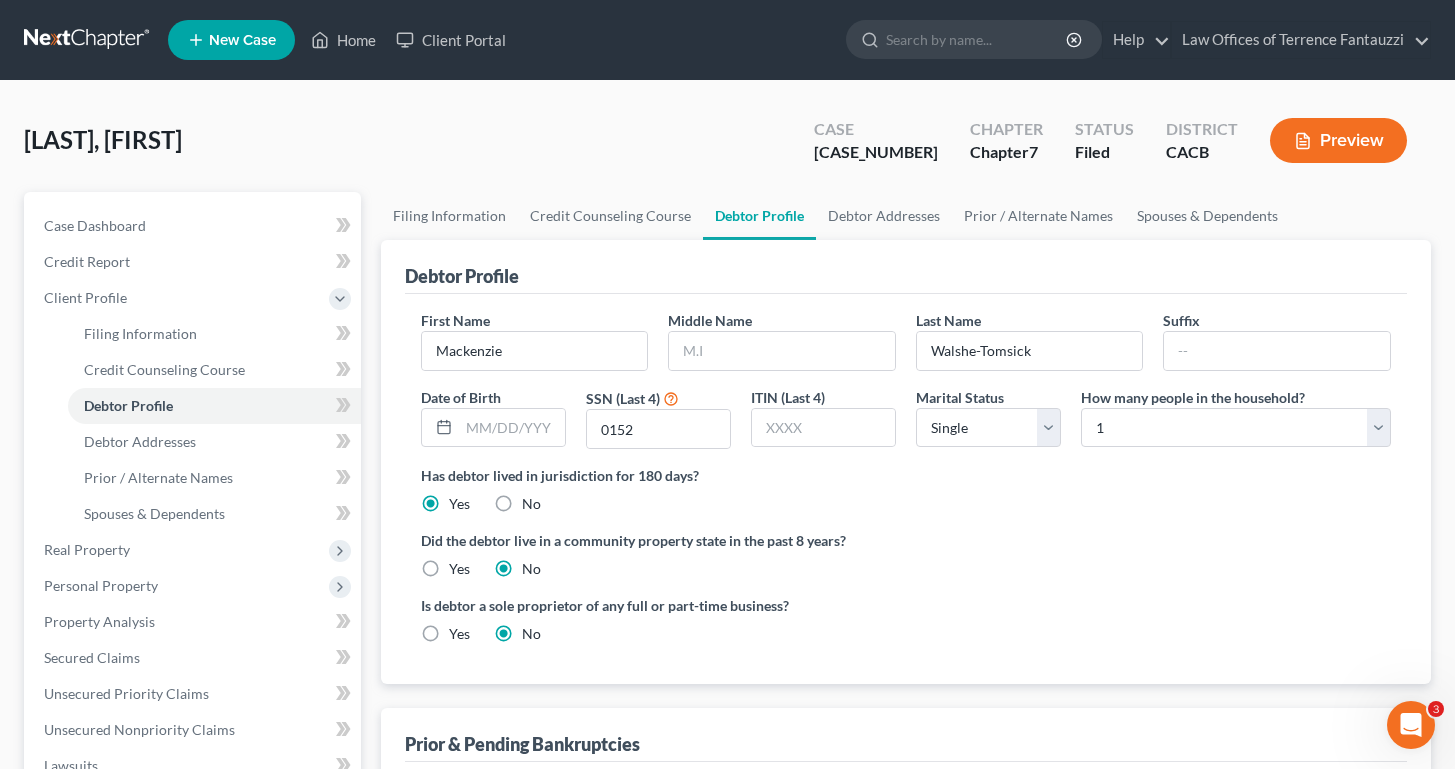 click on "Is debtor a sole proprietor of any full or part-time business? Yes No" at bounding box center (658, 619) 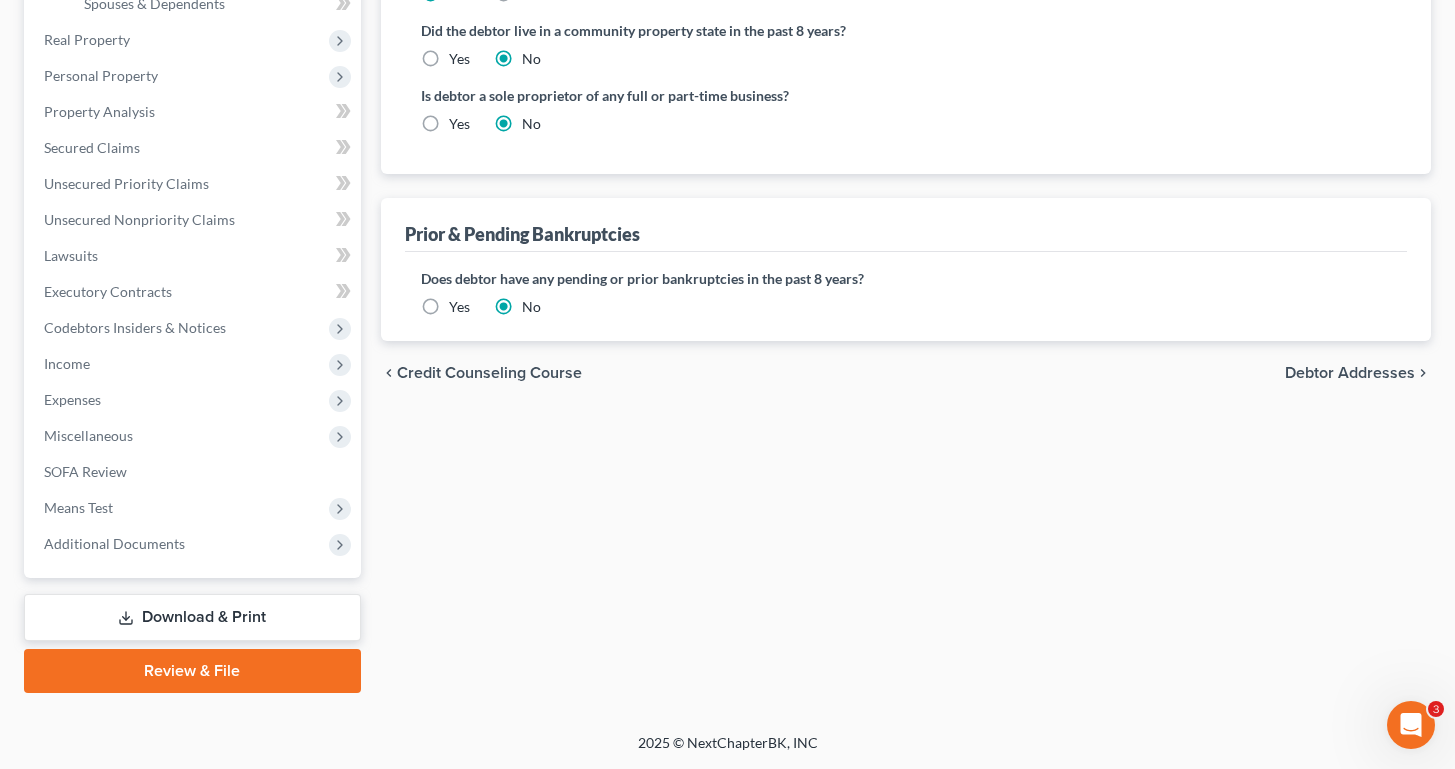 scroll, scrollTop: 510, scrollLeft: 0, axis: vertical 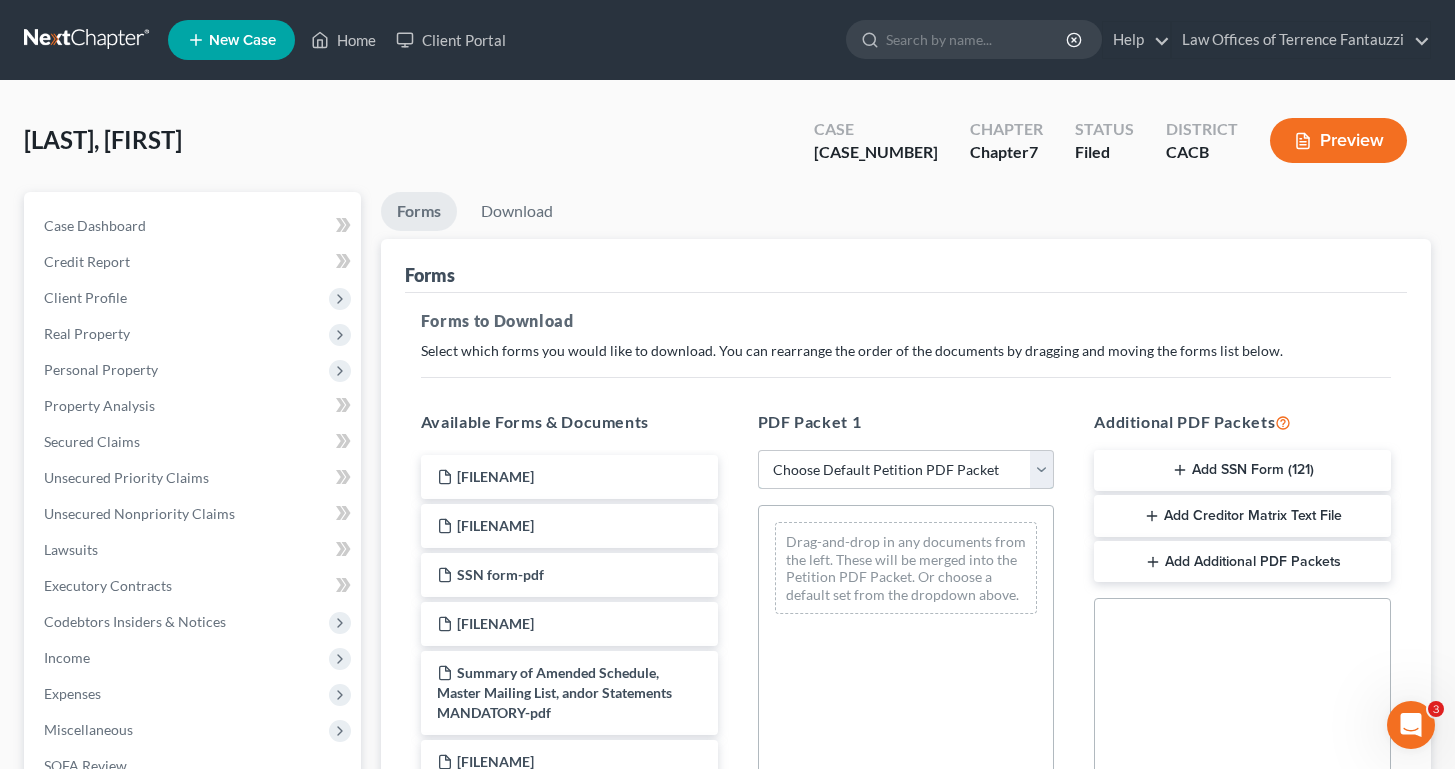 select on "2" 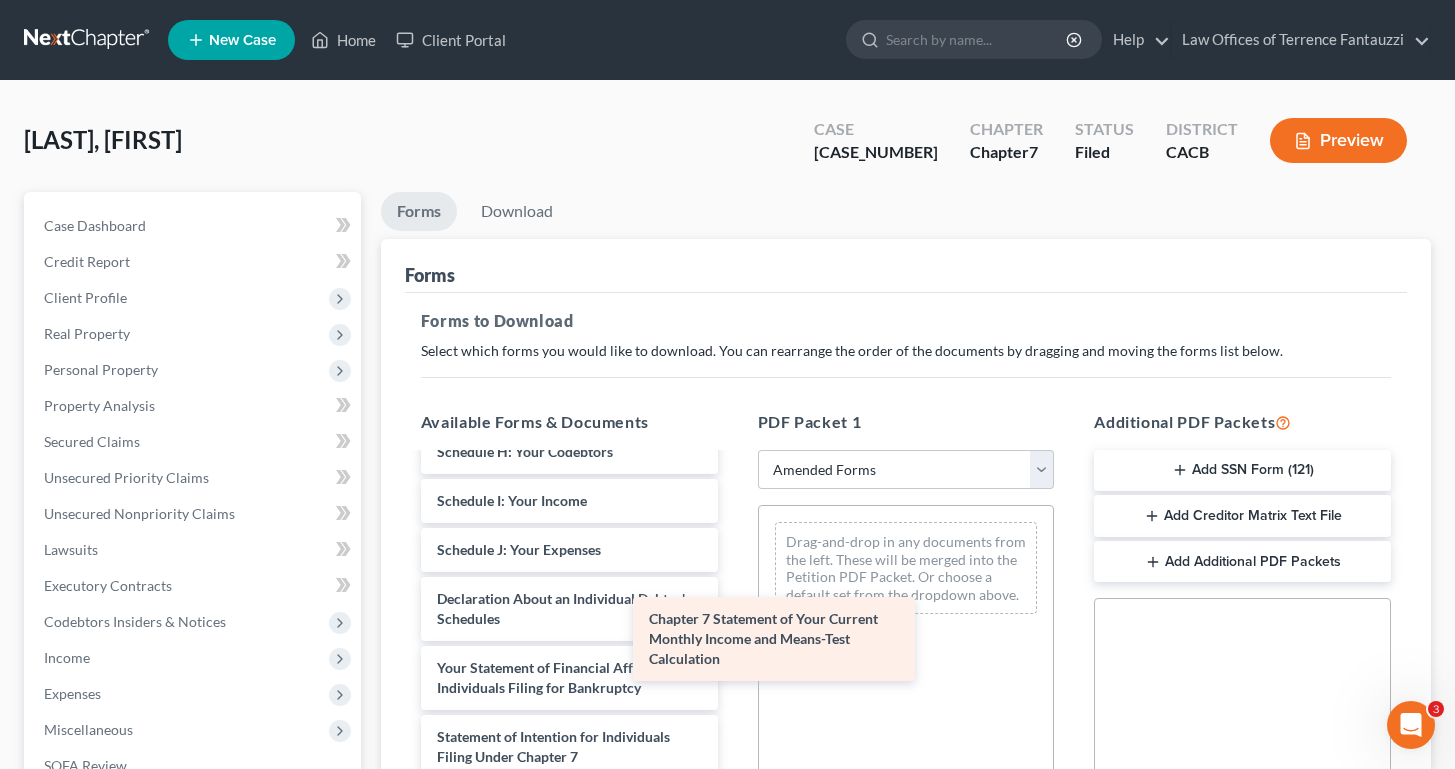 scroll, scrollTop: 468, scrollLeft: 0, axis: vertical 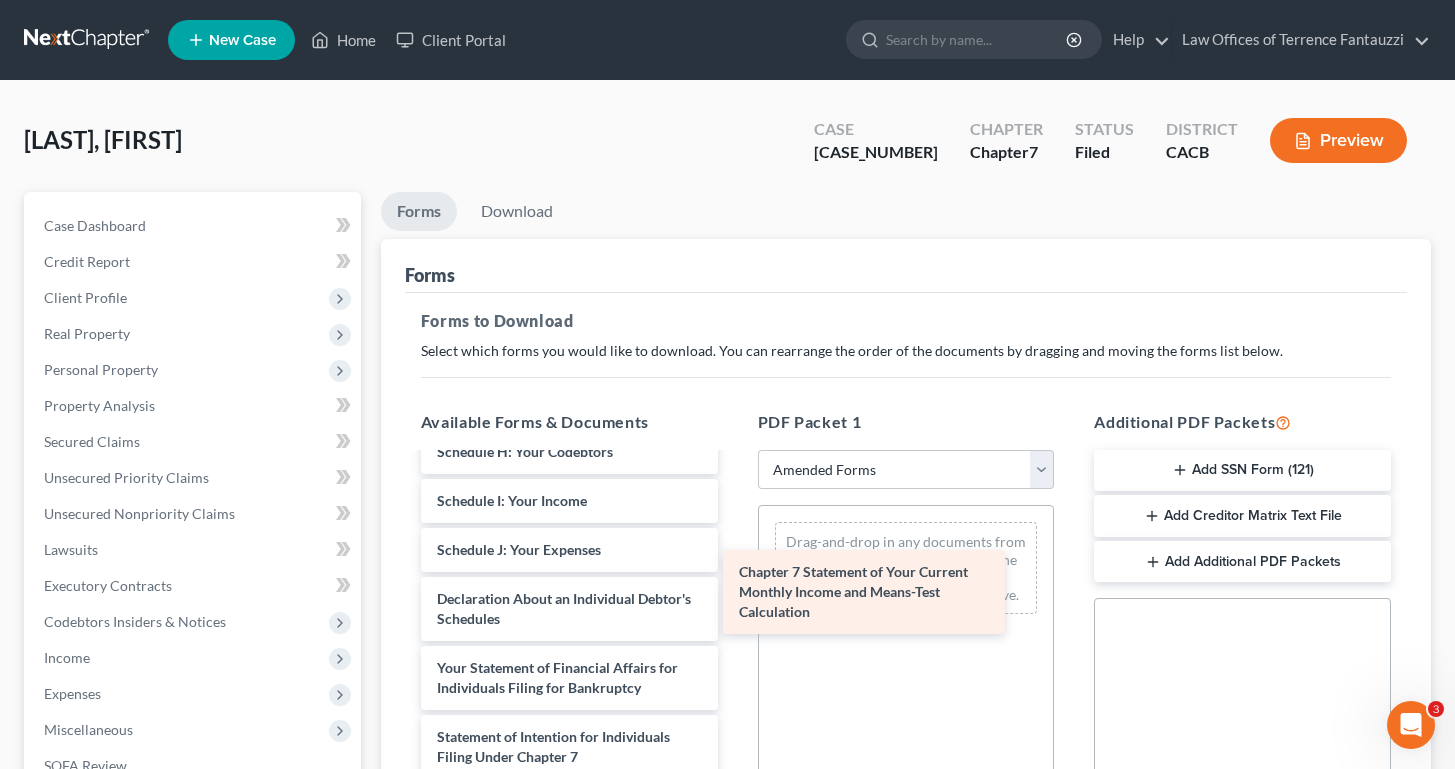 drag, startPoint x: 573, startPoint y: 713, endPoint x: 874, endPoint y: 569, distance: 333.672 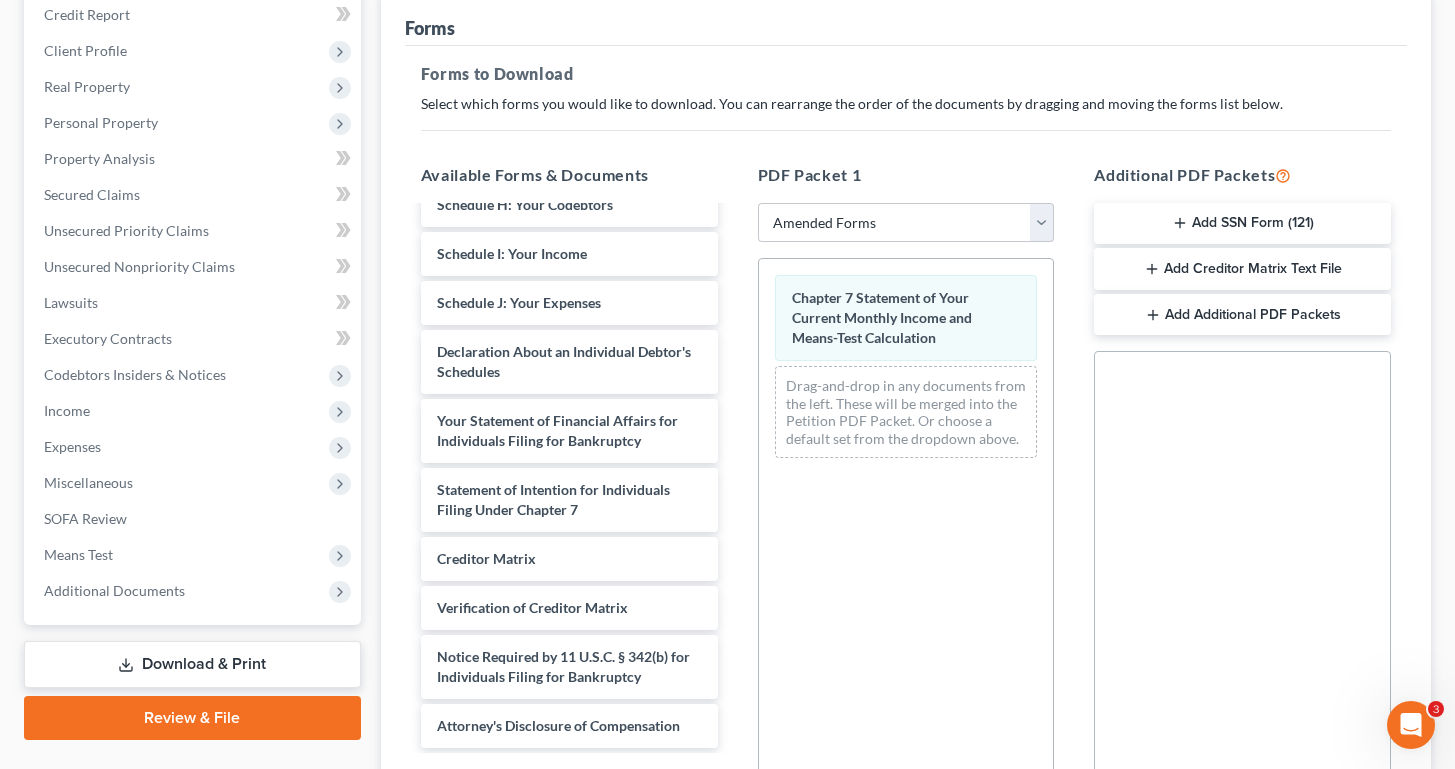 scroll, scrollTop: 466, scrollLeft: 0, axis: vertical 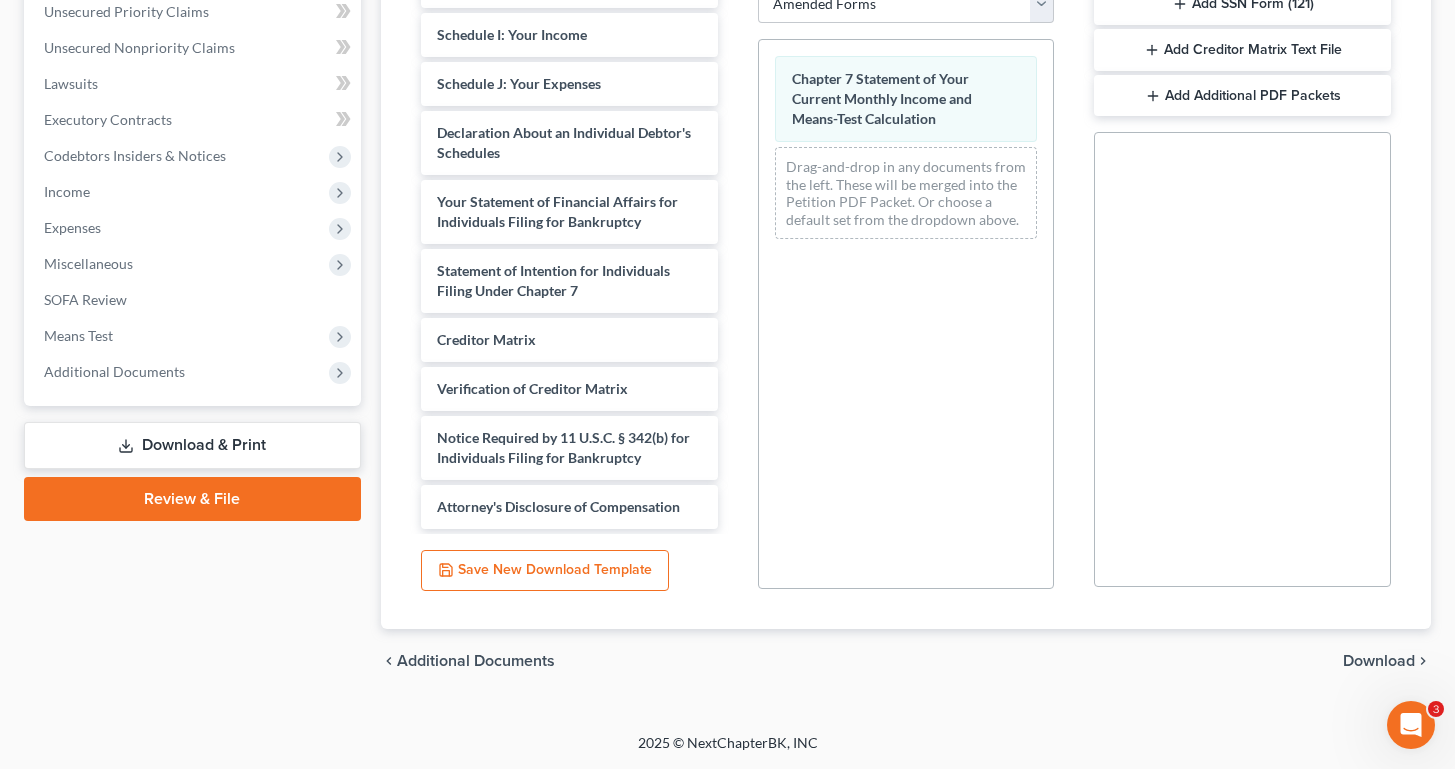 click on "Download" at bounding box center (1379, 661) 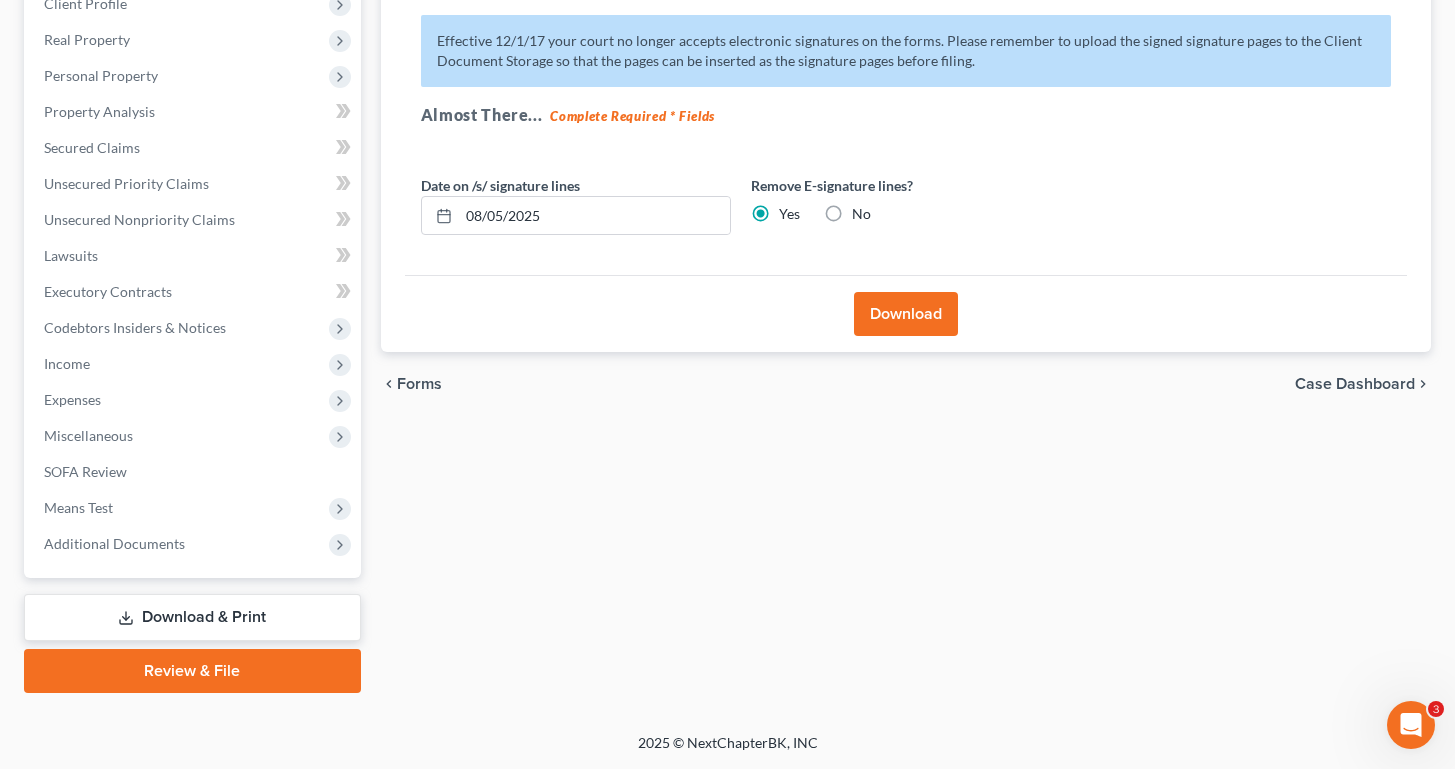 click on "Download" at bounding box center (906, 314) 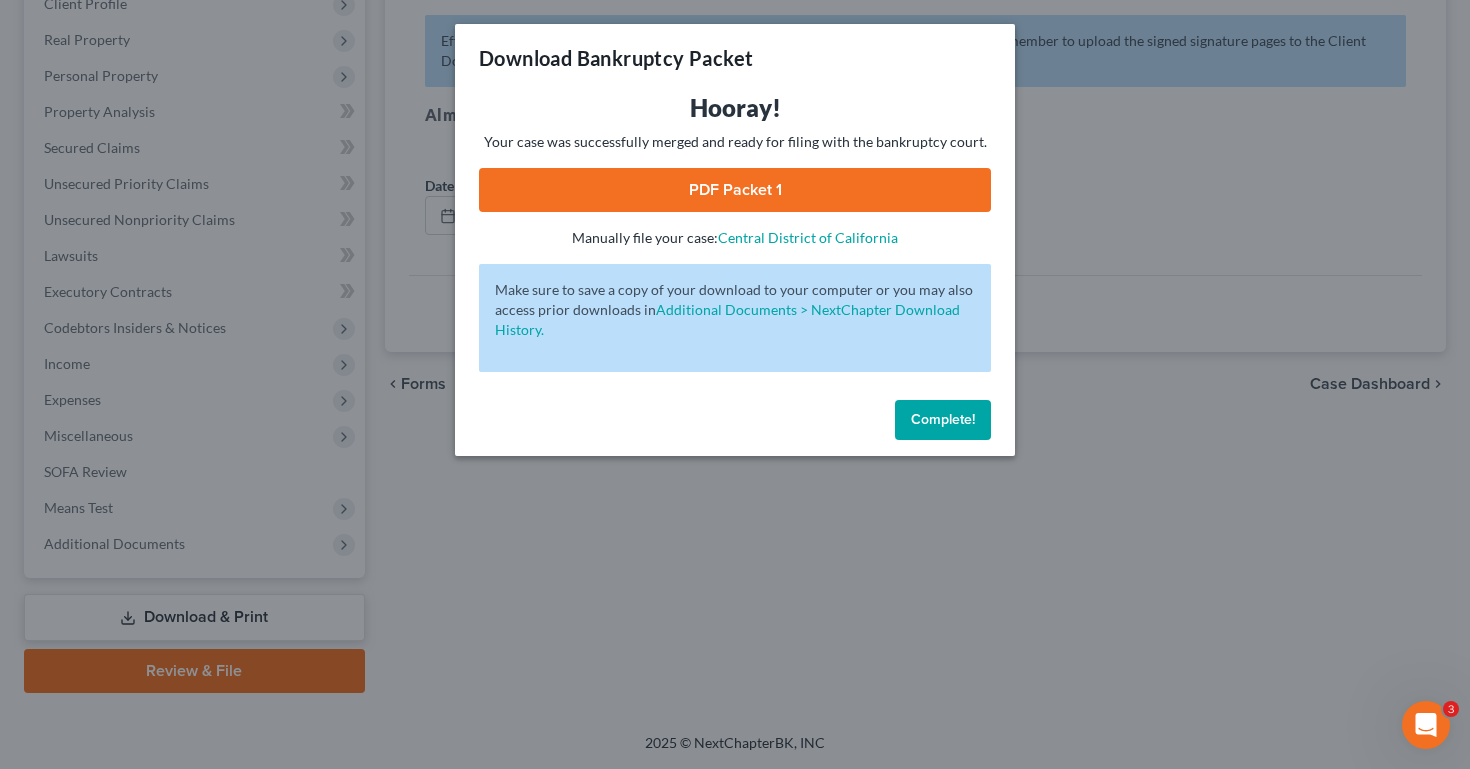 click on "PDF Packet 1" at bounding box center (735, 190) 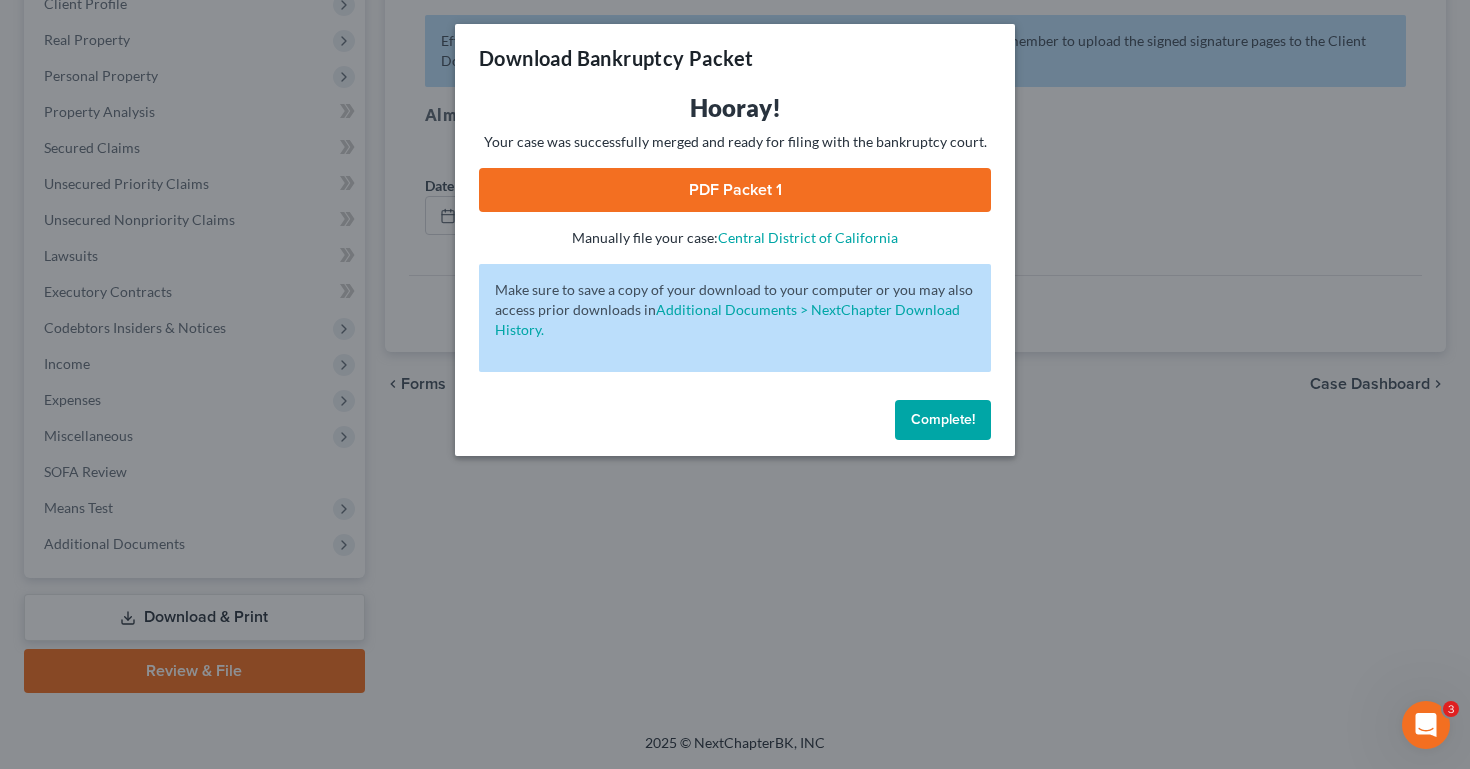 click on "Complete!" at bounding box center (943, 420) 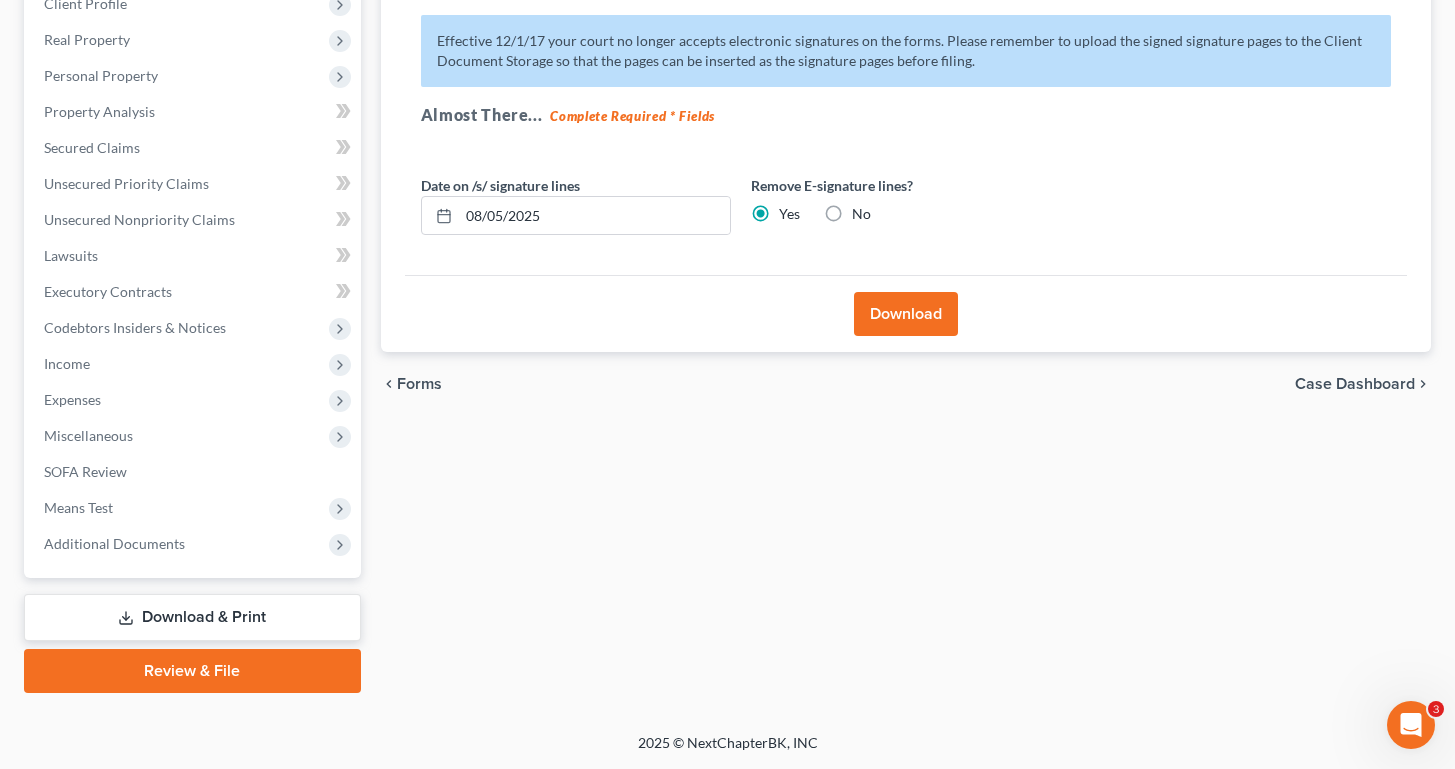 click on "Forms
Download
Forms Forms to Download Select which forms you would like to download. You can rearrange the order of the documents by dragging and moving the forms list below. Available Forms & Documents
Voluntary Petition for Individuals Filing for Bankruptcy Summary of Your Assets and Liabilities Schedule A/B: Property Schedule C: The Property You Claim as Exempt Schedule D: Creditors Who Hold Claims Secured by Property Schedule E/F: Creditors Who Have Unsecured Claims Schedule G: Executory Contracts and Unexpired Leases Schedule H: Your Codebtors Schedule I: Your Income Schedule J: Your Expenses Declaration About an Individual Debtor's Schedules Your Statement of Financial Affairs for Individuals Filing for Bankruptcy Statement of Intention for Individuals Filing Under Chapter 7 Creditor Matrix Verification of Creditor Matrix Notice Required by 11 U.S.C. § 342(b) for Individuals Filing for Bankruptcy Attorney's Disclosure of Compensation
PDF Packet 1 default" at bounding box center [906, 295] 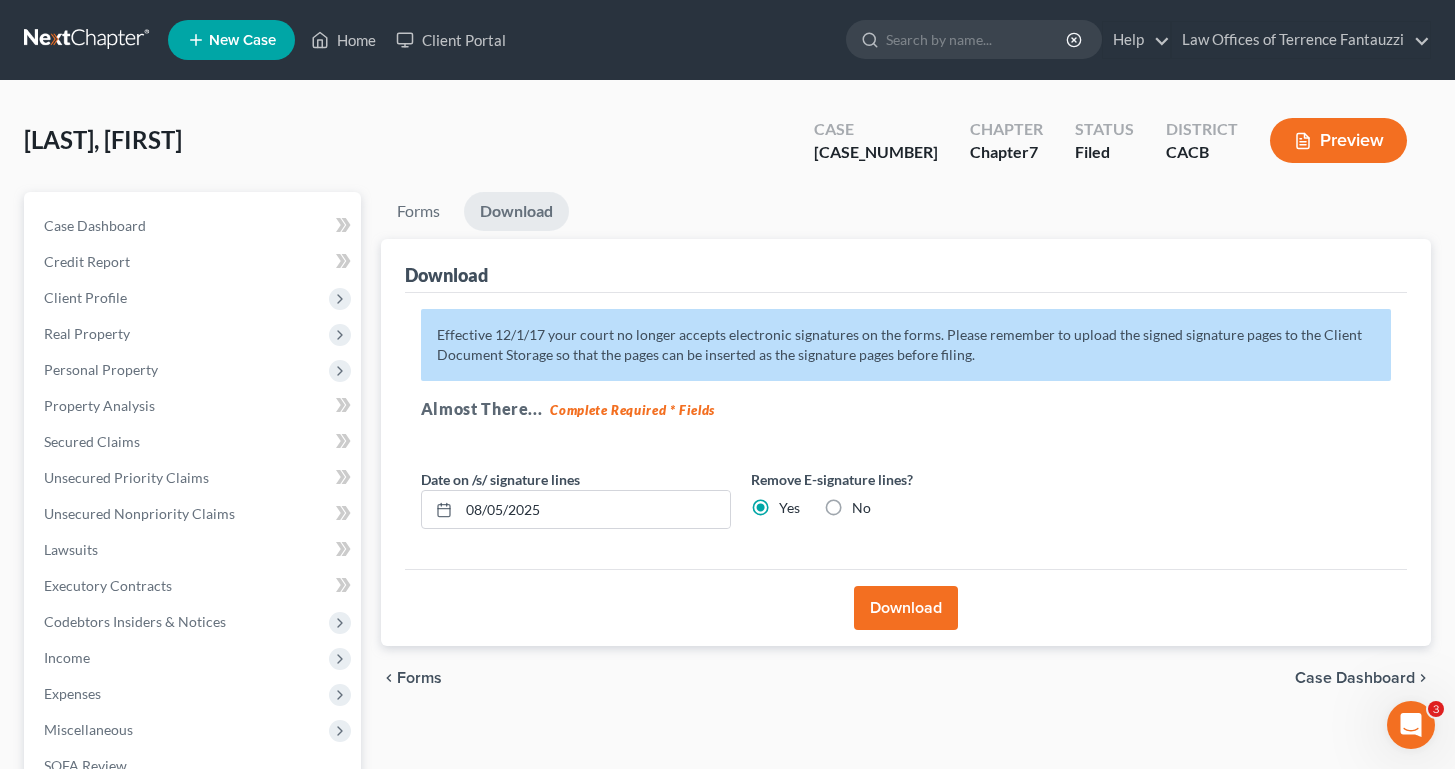 scroll, scrollTop: 0, scrollLeft: 0, axis: both 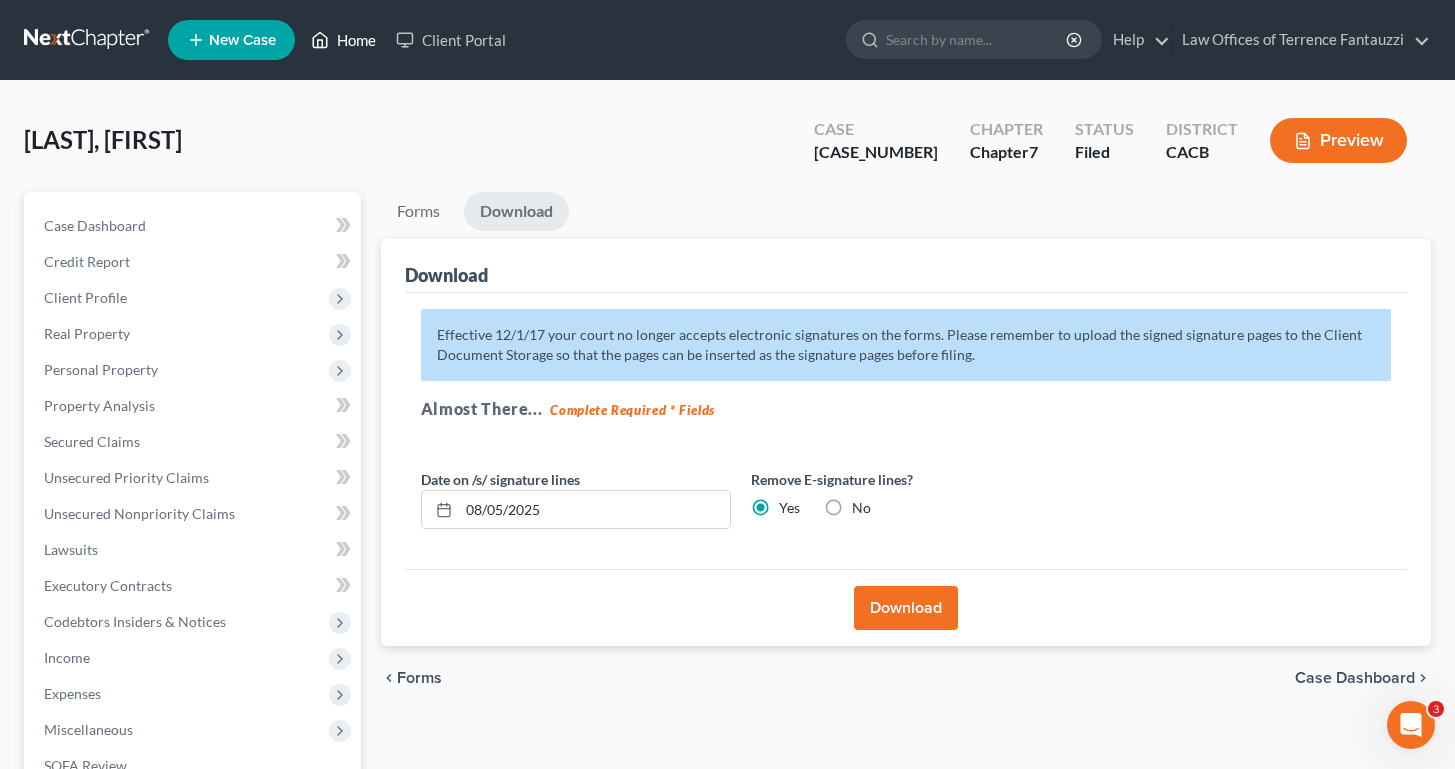 click on "Home" at bounding box center (343, 40) 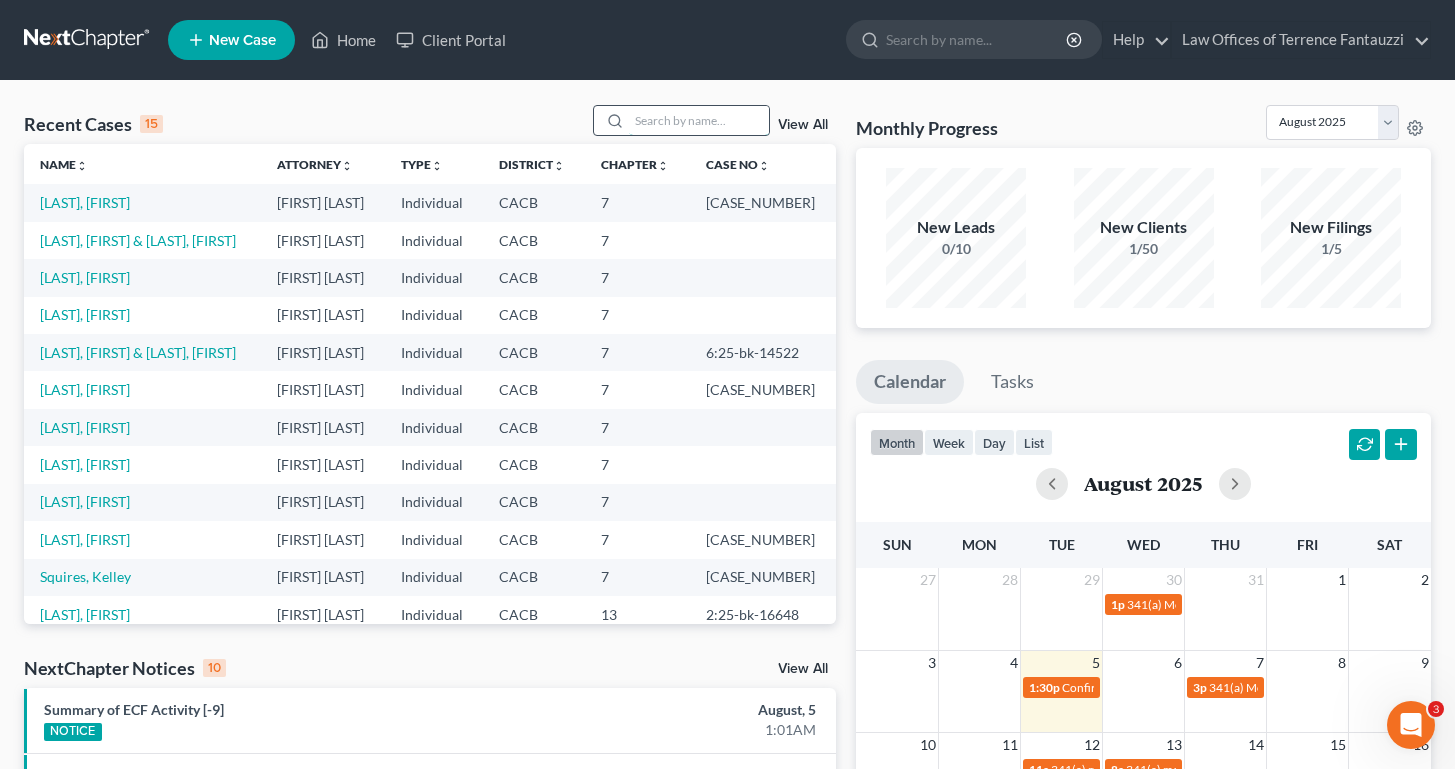 click at bounding box center (699, 120) 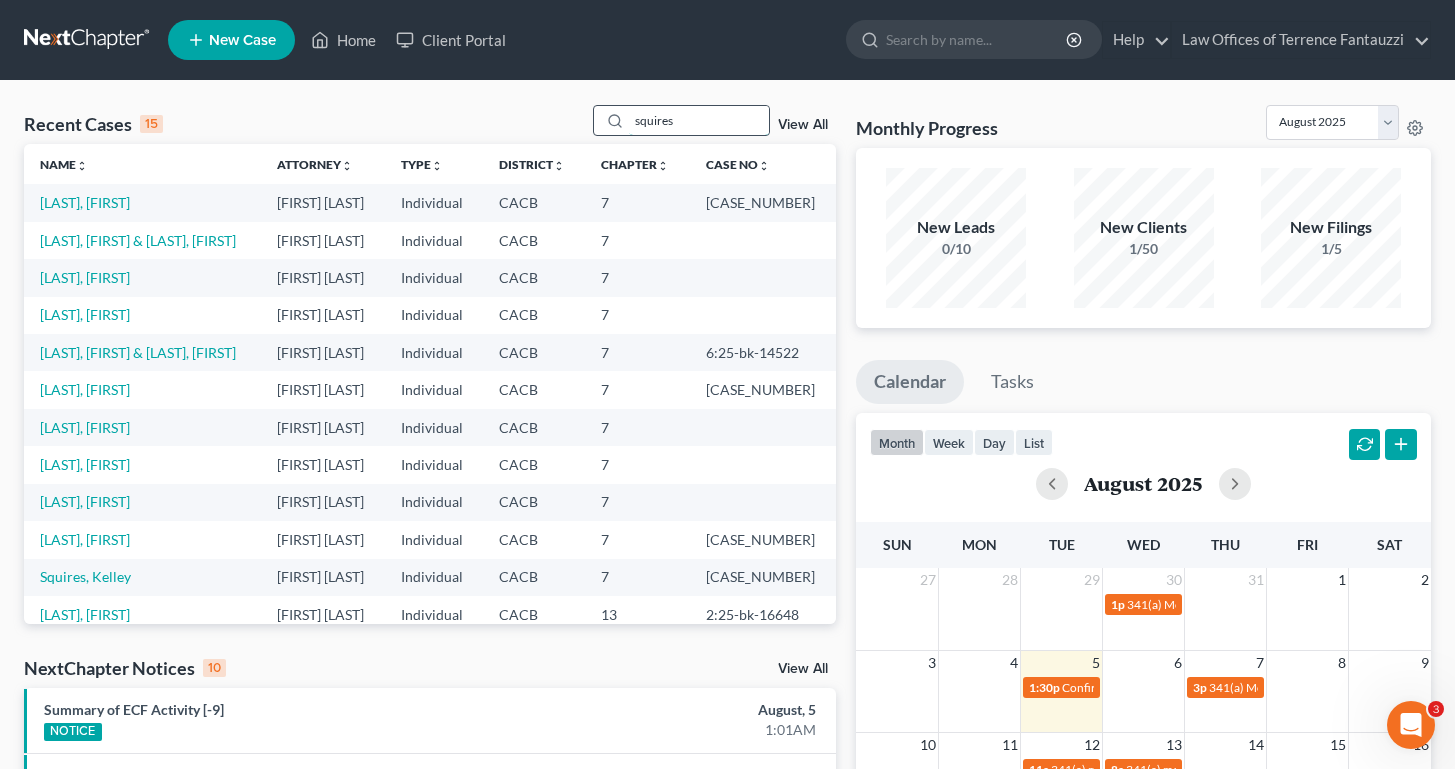 type on "squires" 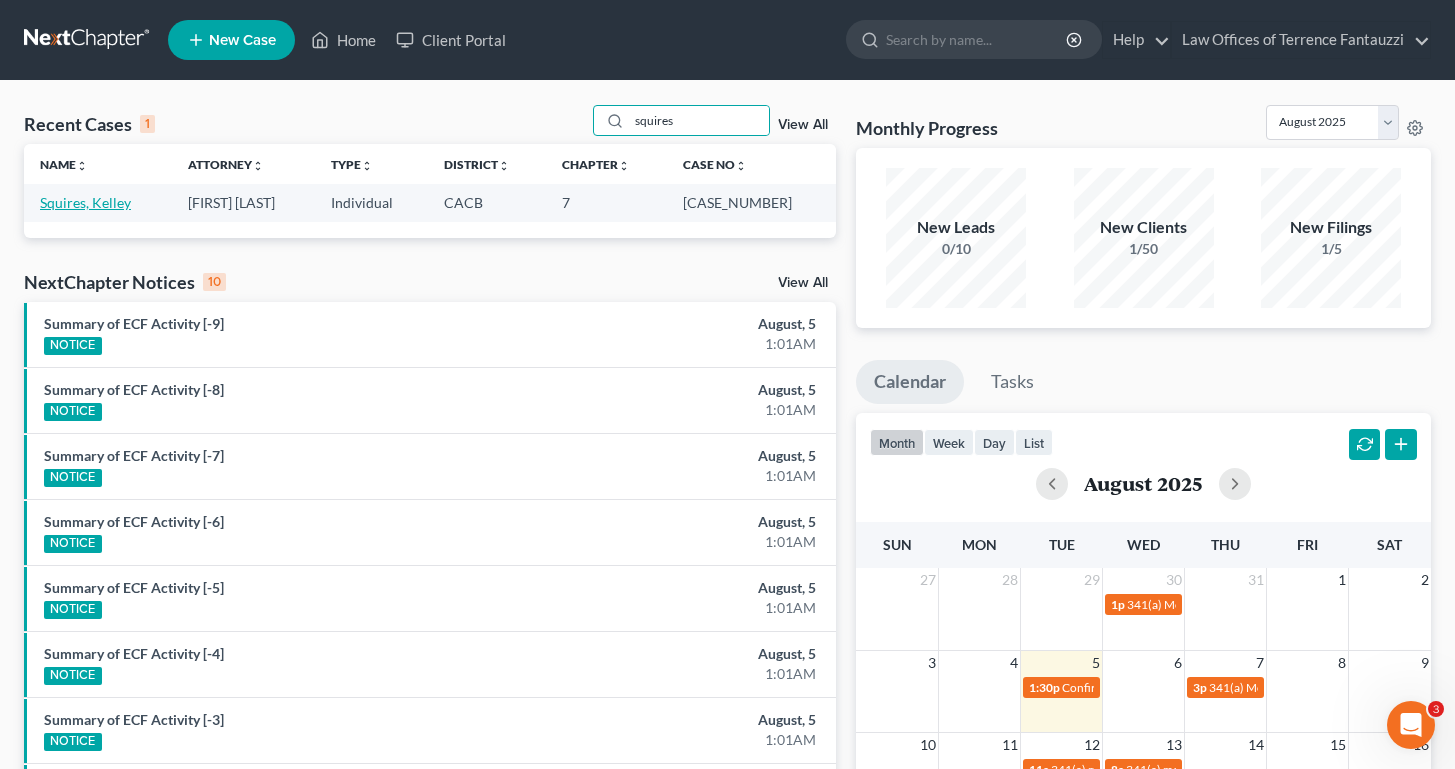 click on "Squires, Kelley" at bounding box center (85, 202) 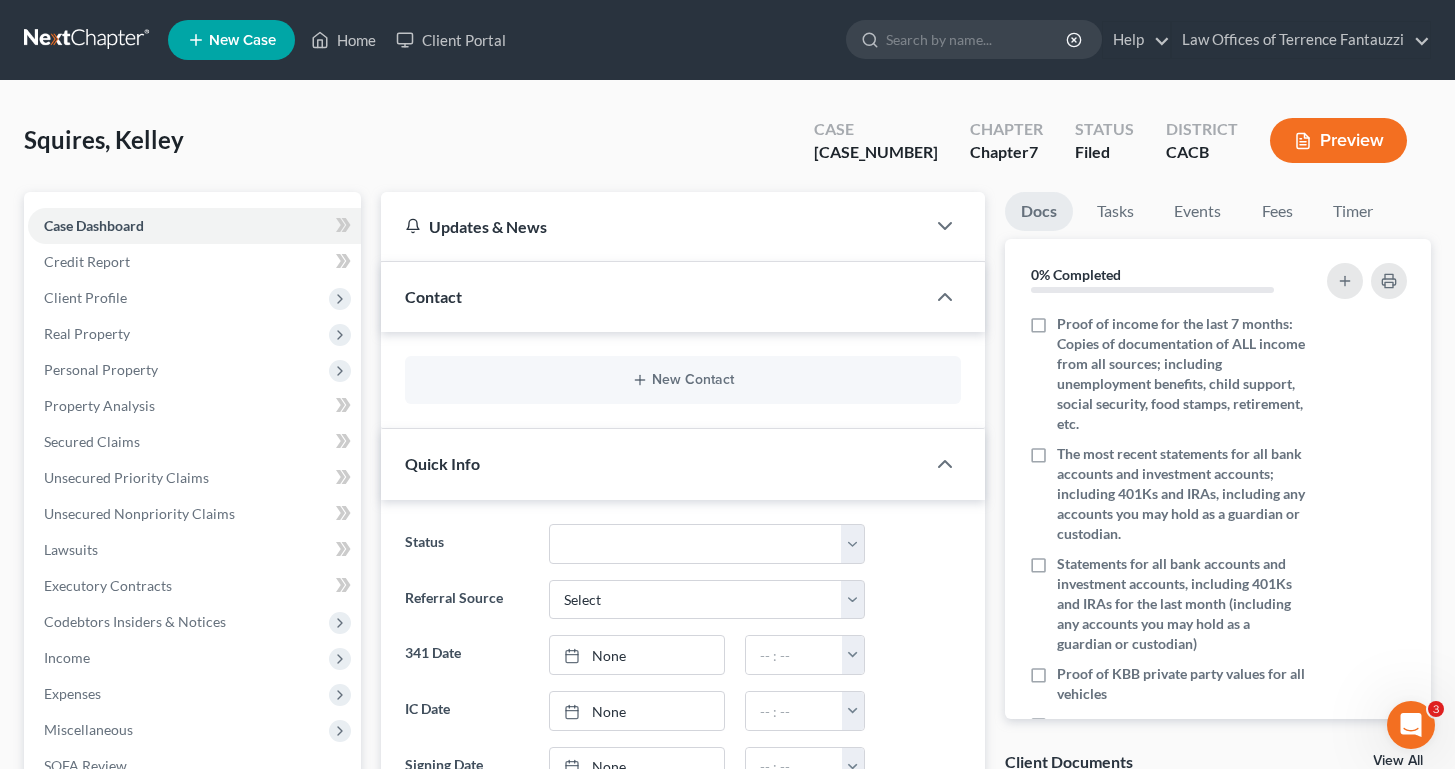 scroll, scrollTop: 480, scrollLeft: 0, axis: vertical 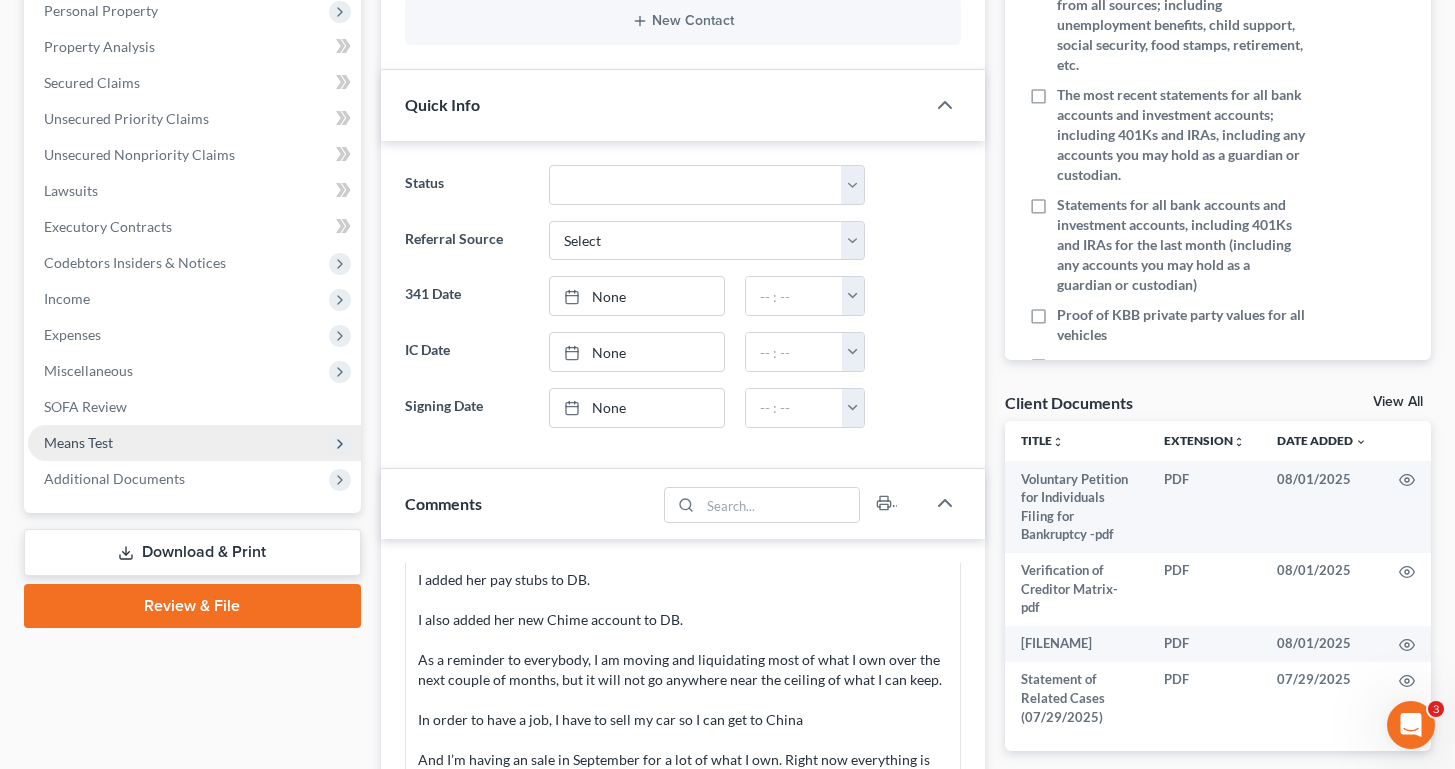 click on "Means Test" at bounding box center (78, 442) 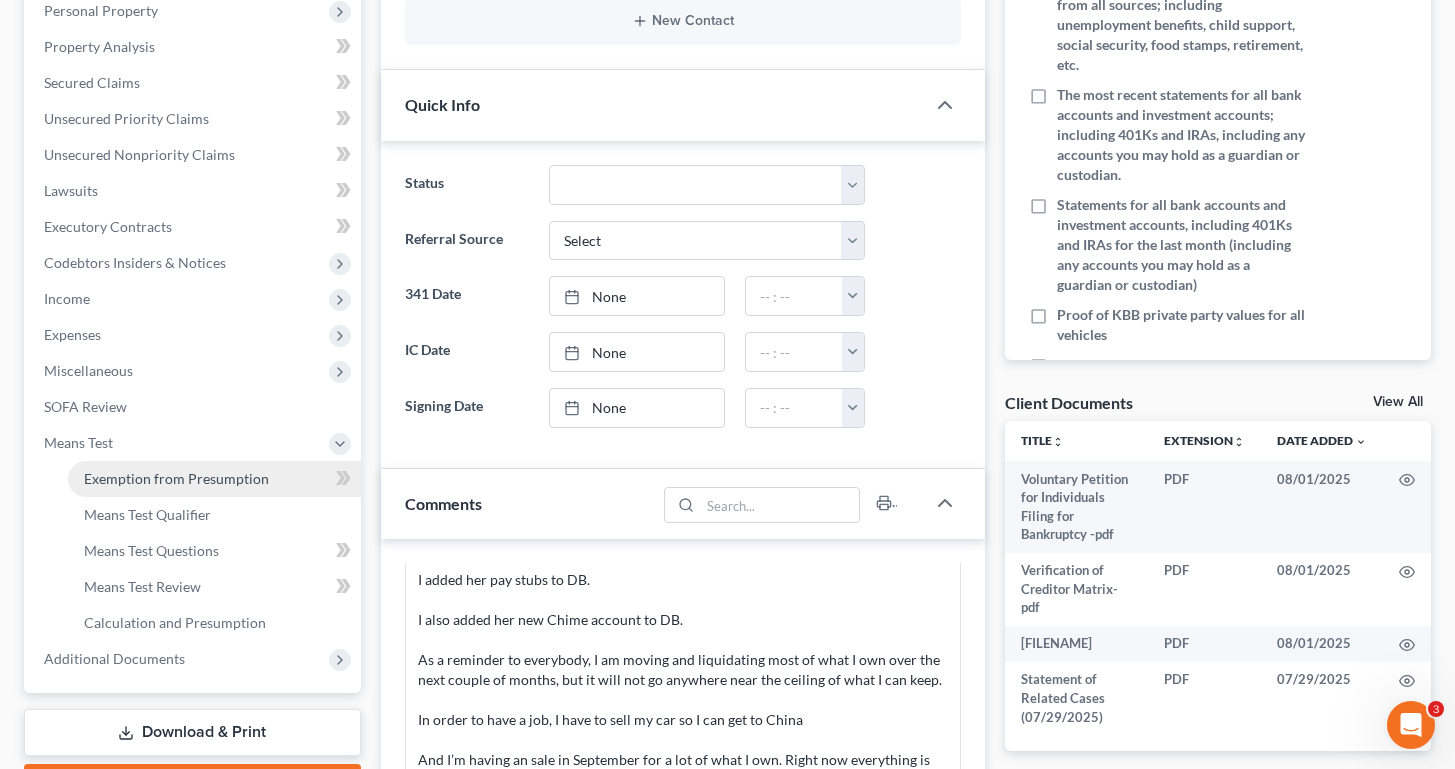 click on "Exemption from Presumption" at bounding box center (176, 478) 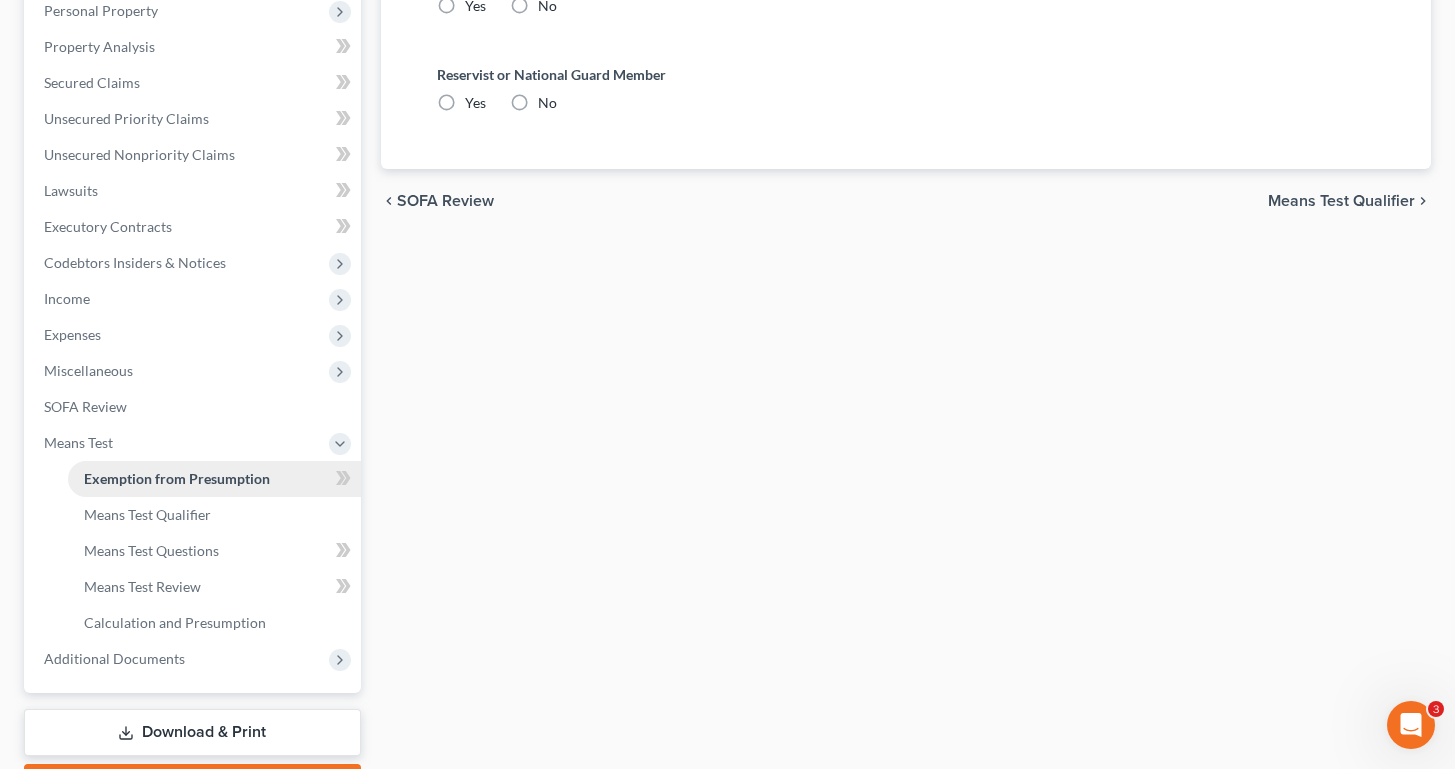scroll, scrollTop: 48, scrollLeft: 0, axis: vertical 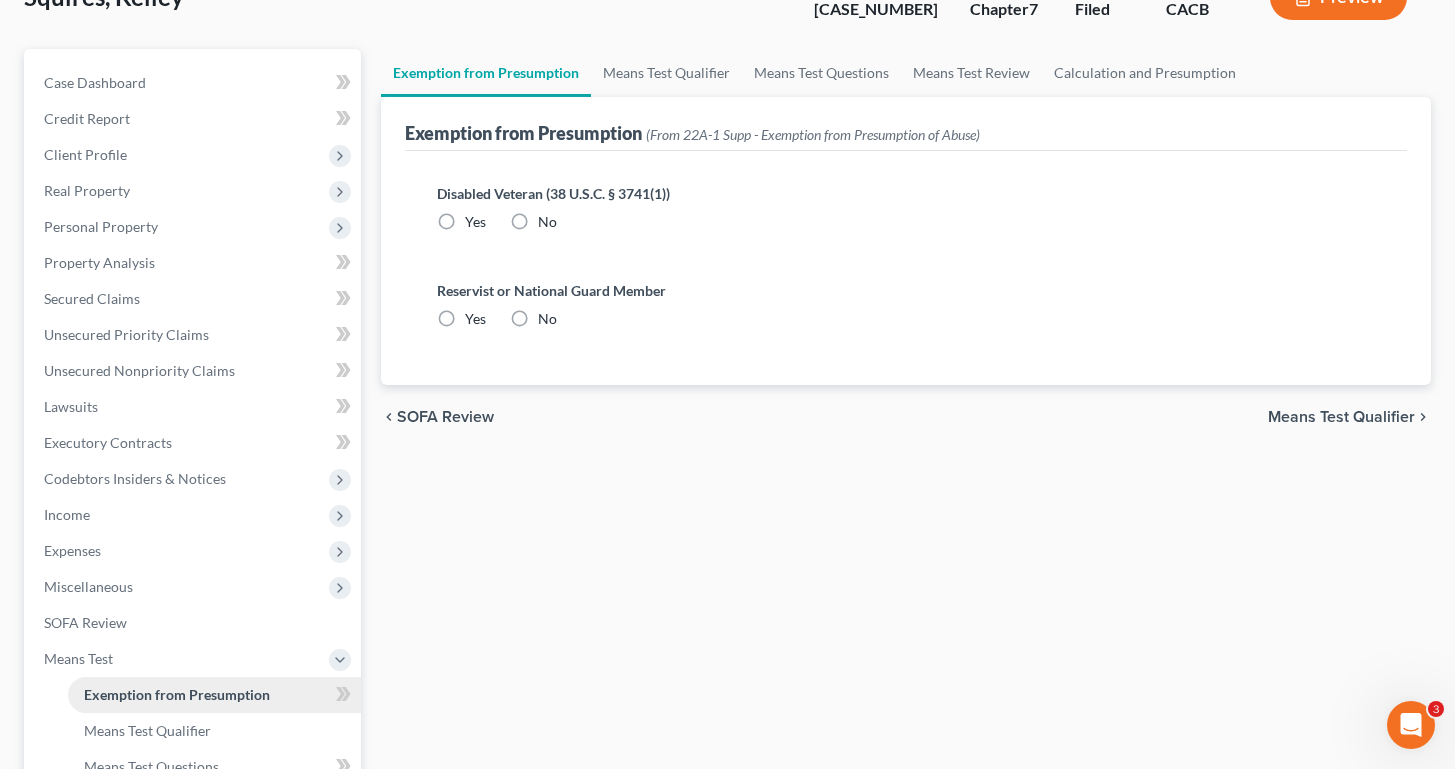 radio on "true" 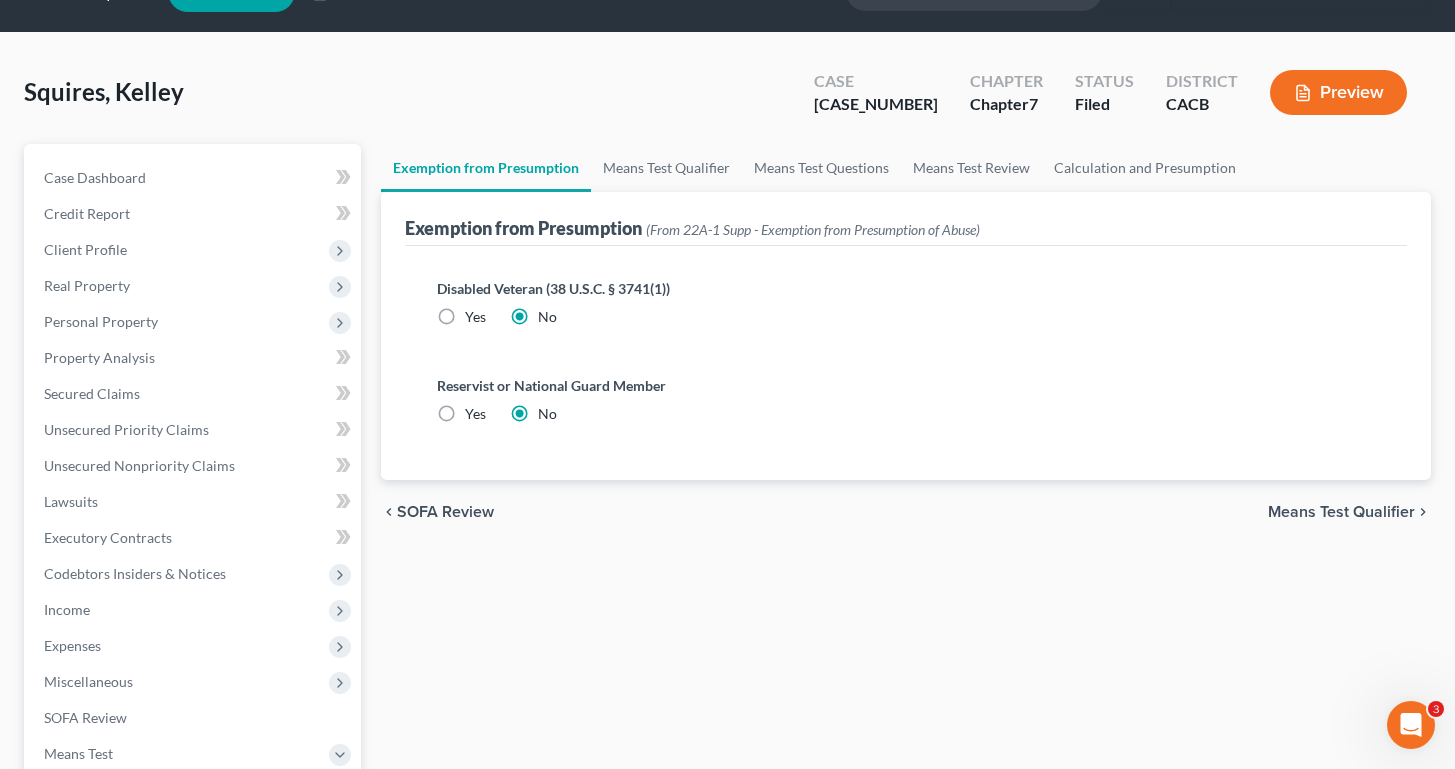 scroll, scrollTop: 0, scrollLeft: 0, axis: both 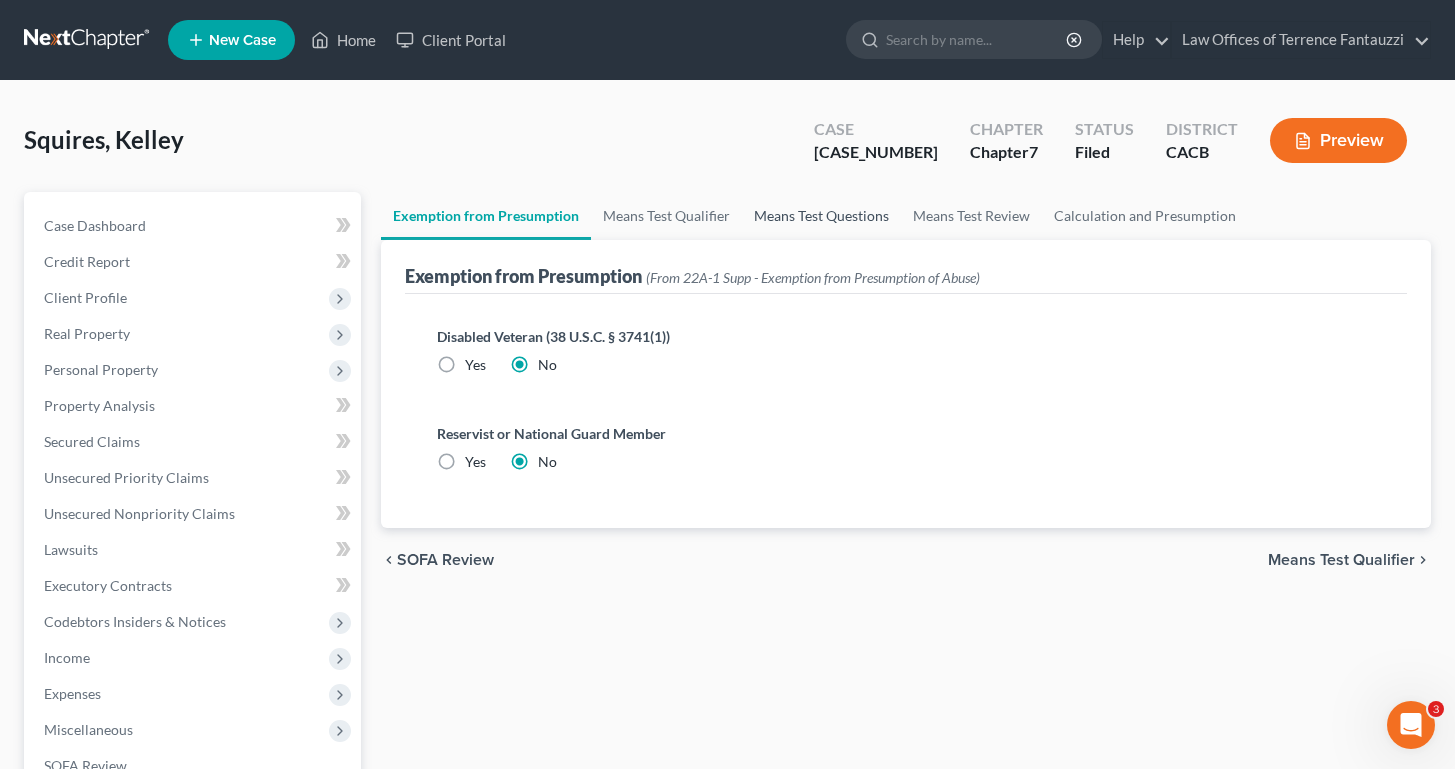 click on "Means Test Questions" at bounding box center [821, 216] 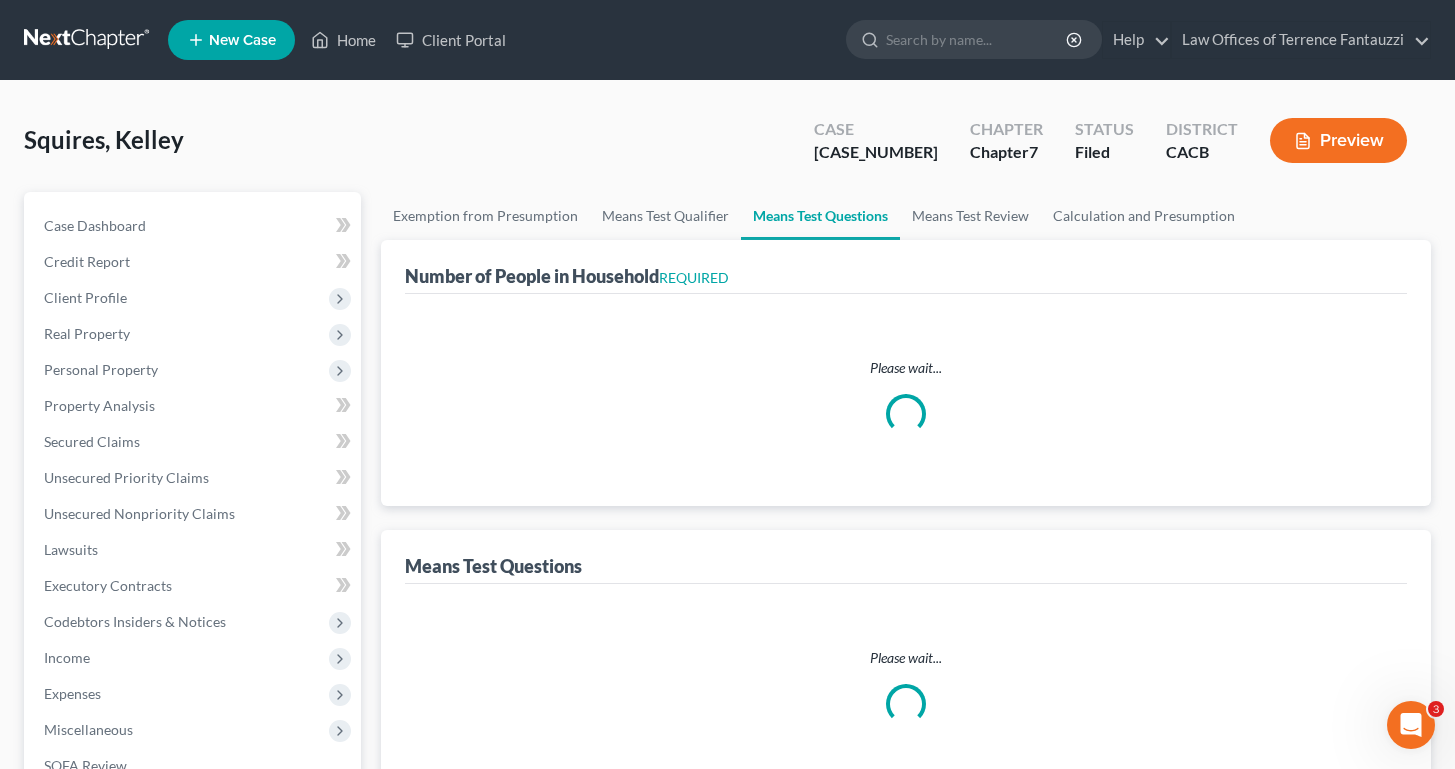 select on "0" 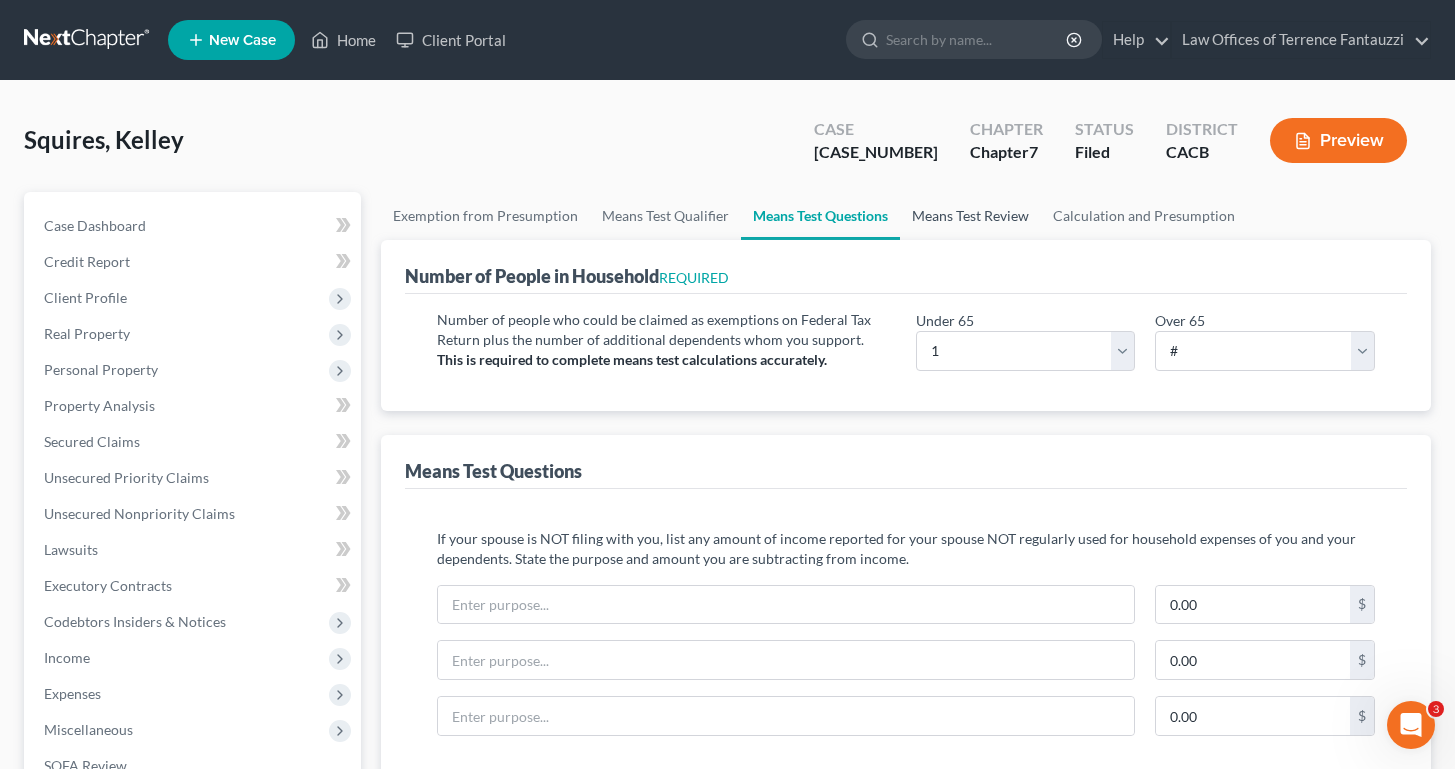 click on "Means Test Review" at bounding box center [970, 216] 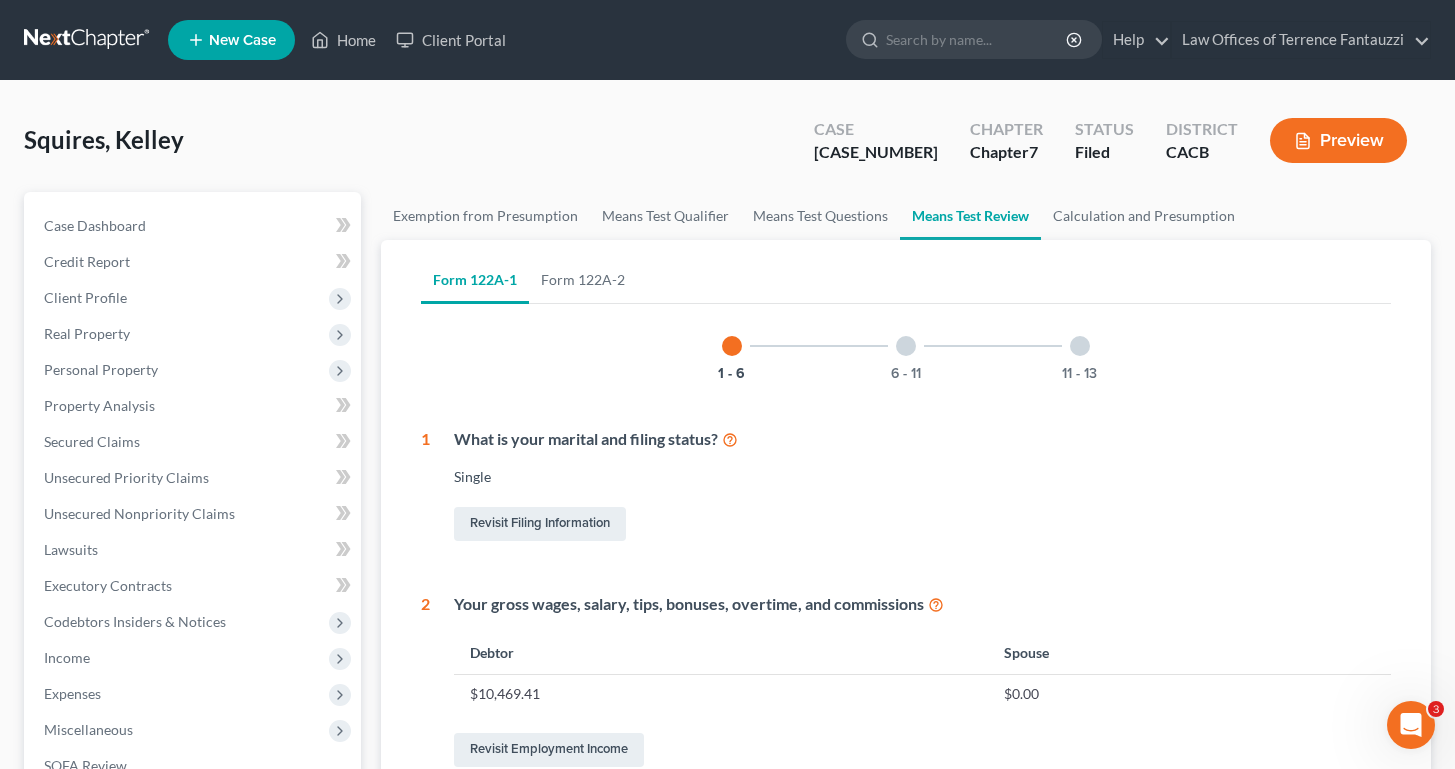 click on "6 - 11" at bounding box center [906, 346] 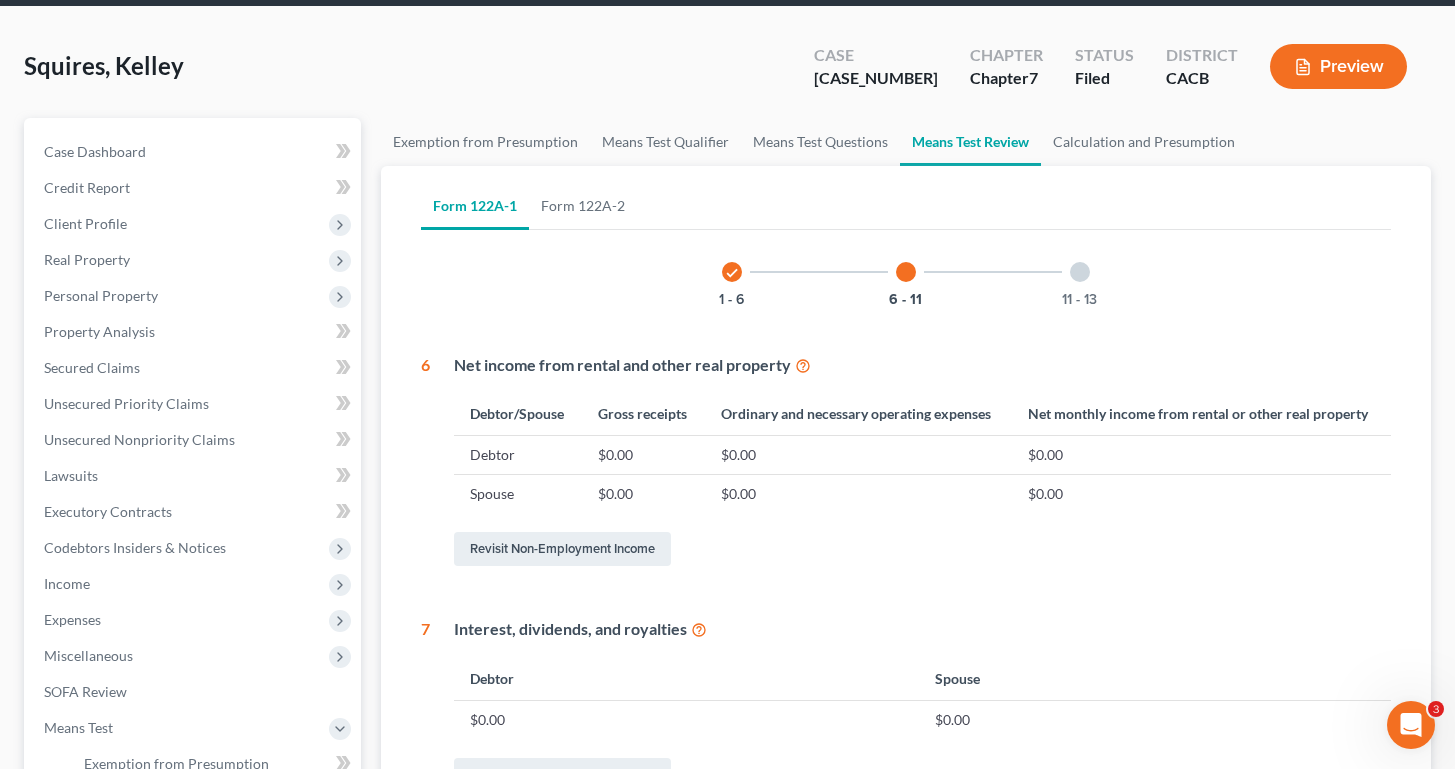 scroll, scrollTop: 73, scrollLeft: 0, axis: vertical 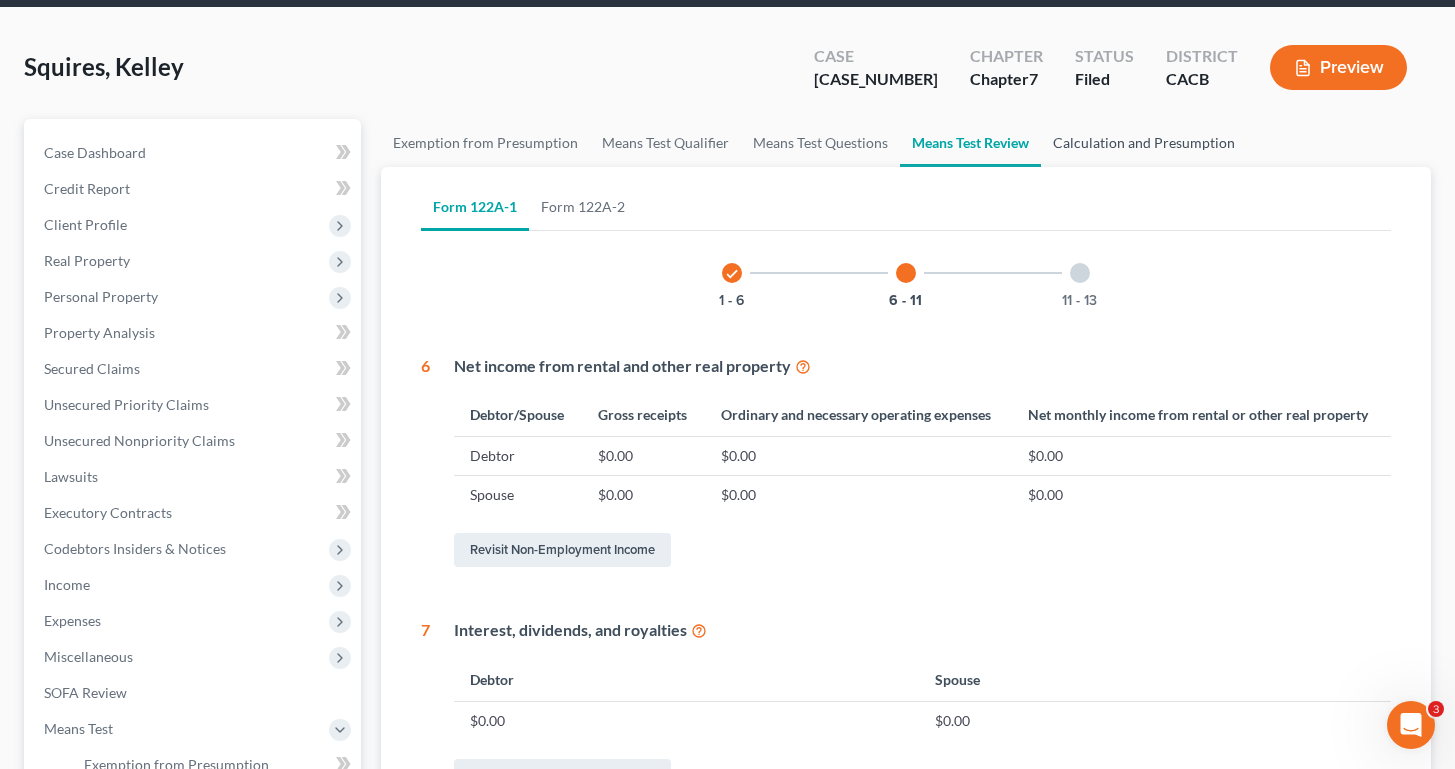 click on "Calculation and Presumption" at bounding box center (1144, 143) 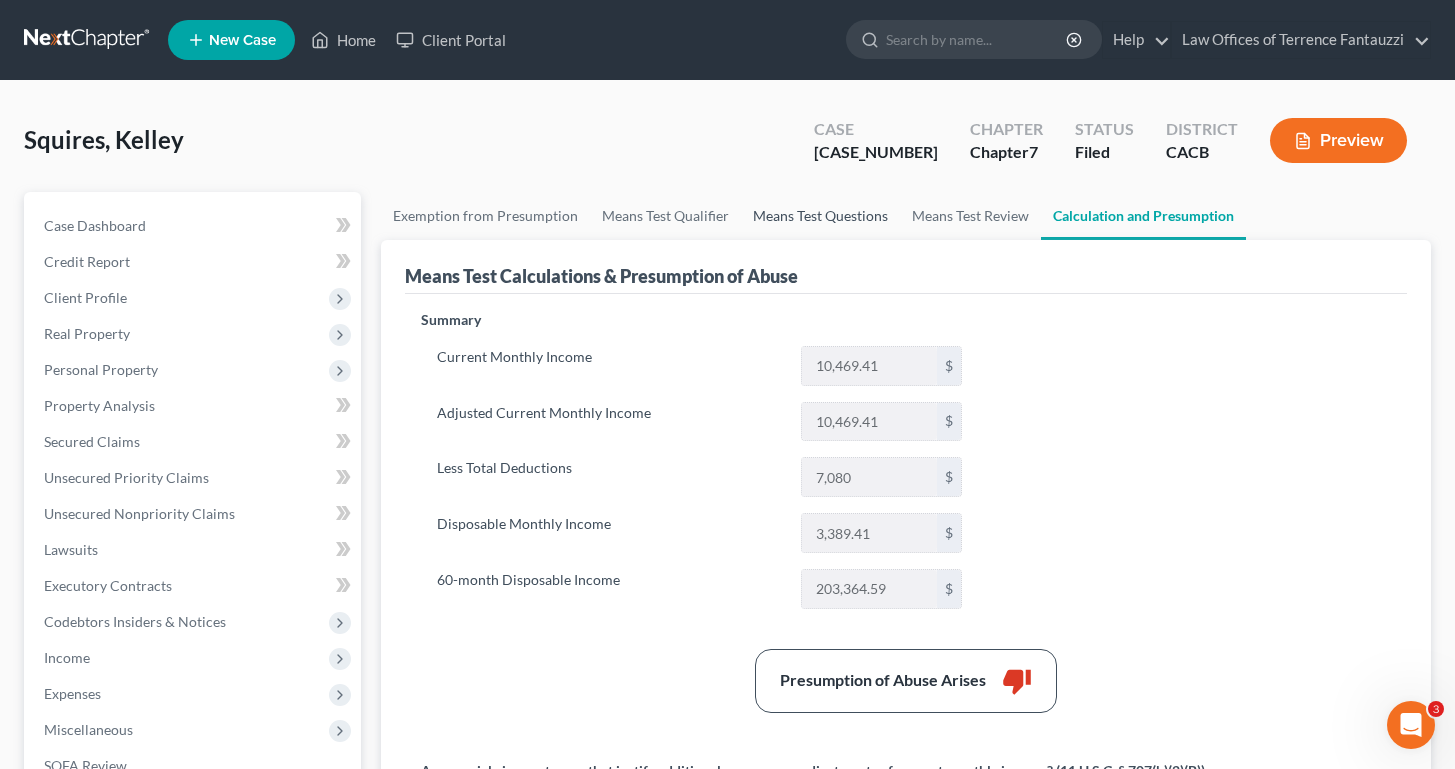 click on "Means Test Questions" at bounding box center (820, 216) 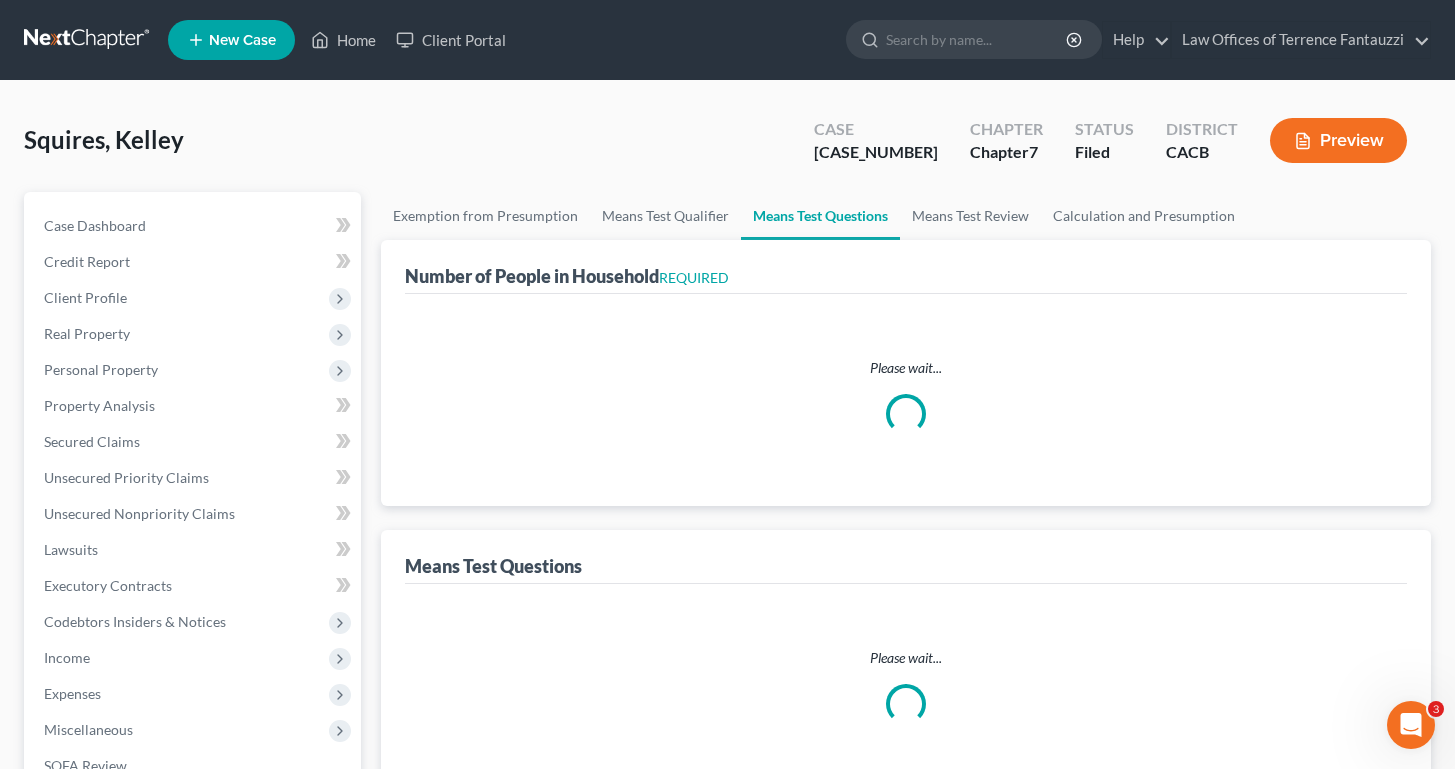 select on "1" 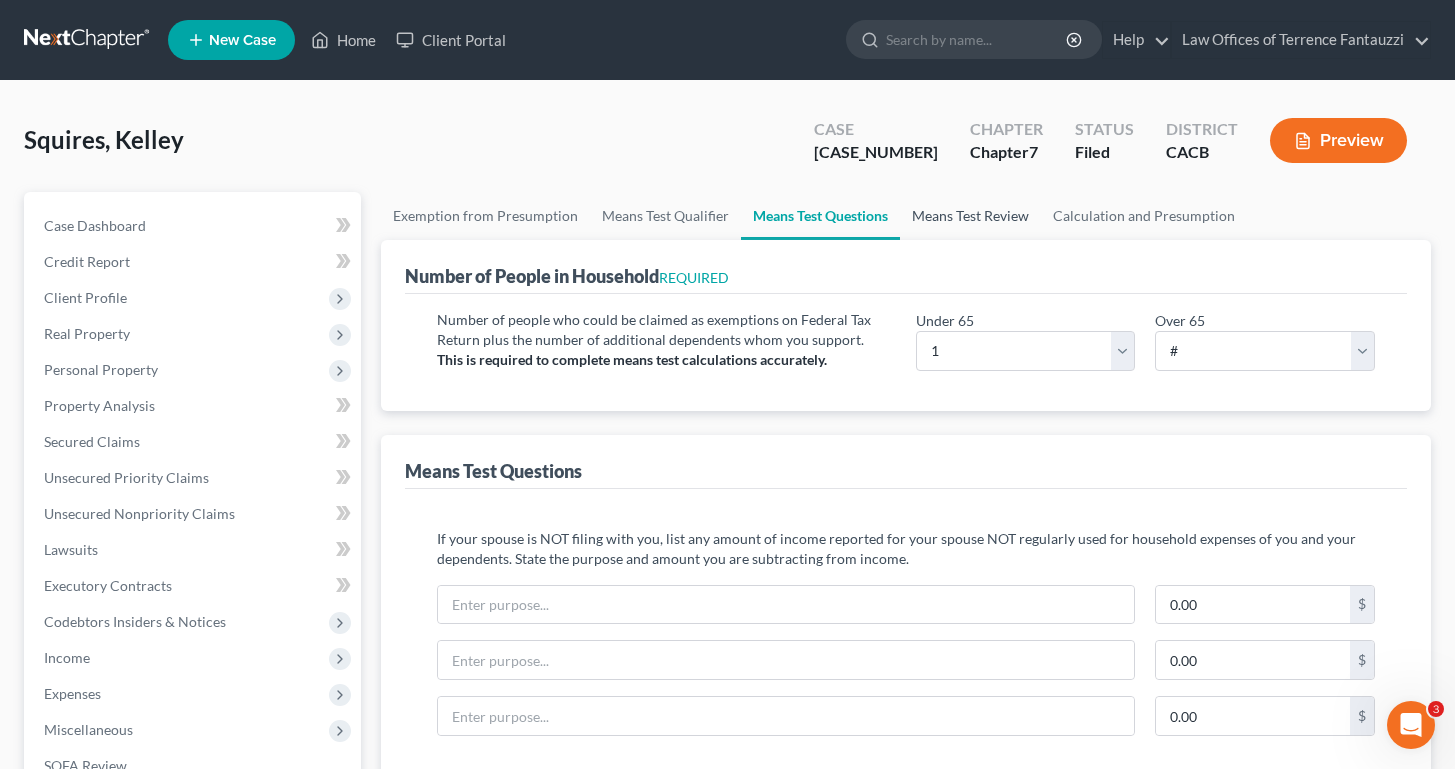 click on "Means Test Review" at bounding box center (970, 216) 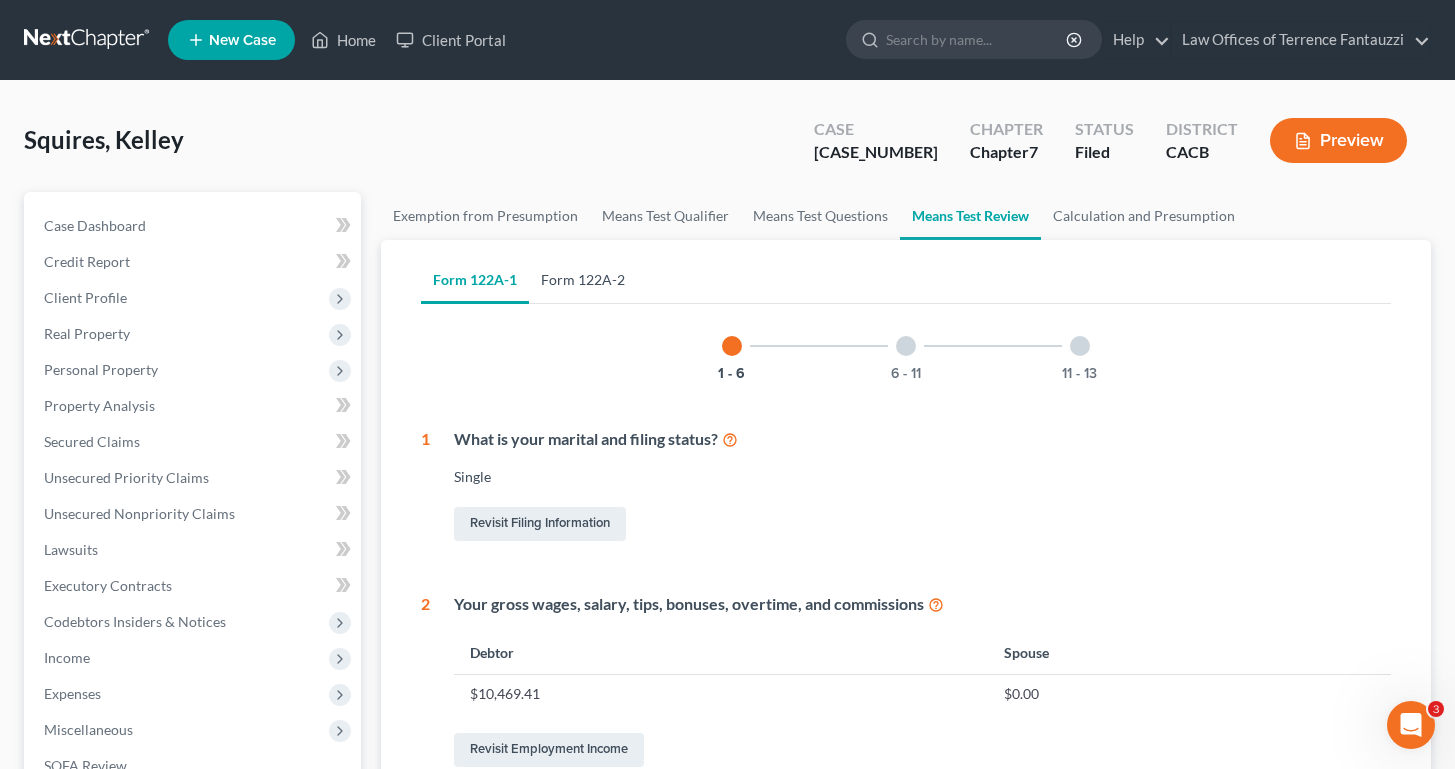 click on "Form 122A-2" at bounding box center [583, 280] 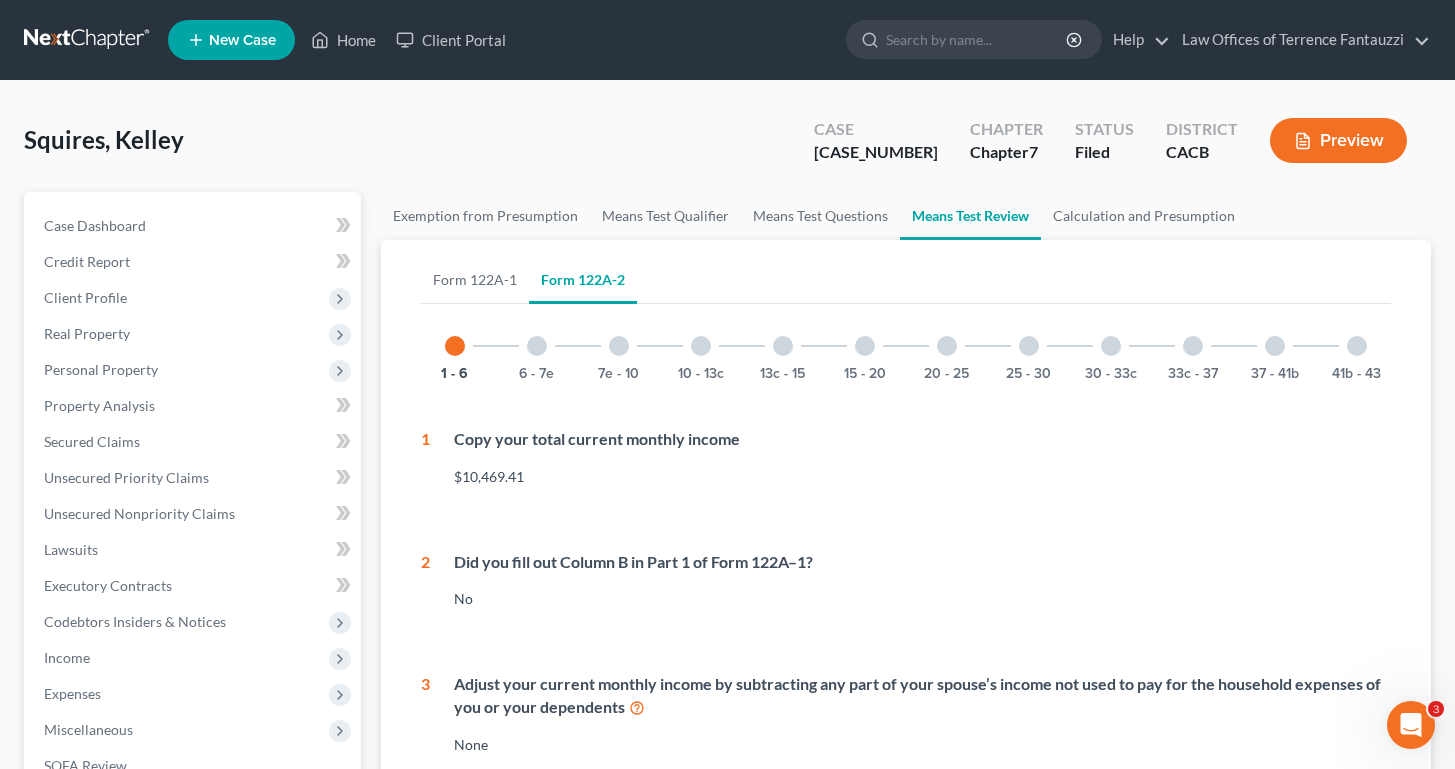 click on "30 - 33c" at bounding box center (1111, 346) 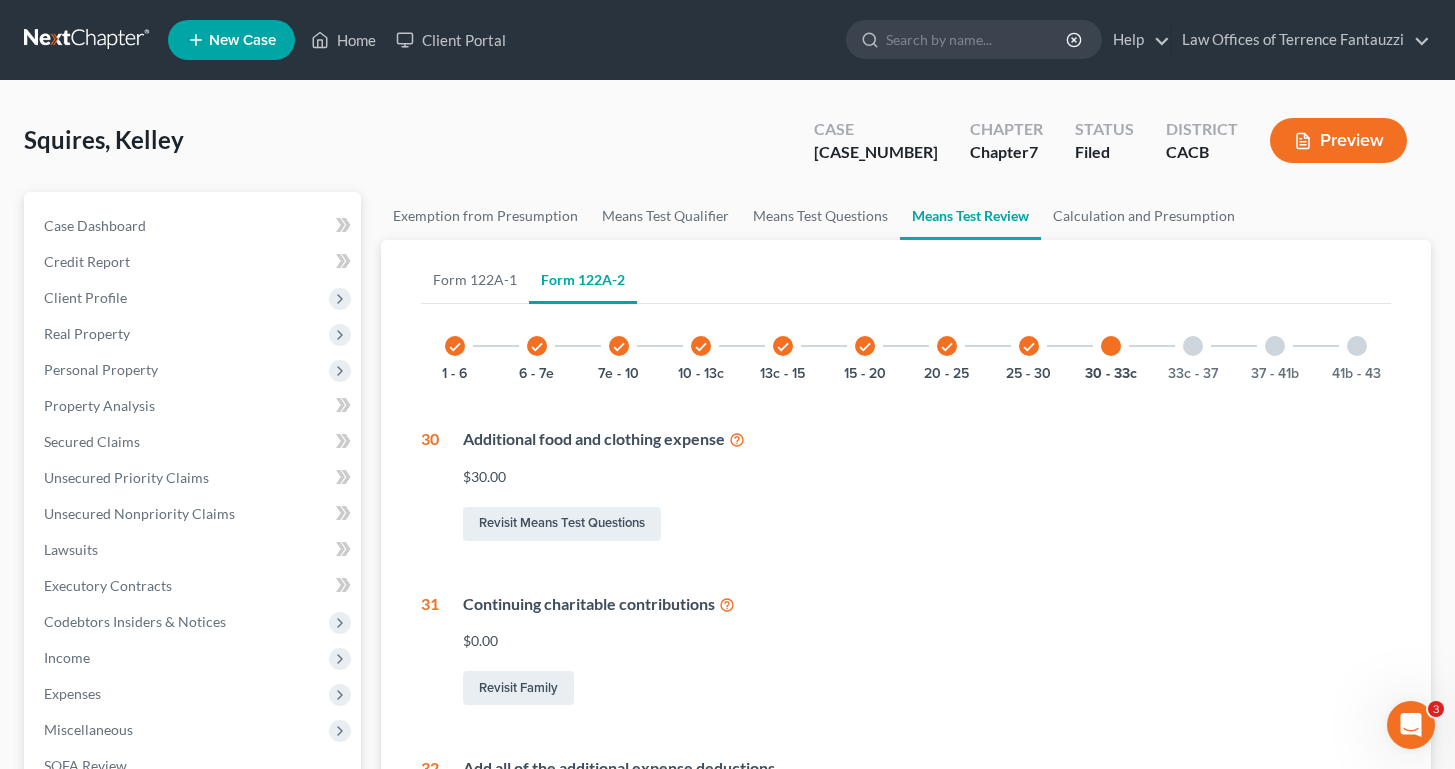 click on "check" at bounding box center [537, 346] 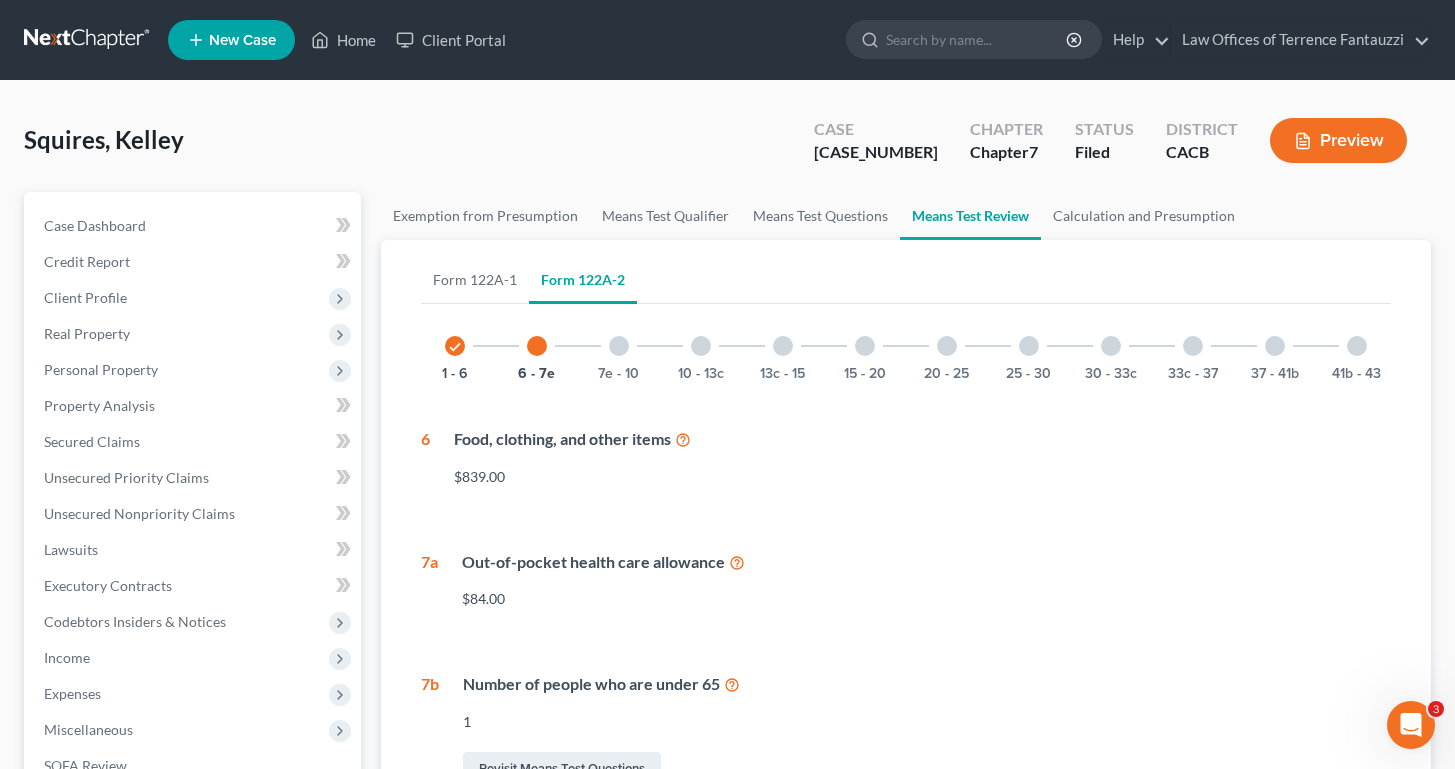 click on "check 1 - 6 6 - 7e 7e - 10 10 - 13c 13c - 15 15 - 20 20 - 25 25 - 30 30 - 33c 33c - 37 37 - 41b 41b - 43 6 Food, clothing, and other items $[AMOUNT] 7a Out-of-pocket health care allowance $[AMOUNT] 7b Number of people who are under 65 1 Revisit Means Test Questions 7c Subtotal $[AMOUNT] 7d Out-of-pocket health care allowance per person $[AMOUNT]" at bounding box center [906, 674] 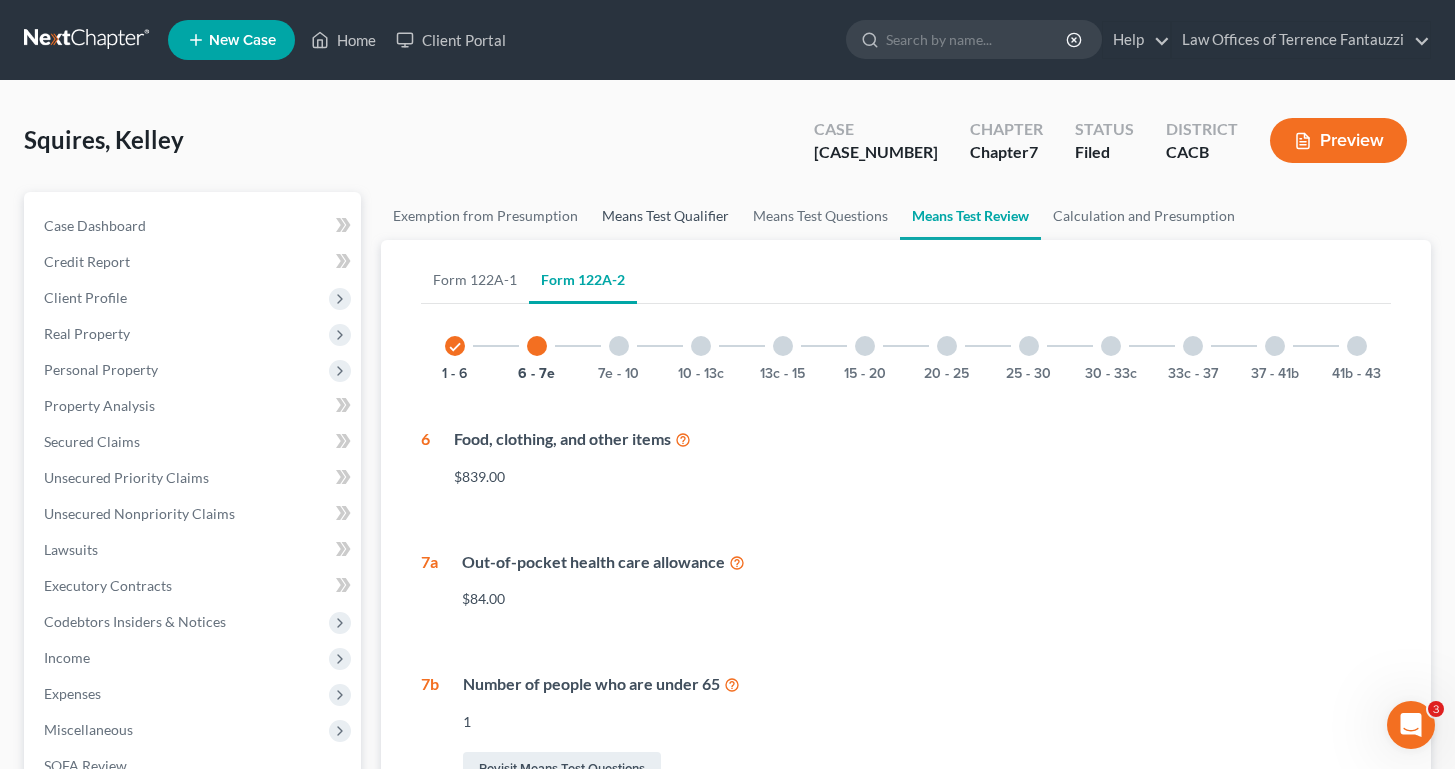 click on "Means Test Qualifier" at bounding box center (665, 216) 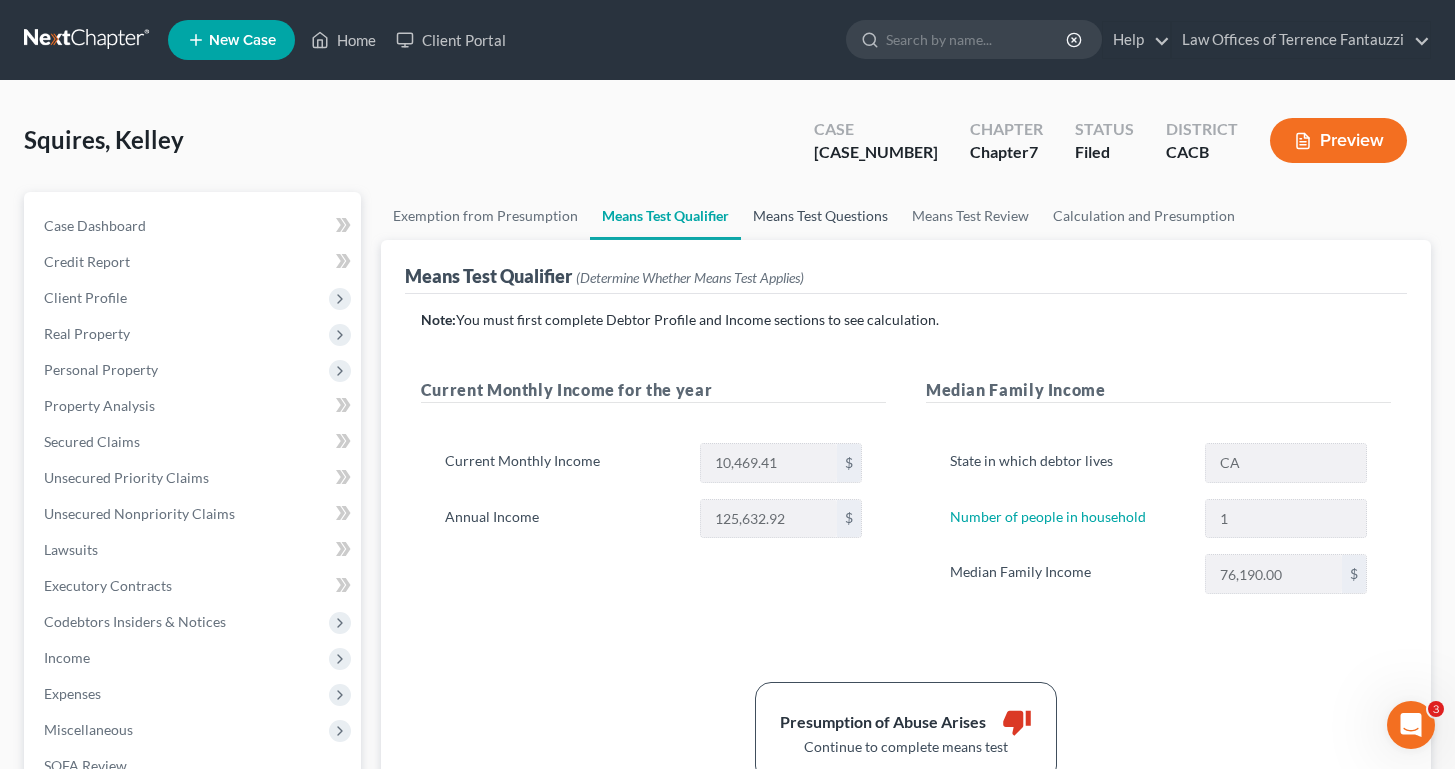 click on "Means Test Questions" at bounding box center (820, 216) 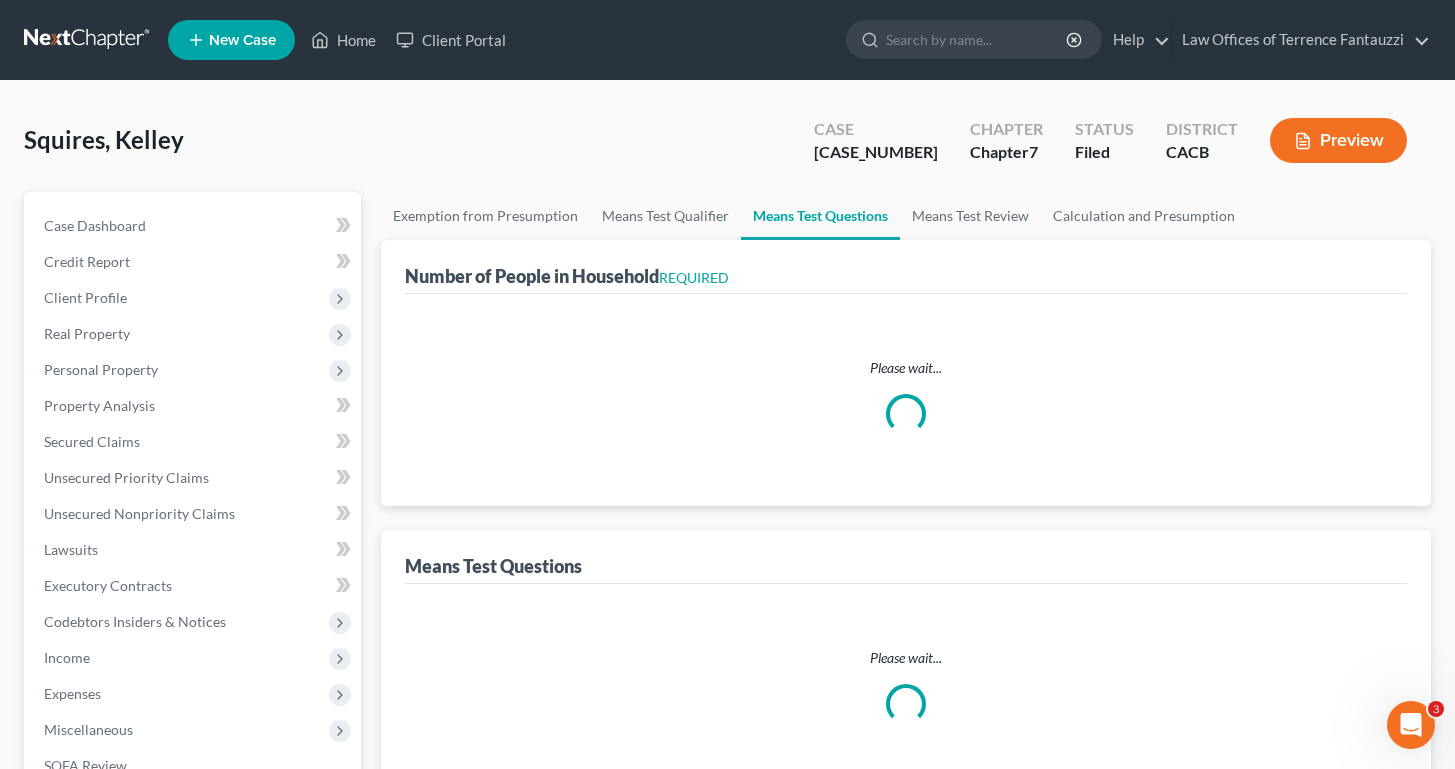 select on "1" 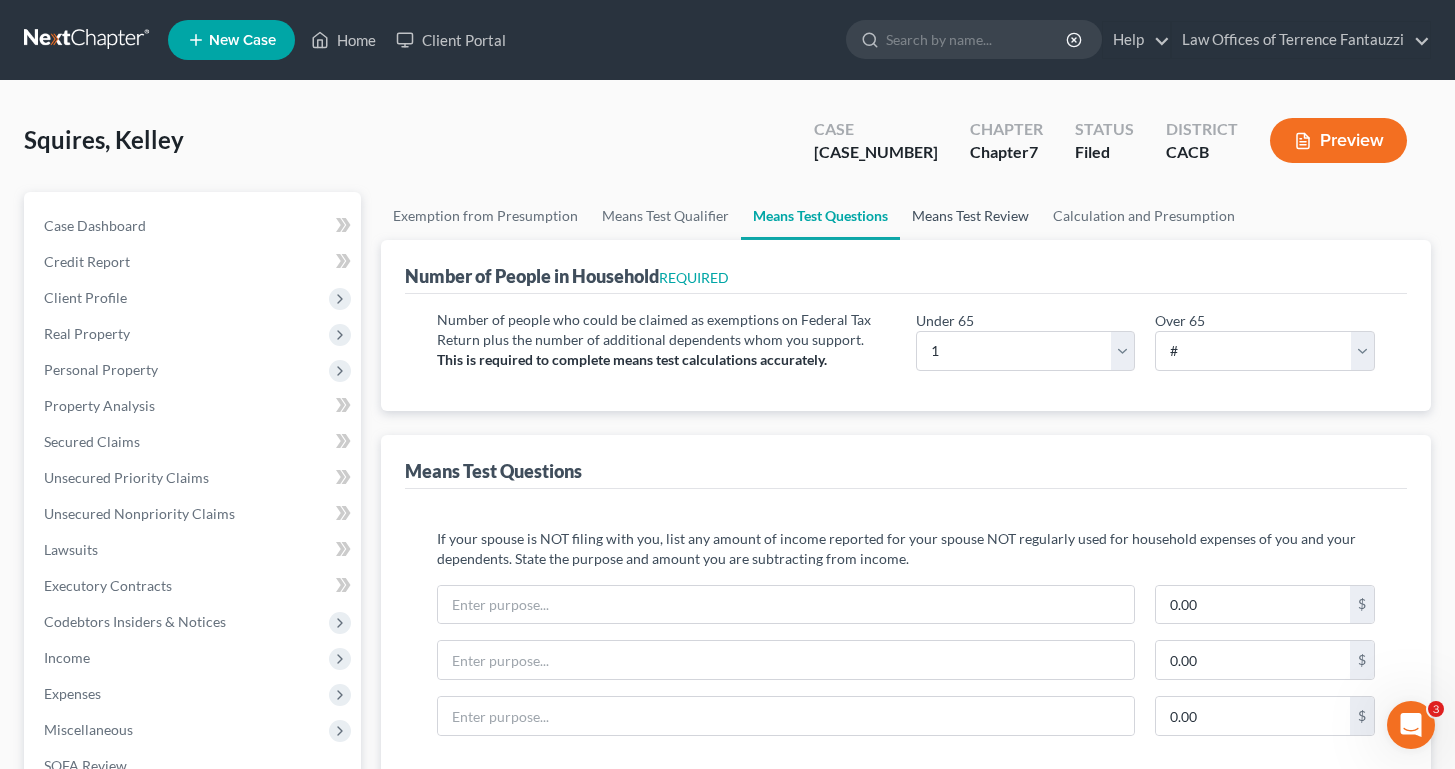 click on "Means Test Review" at bounding box center [970, 216] 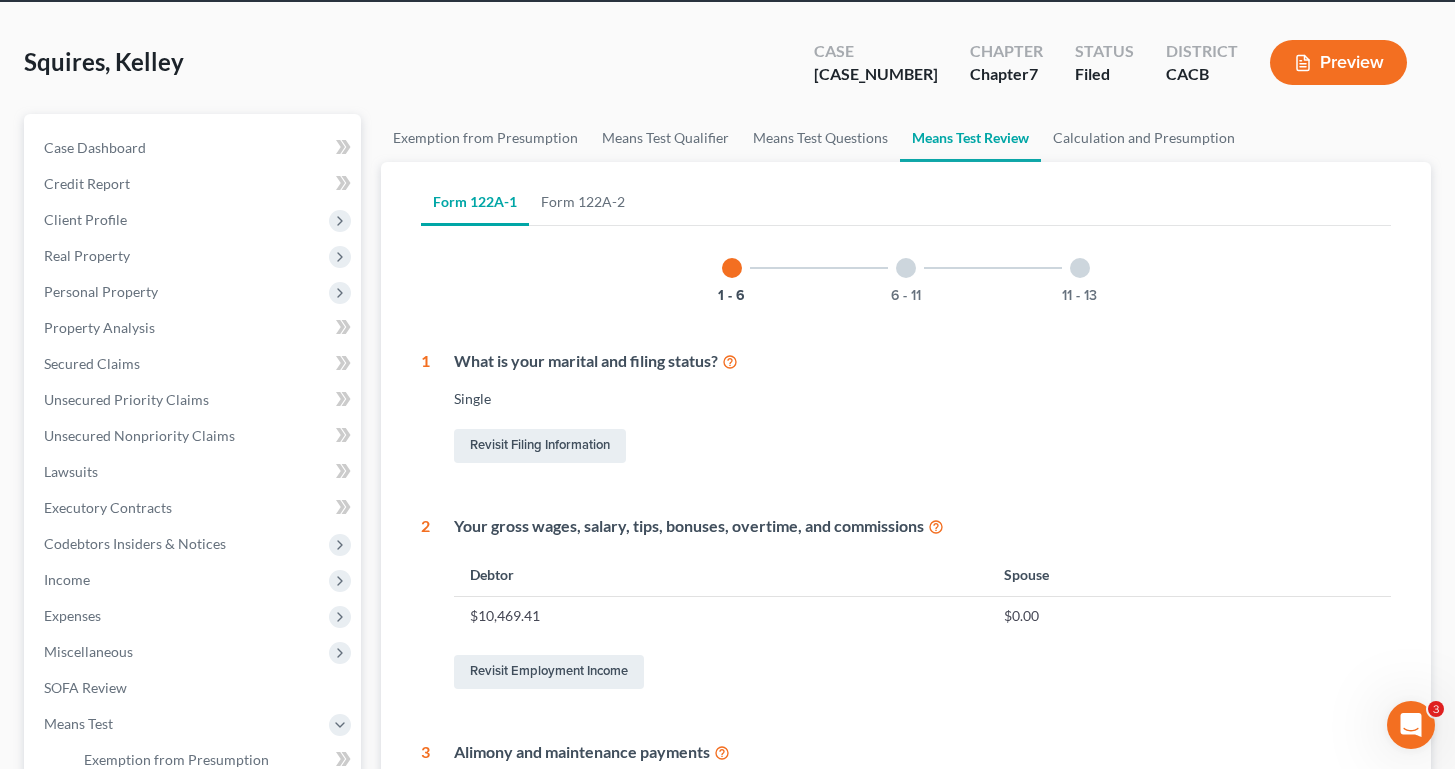 scroll, scrollTop: 70, scrollLeft: 0, axis: vertical 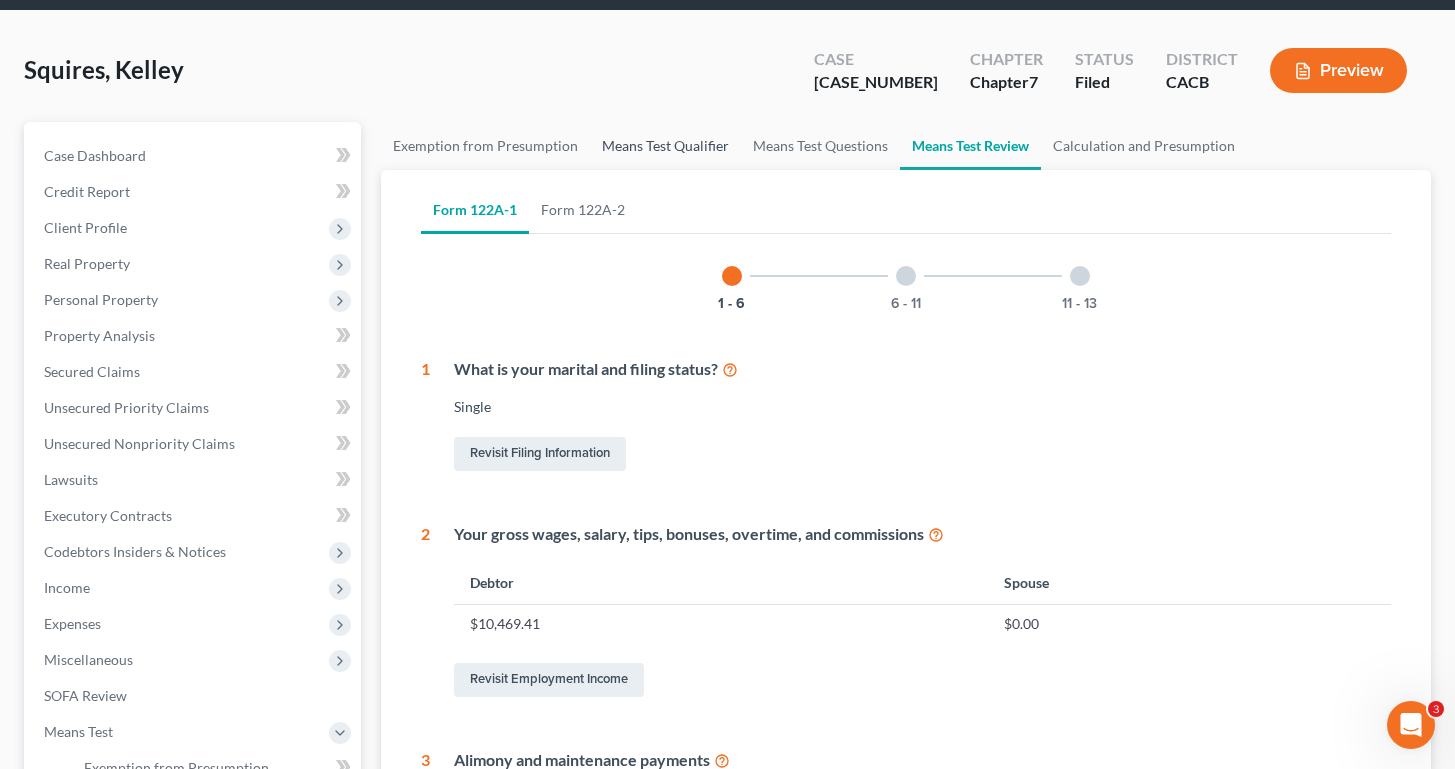 click on "Means Test Qualifier" at bounding box center (665, 146) 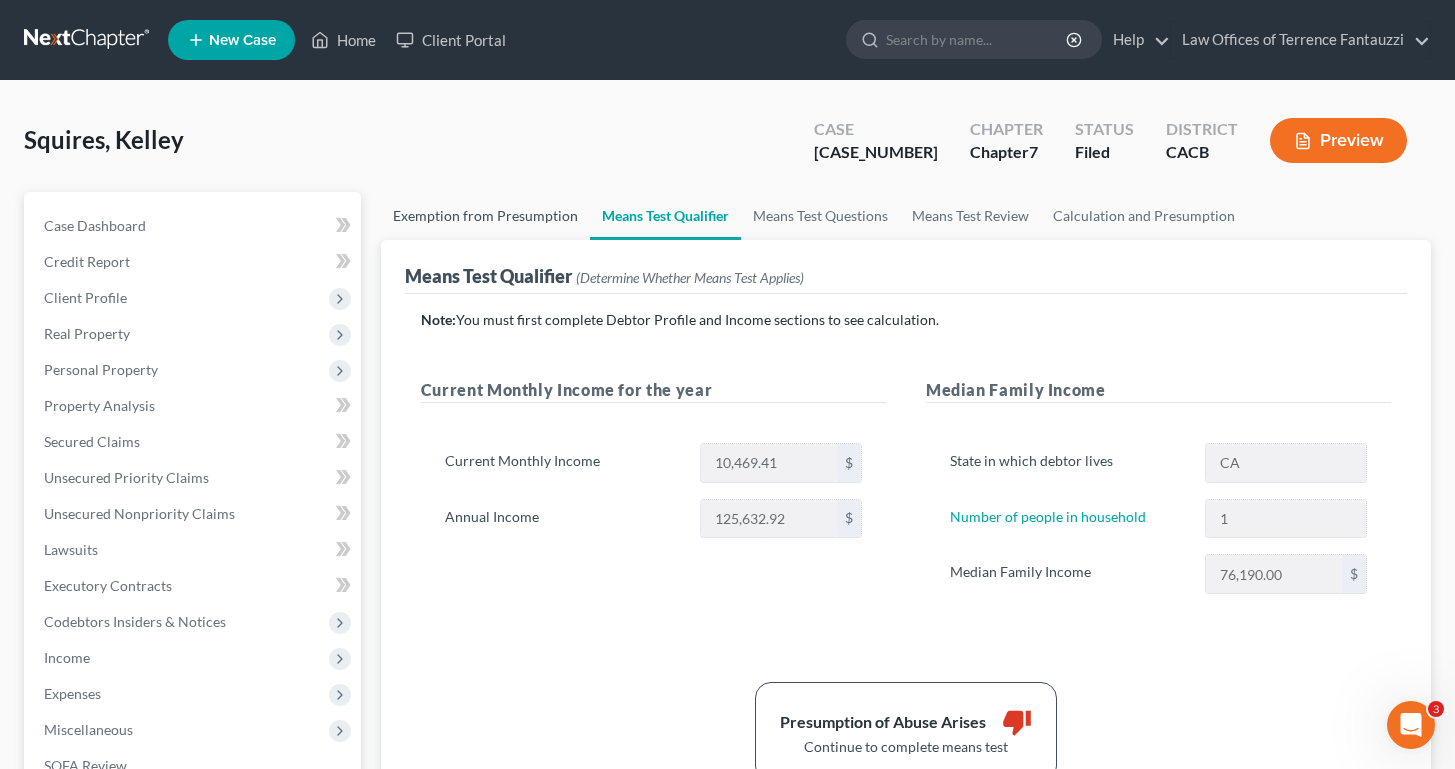 click on "Exemption from Presumption" at bounding box center (485, 216) 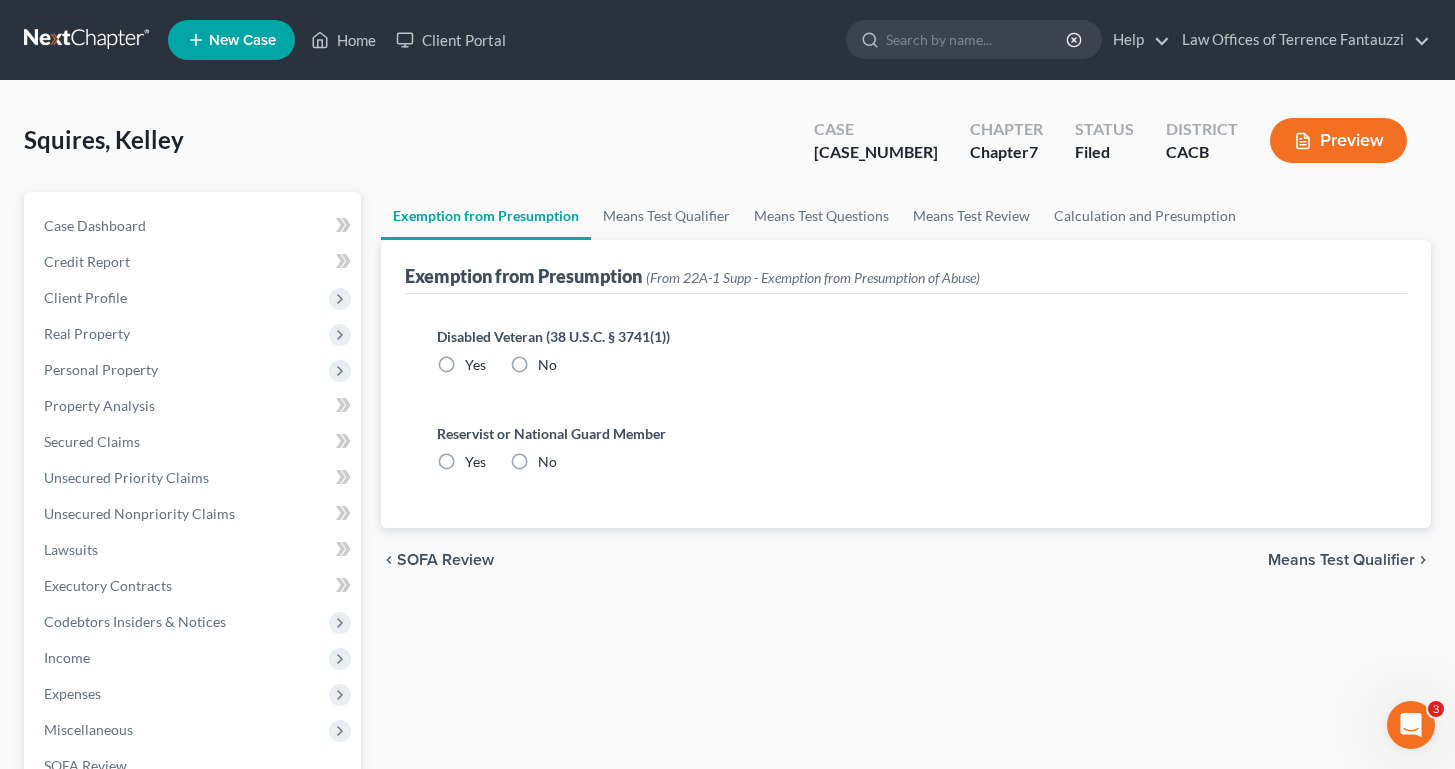 radio on "true" 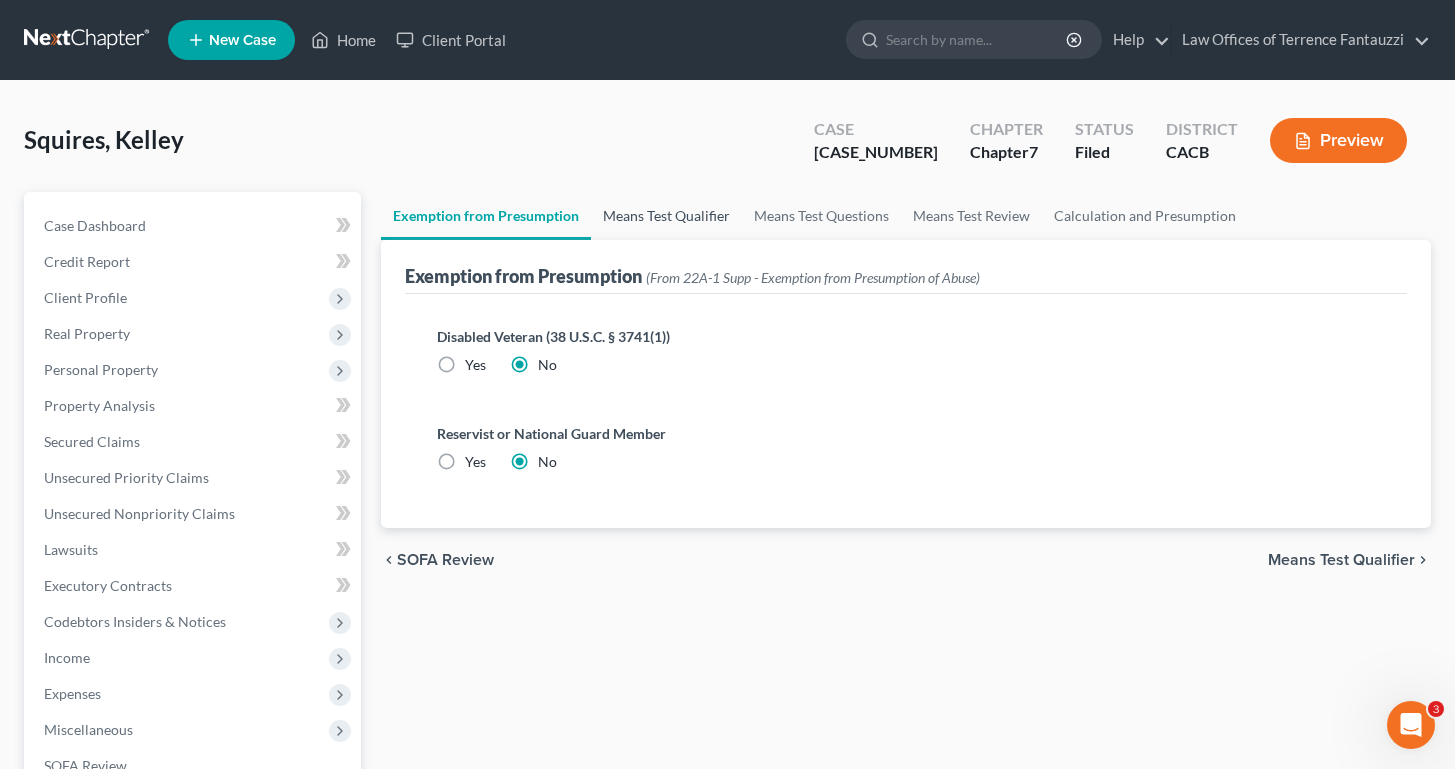 click on "Means Test Qualifier" at bounding box center (666, 216) 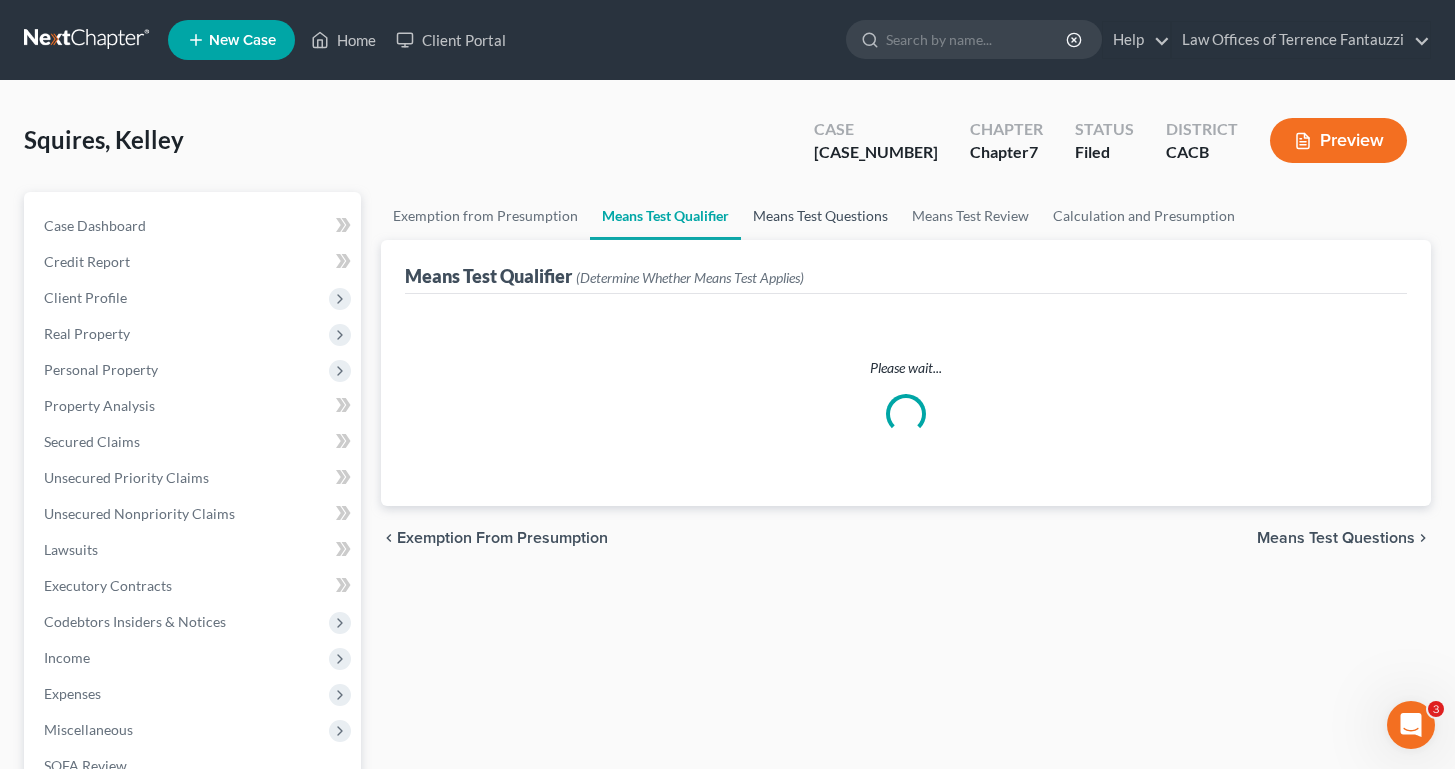 click on "Means Test Questions" at bounding box center (820, 216) 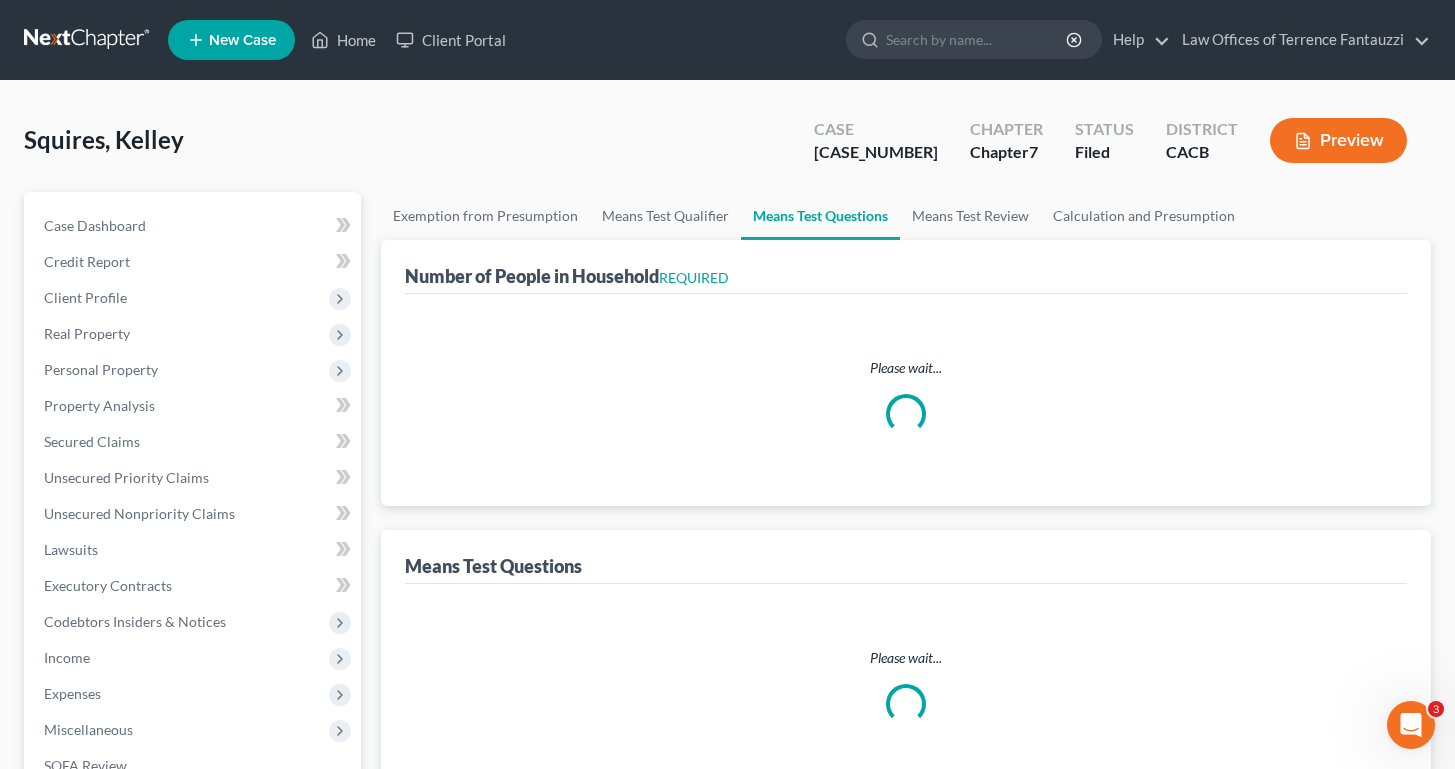 select on "1" 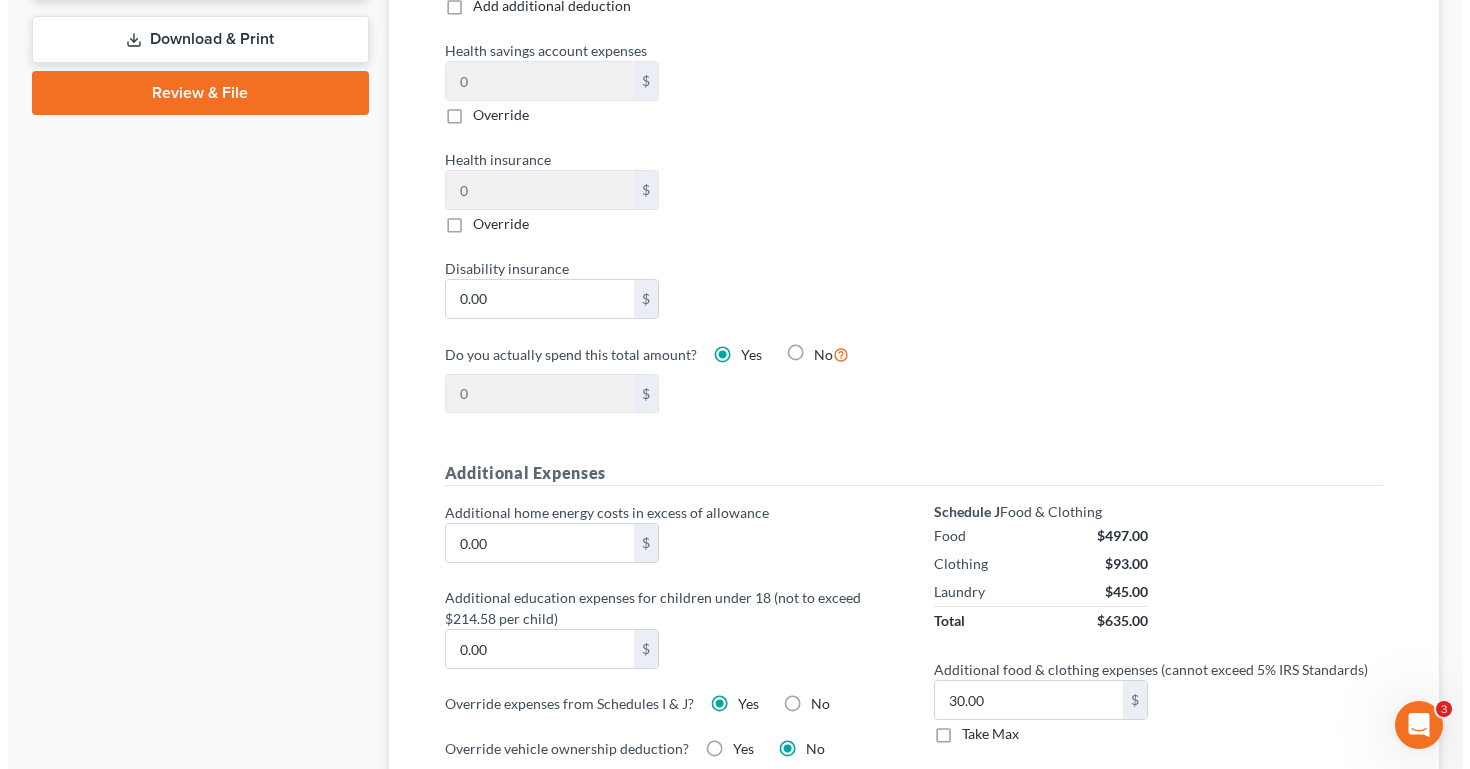 scroll, scrollTop: 1105, scrollLeft: 0, axis: vertical 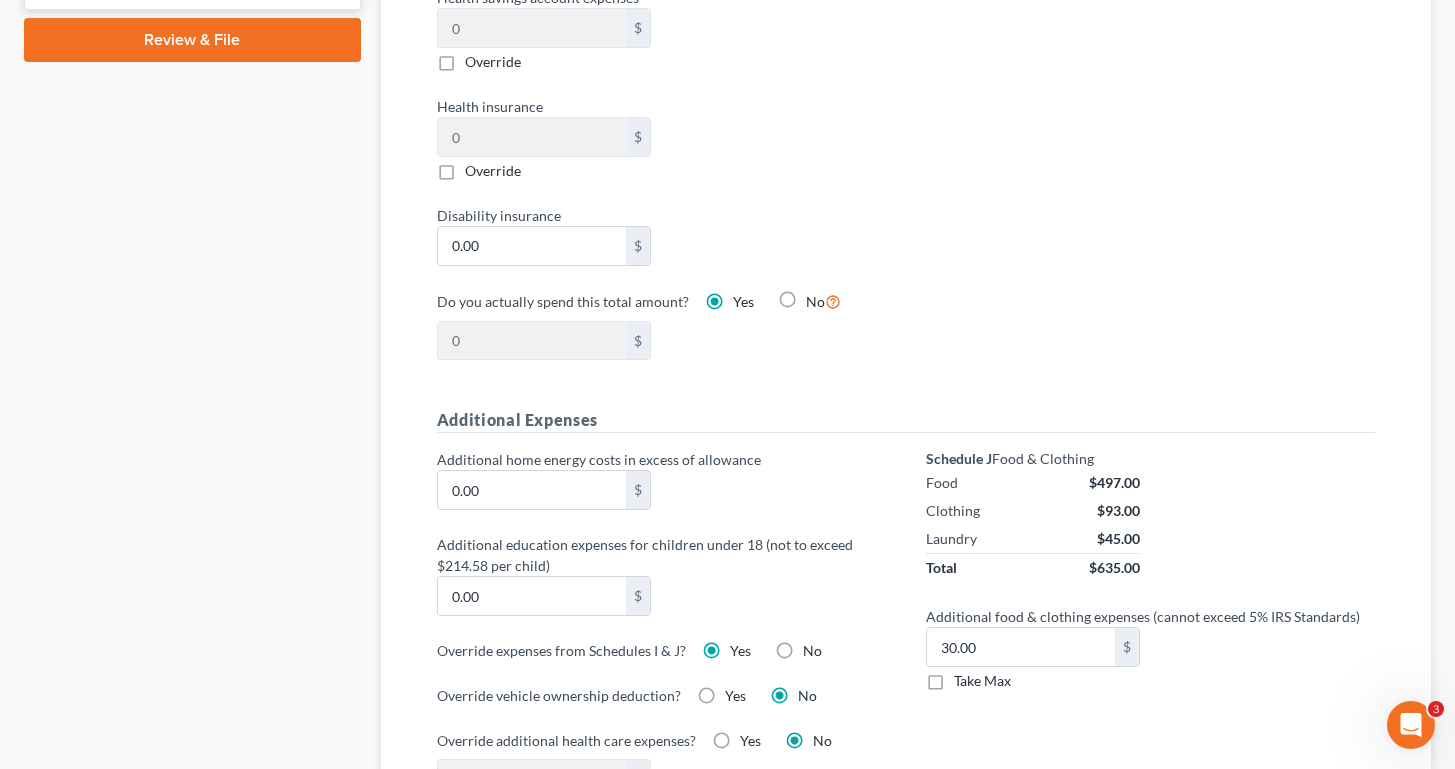 click on "No" at bounding box center (812, 651) 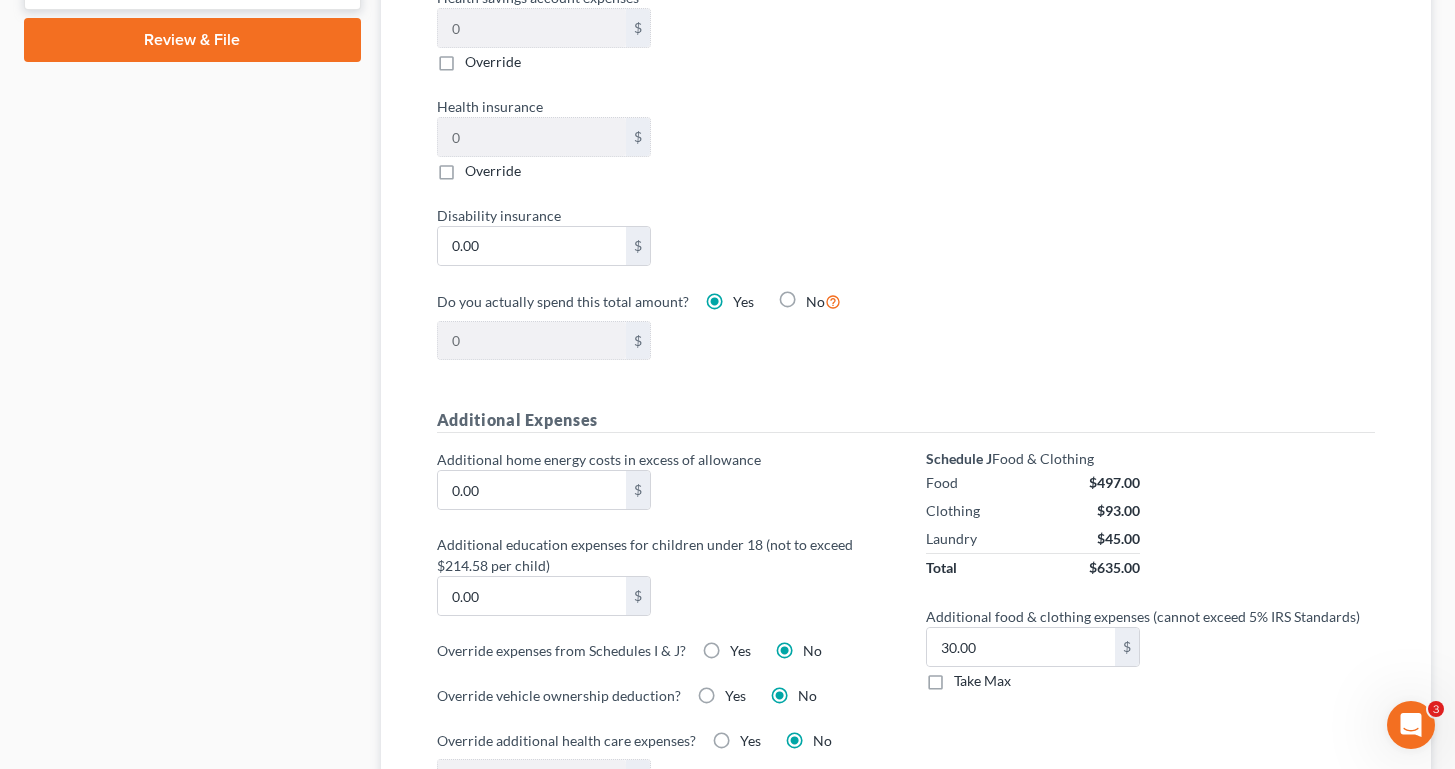 click on "Yes" at bounding box center (740, 651) 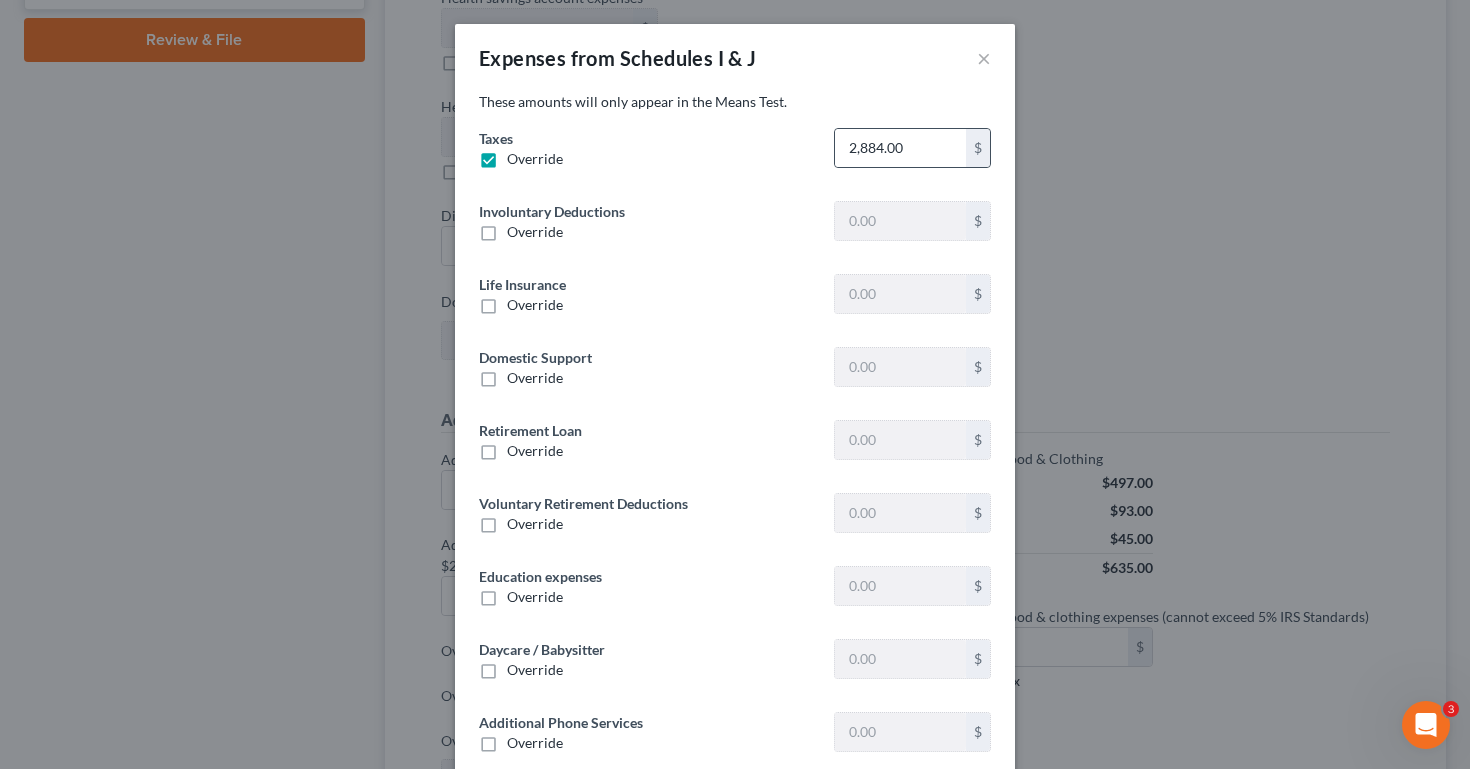 type on "0" 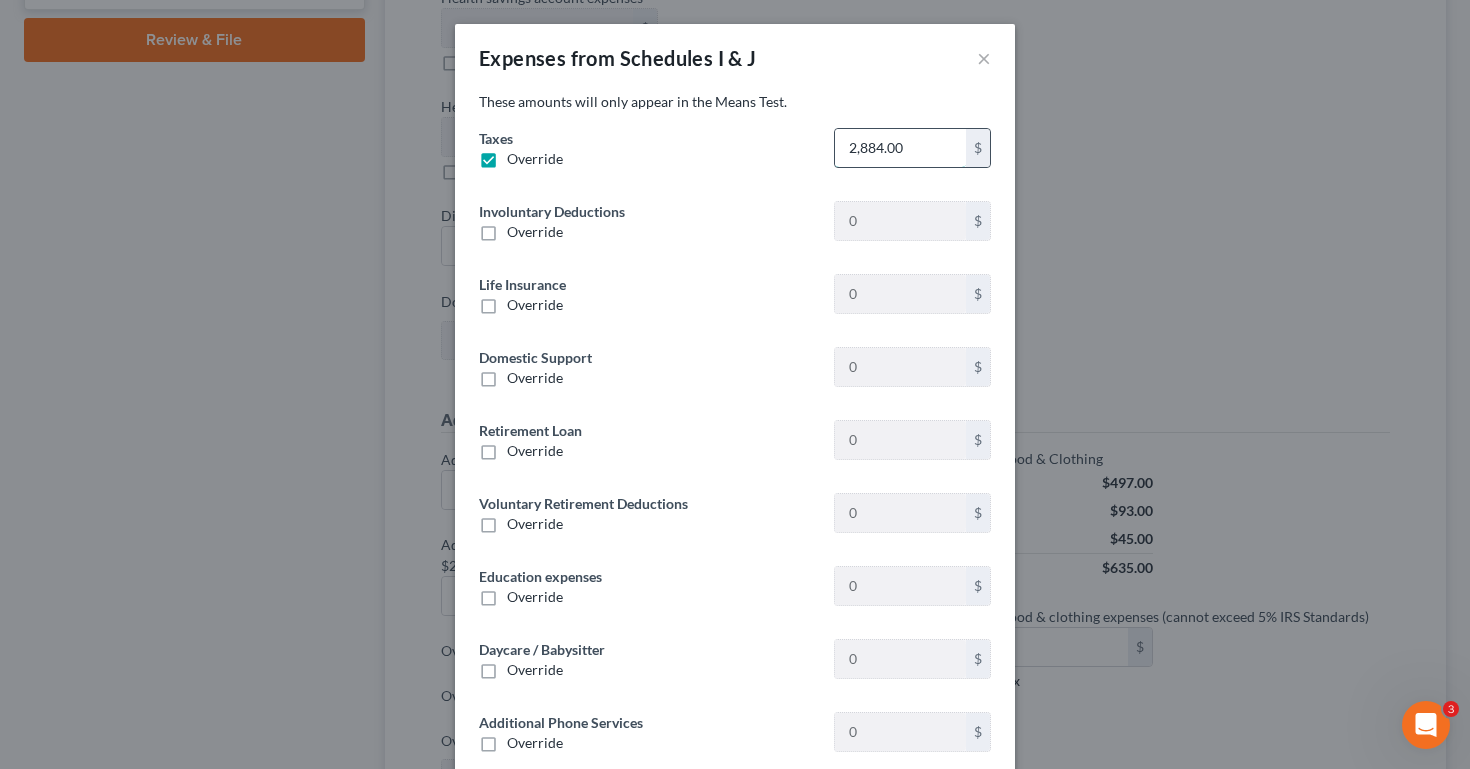 click on "2,884.00" at bounding box center [900, 148] 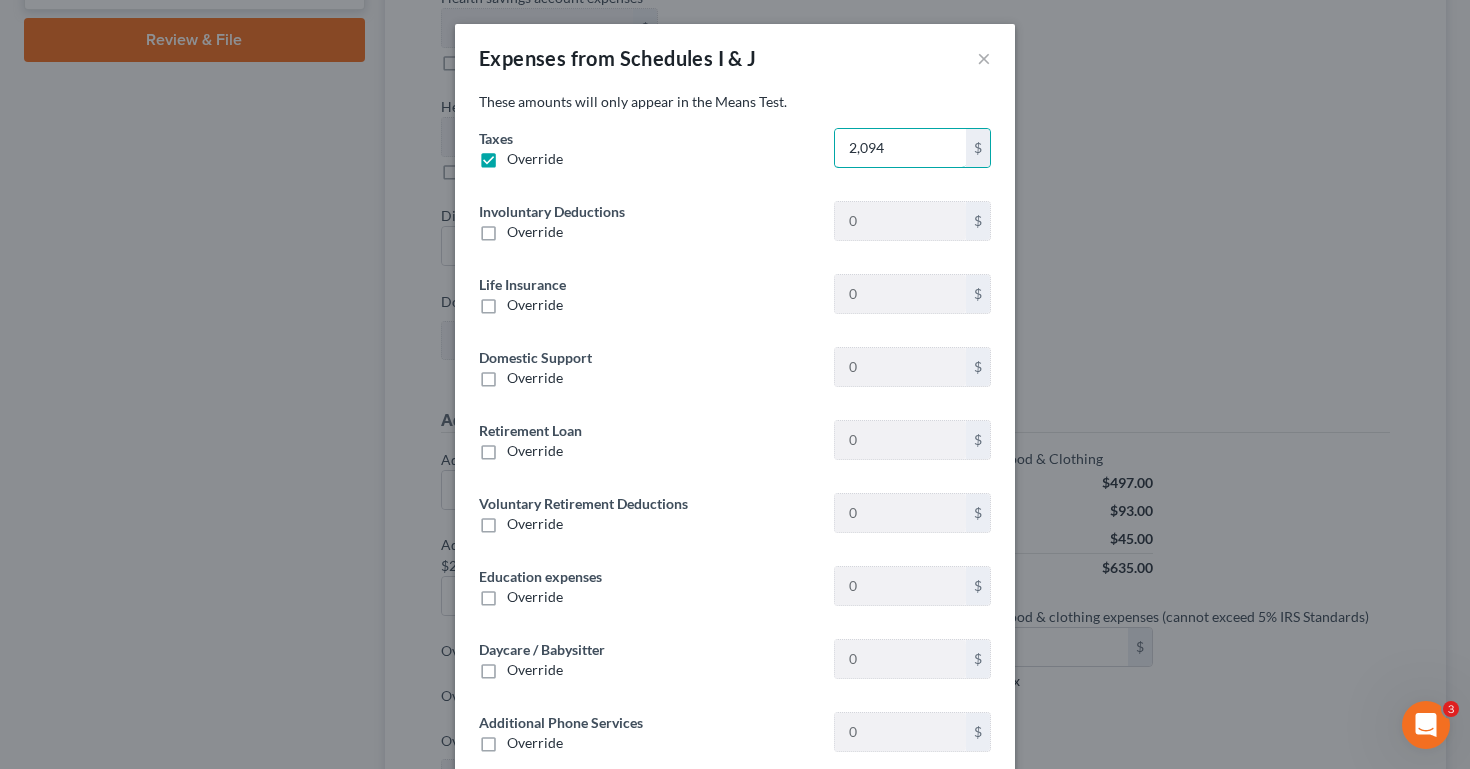 type on "2,094" 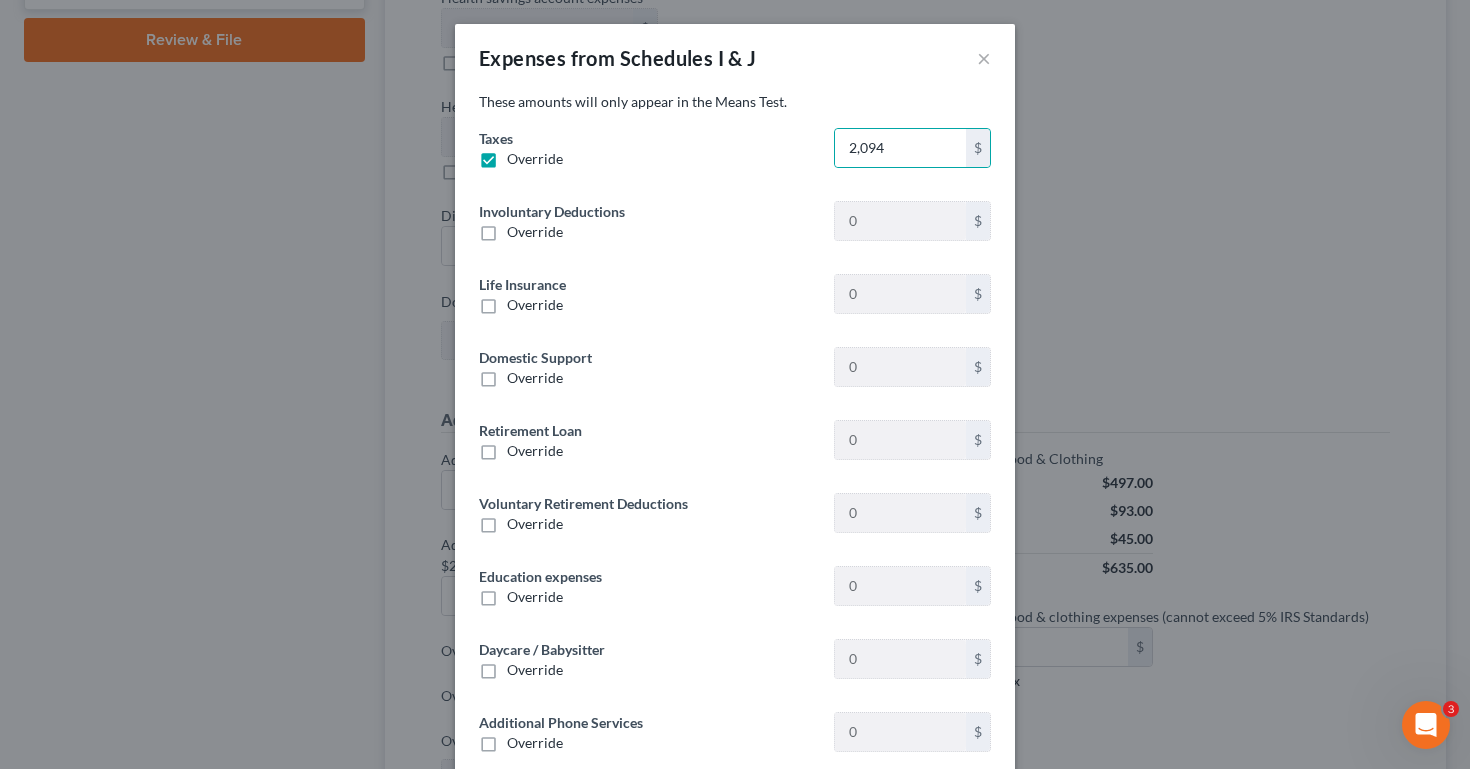 click on "Expenses from Schedules I & J ×" at bounding box center (735, 58) 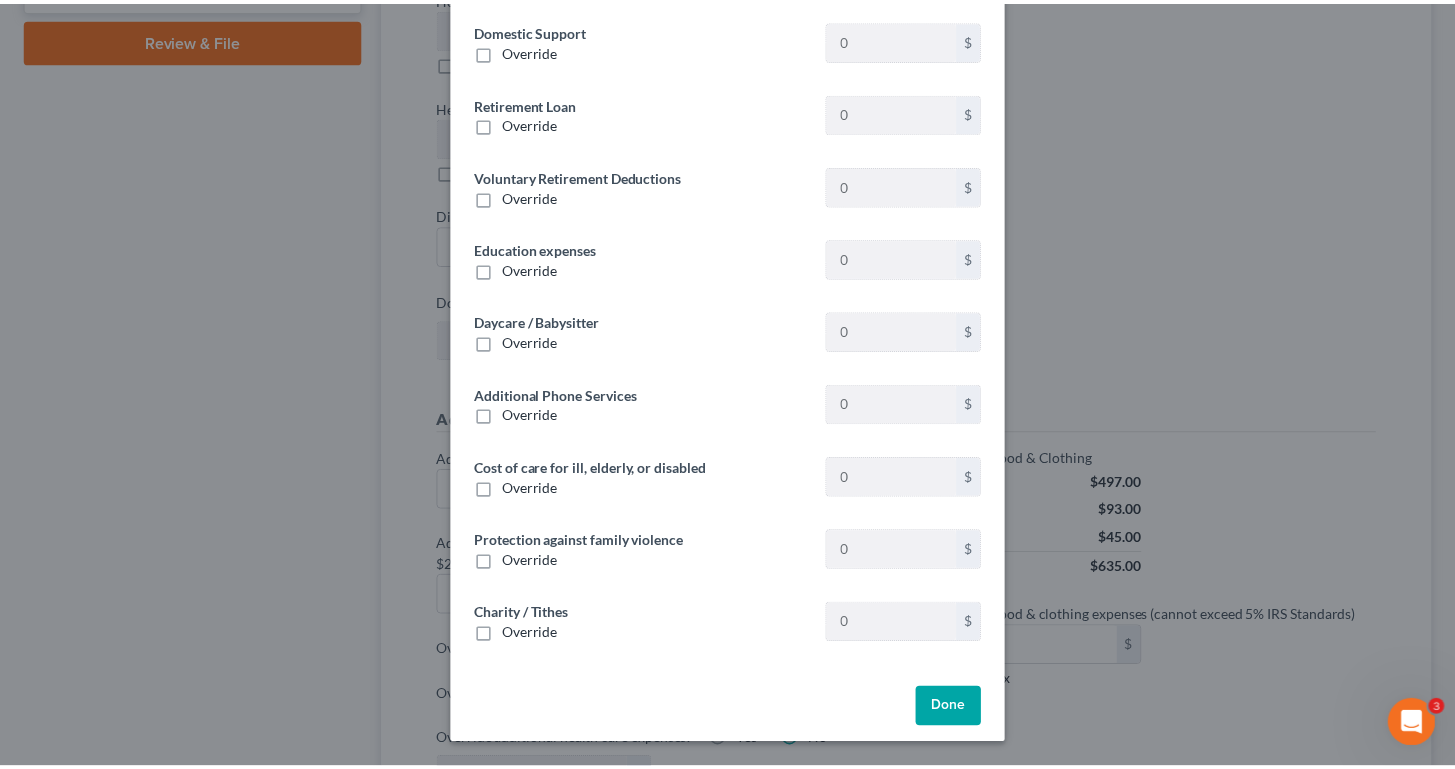 scroll, scrollTop: 327, scrollLeft: 0, axis: vertical 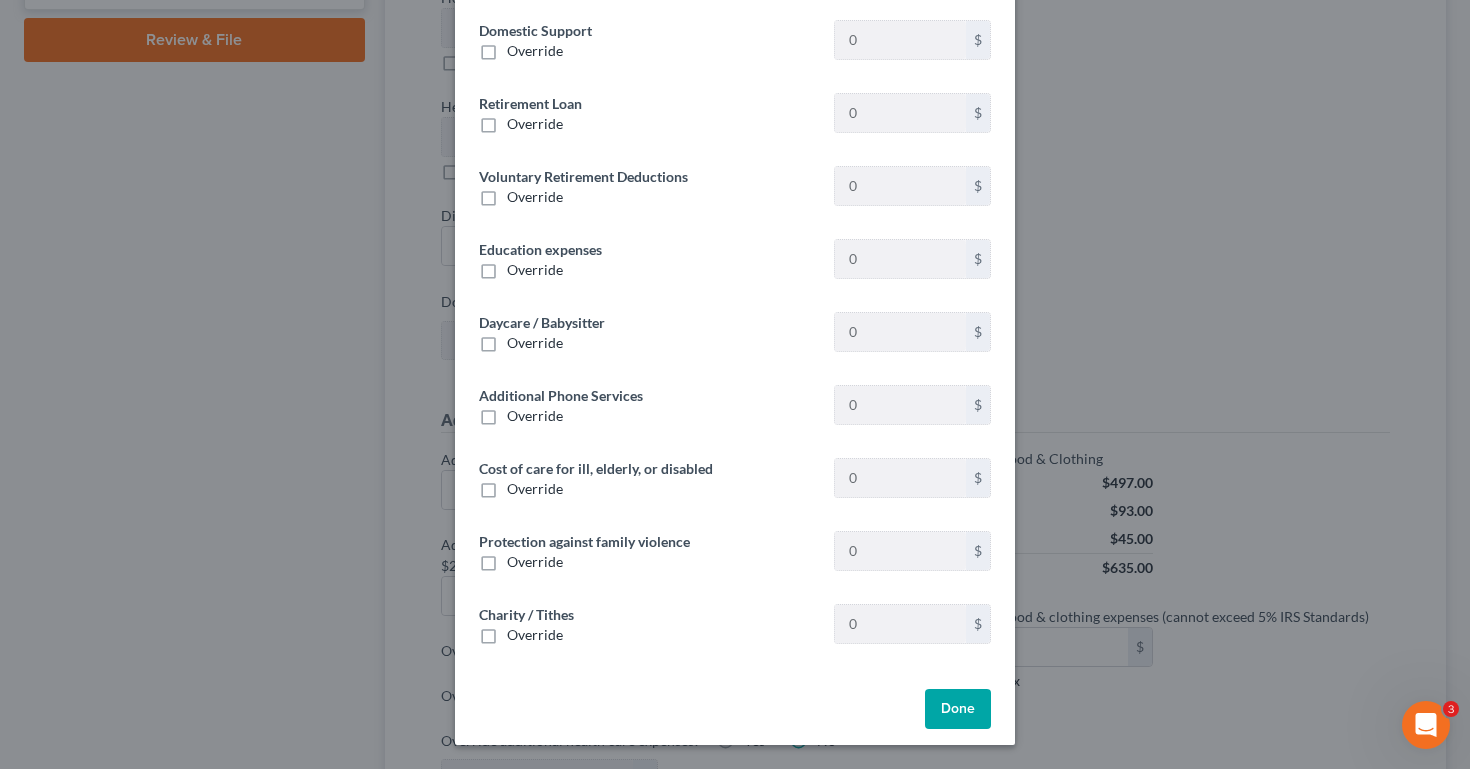 click on "Done" at bounding box center (958, 709) 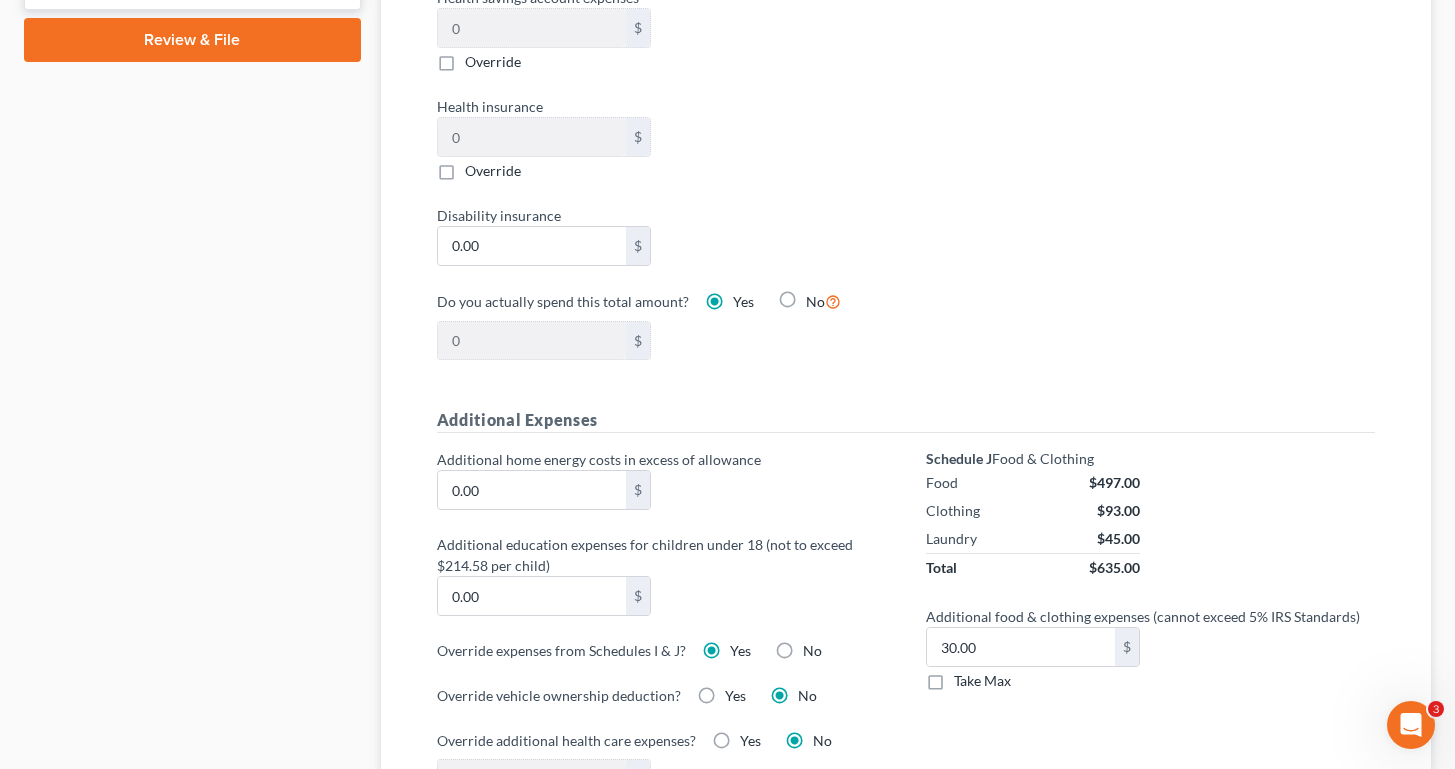click on "Housing Local Standard Override to $0 Vehicles  Select 0 1 2 3 4 5 Add additional deduction Health savings account expenses 0 $ Override Health insurance 0 $ Override Disability insurance 0.00 $ Do you actually spend this total amount? Yes No  0 $" at bounding box center (906, 96) 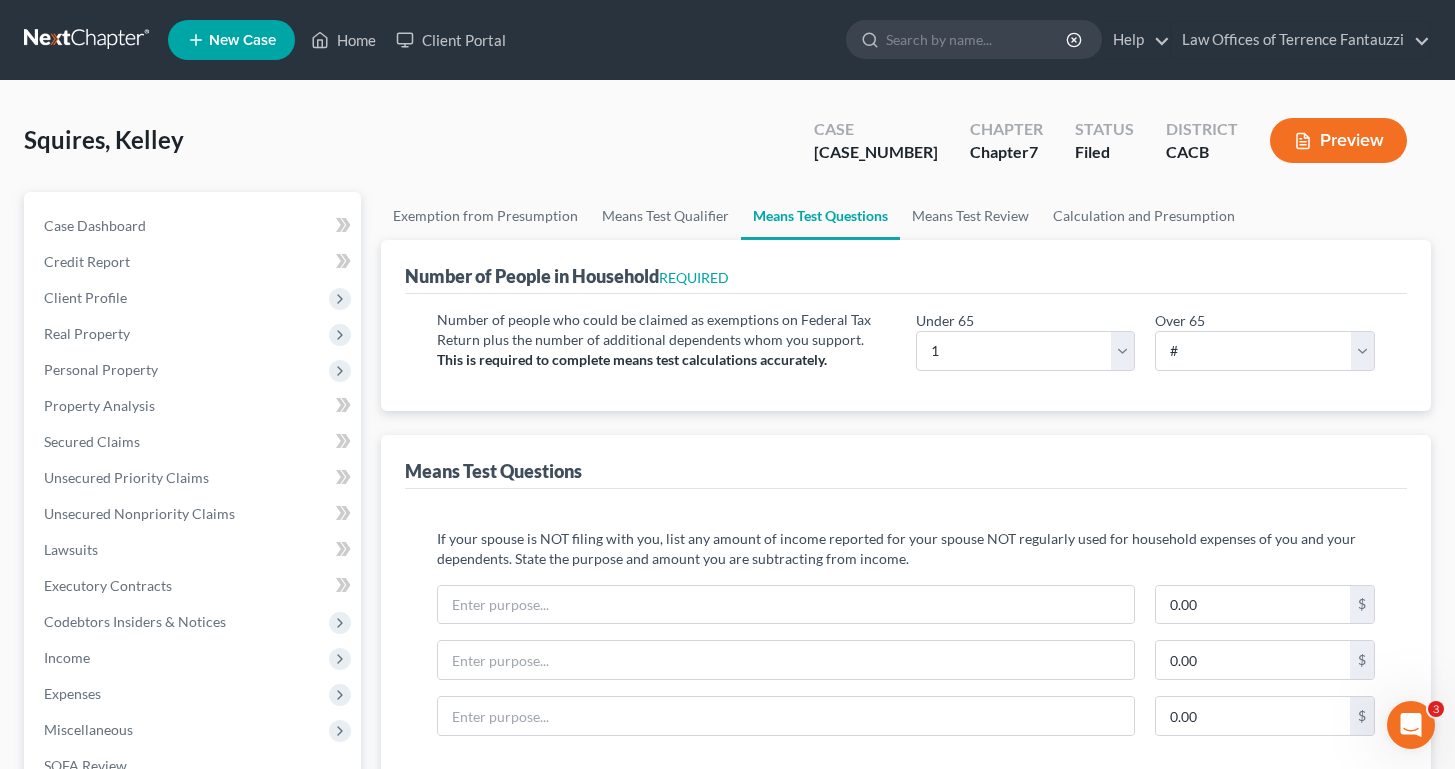 scroll, scrollTop: 0, scrollLeft: 0, axis: both 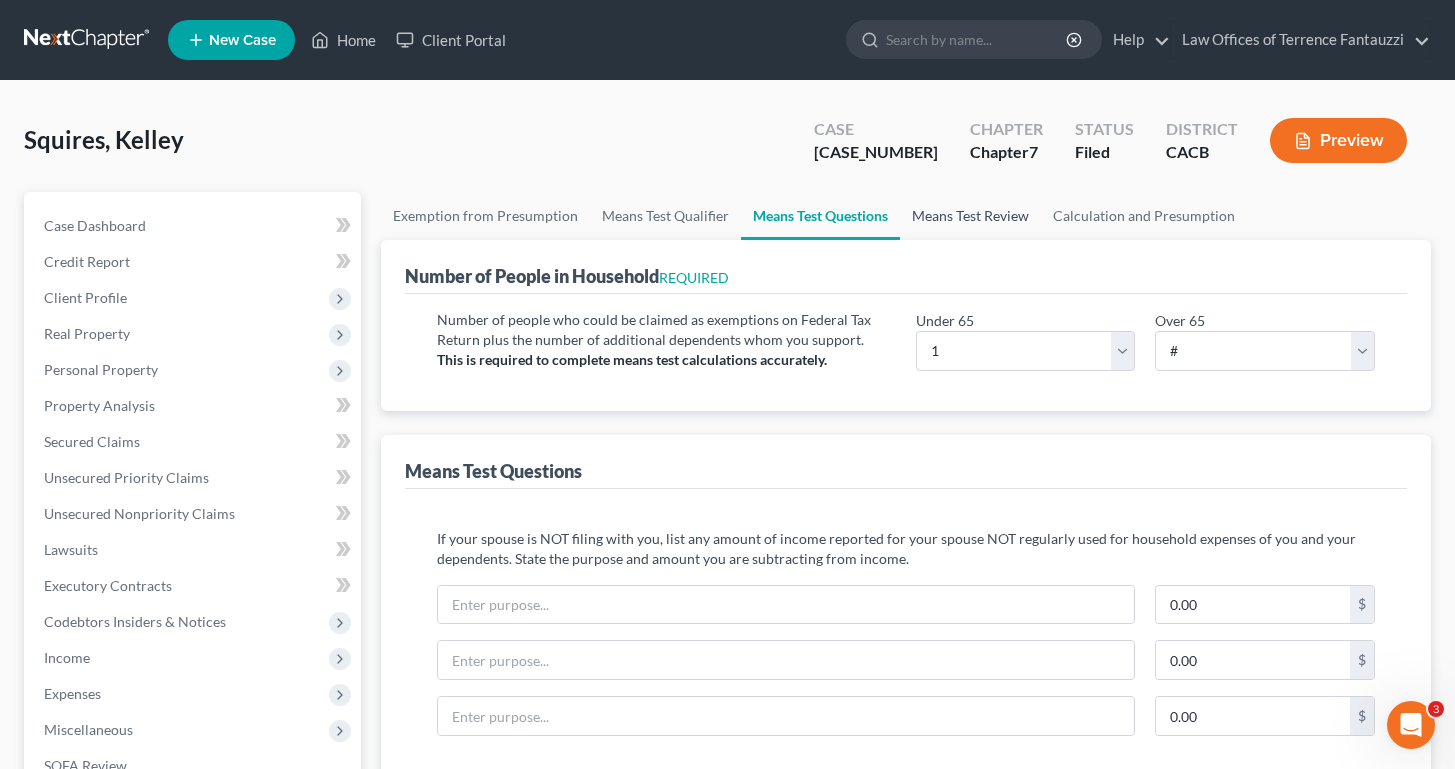 click on "Means Test Review" at bounding box center [970, 216] 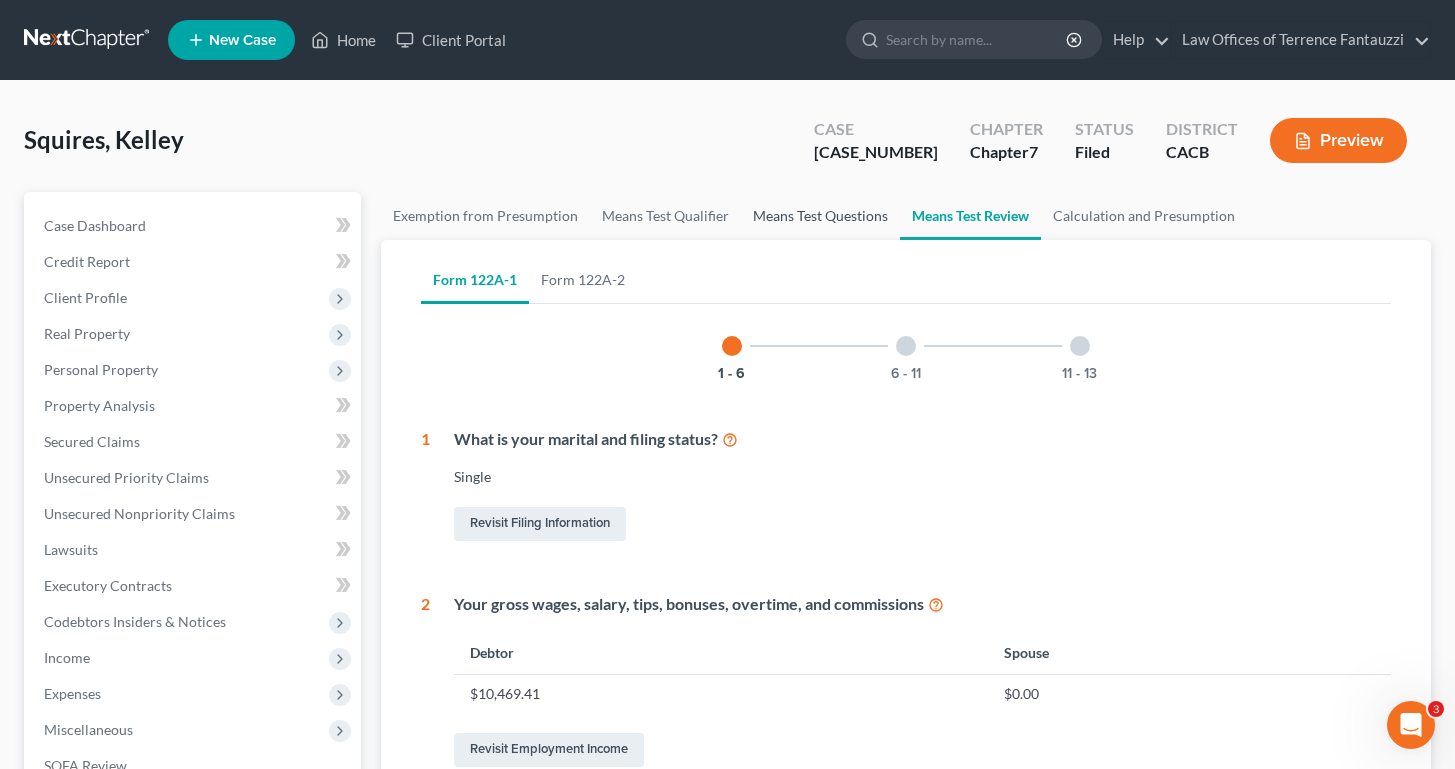 click on "Means Test Questions" at bounding box center (820, 216) 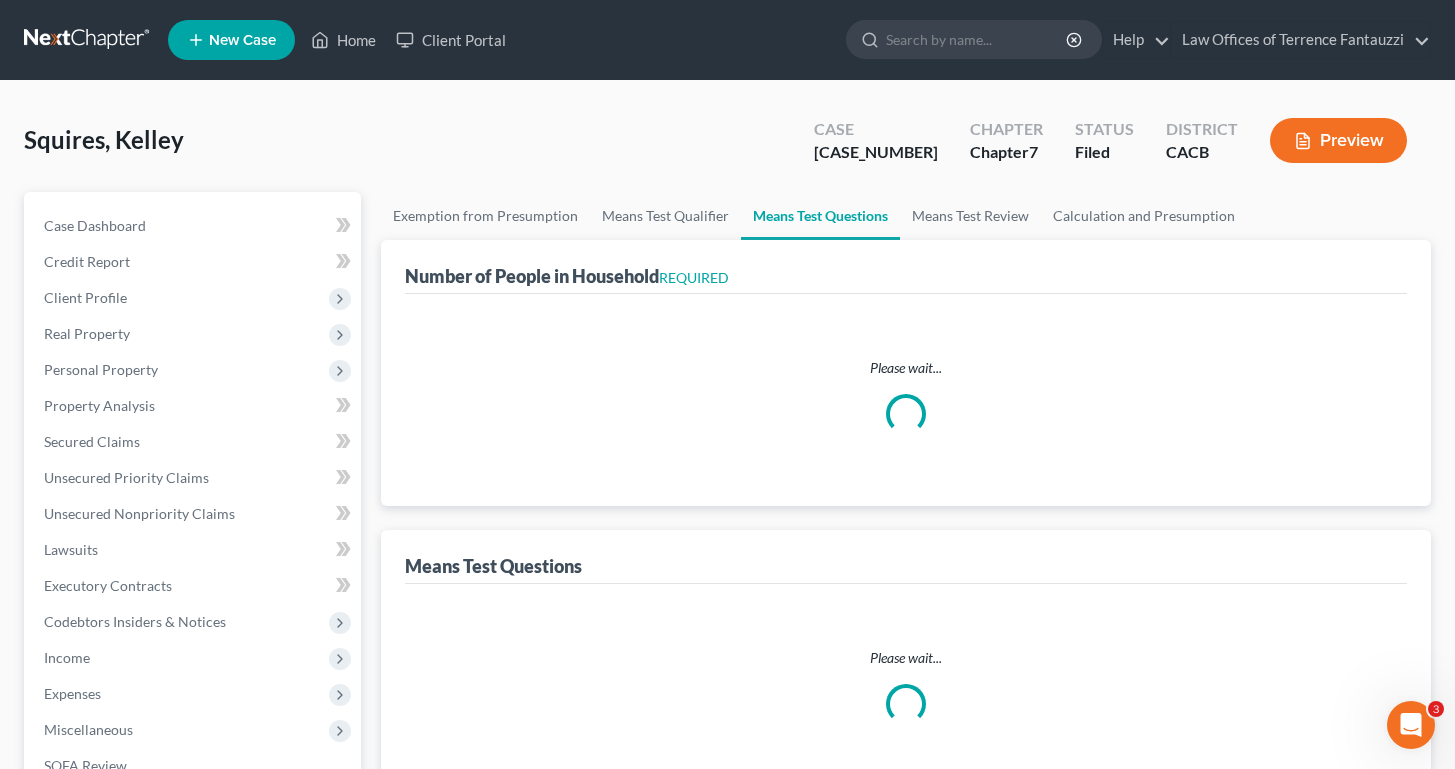 select on "1" 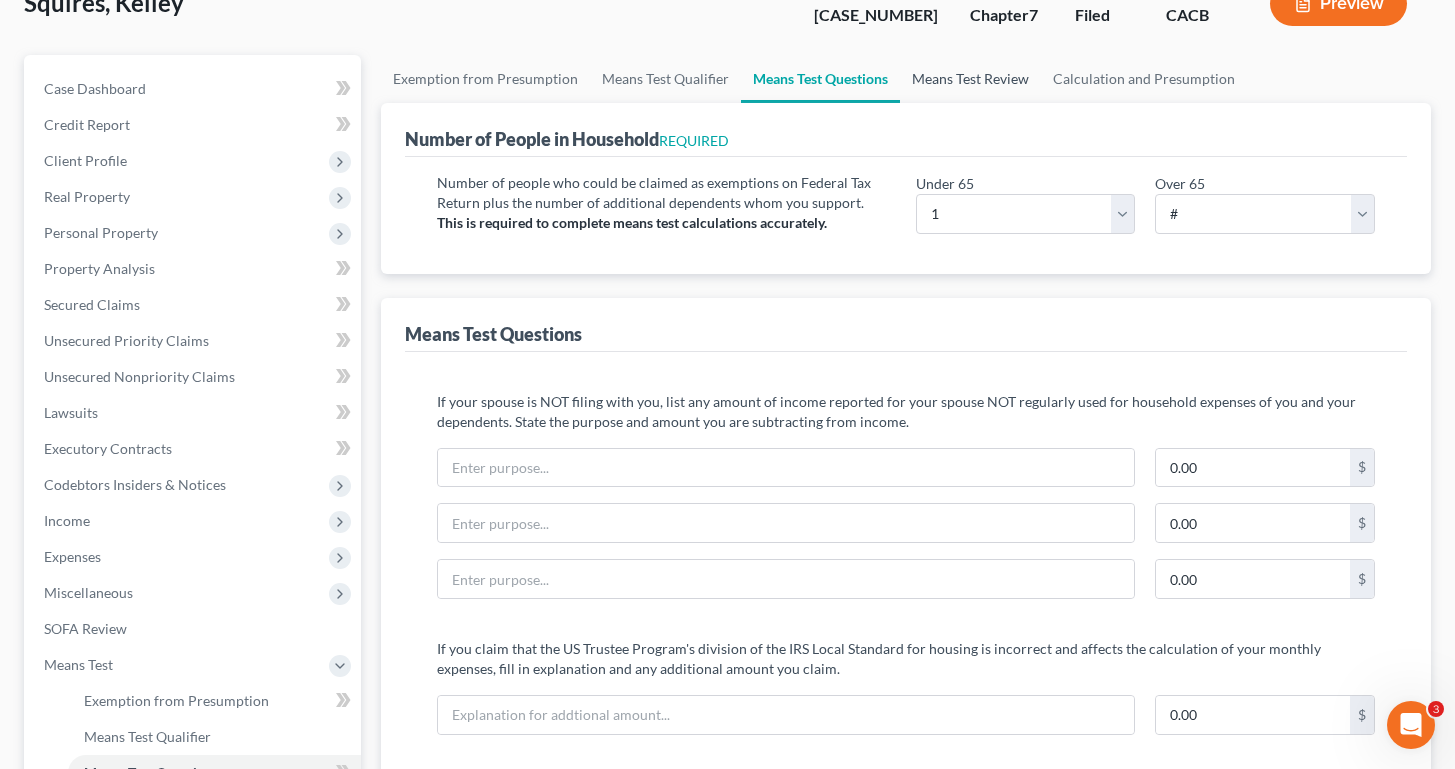 scroll, scrollTop: 139, scrollLeft: 0, axis: vertical 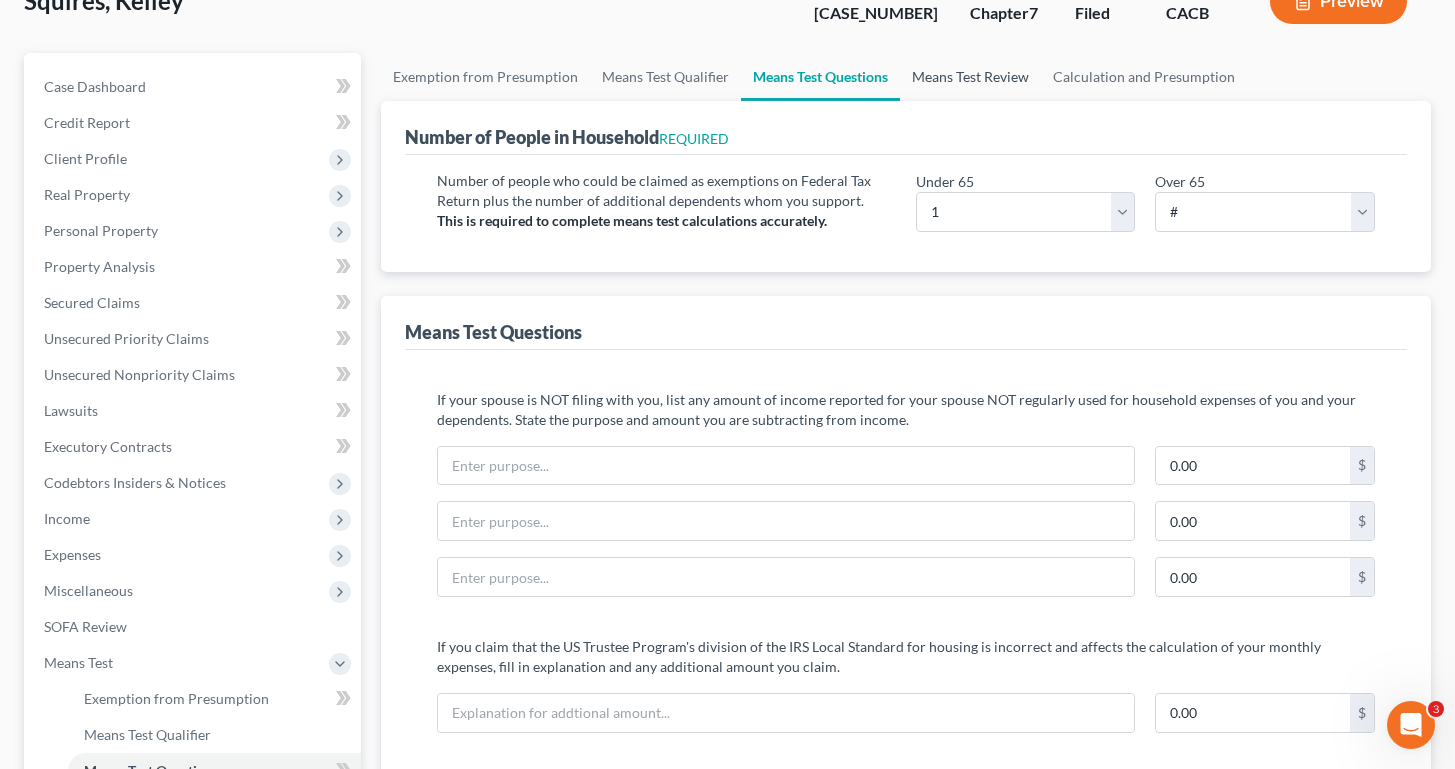click on "Means Test Review" at bounding box center (970, 77) 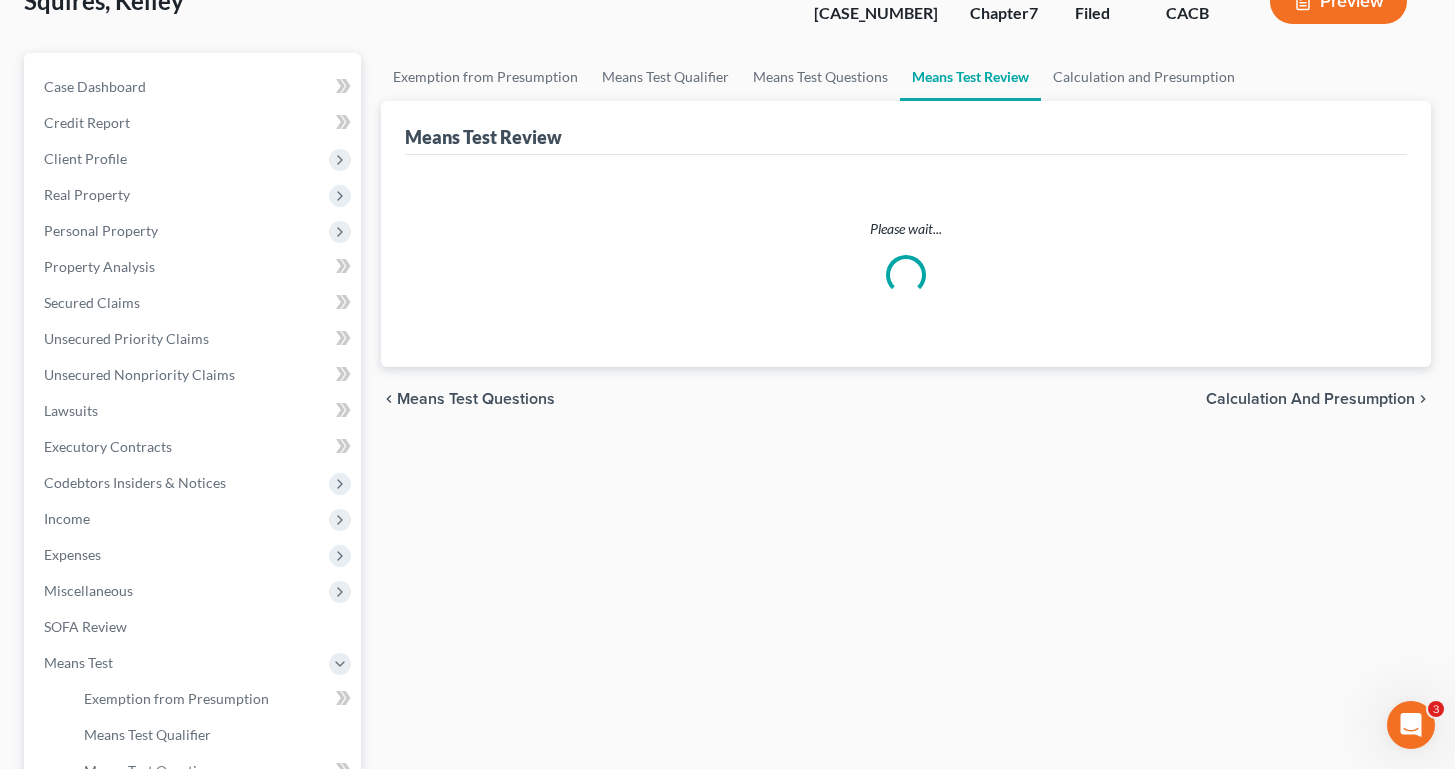scroll, scrollTop: 0, scrollLeft: 0, axis: both 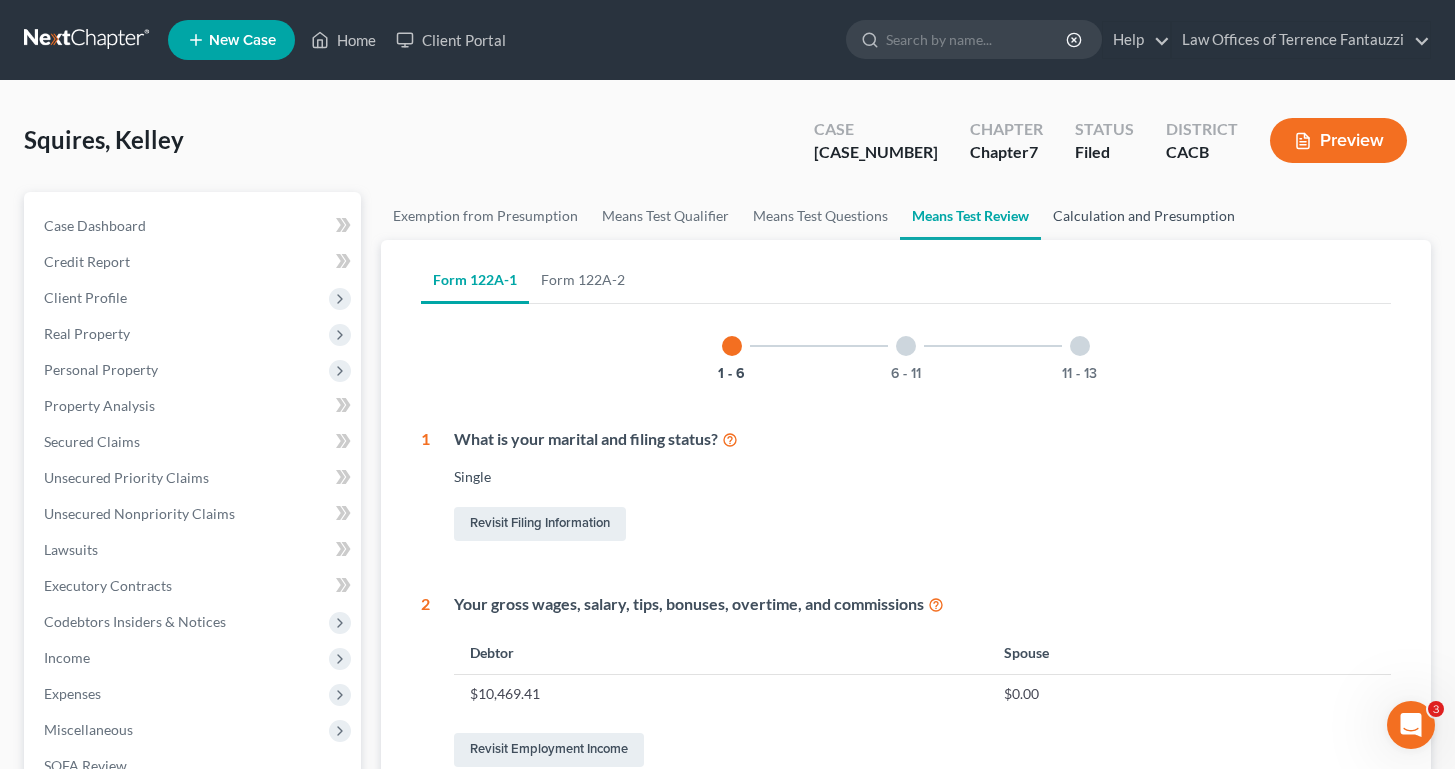 click on "Calculation and Presumption" at bounding box center [1144, 216] 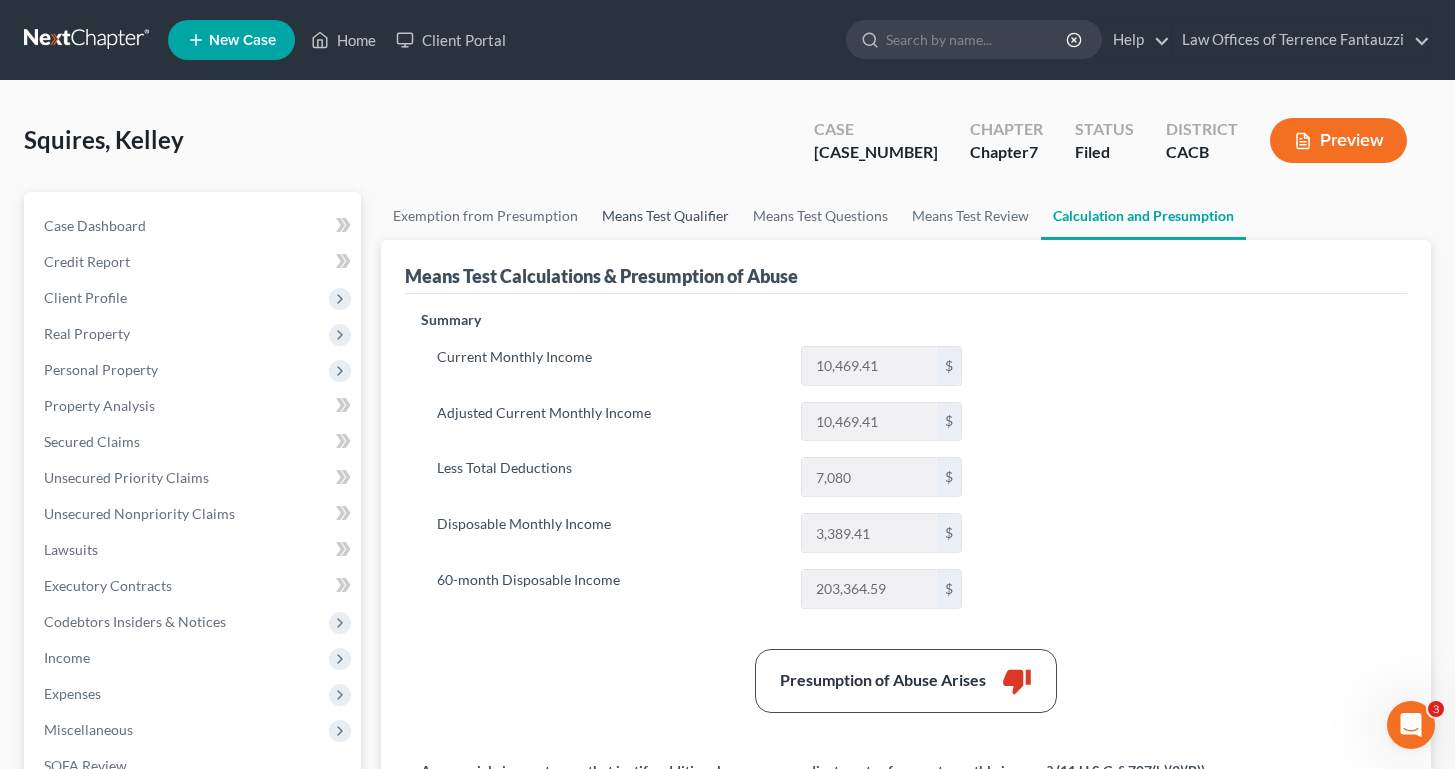 click on "Means Test Qualifier" at bounding box center [665, 216] 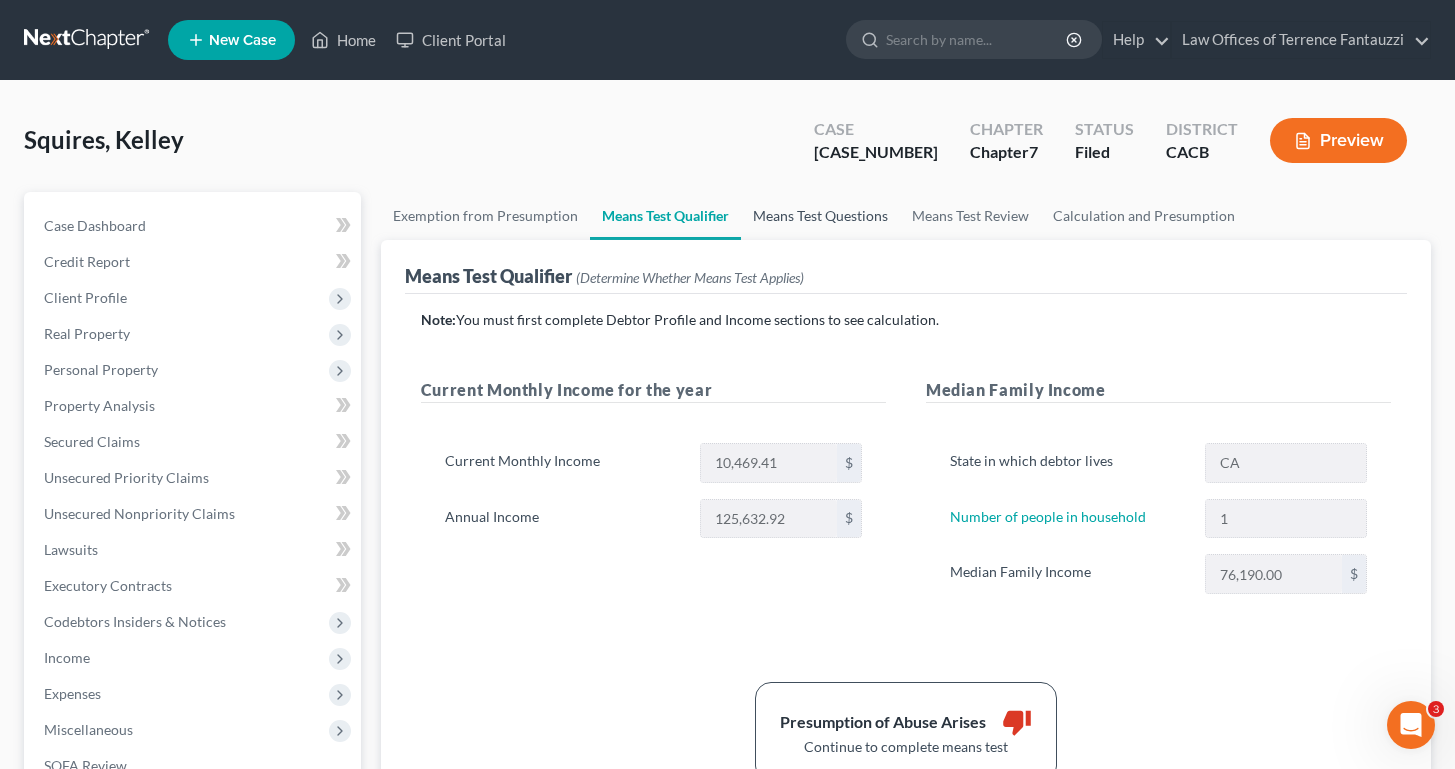 click on "Means Test Questions" at bounding box center [820, 216] 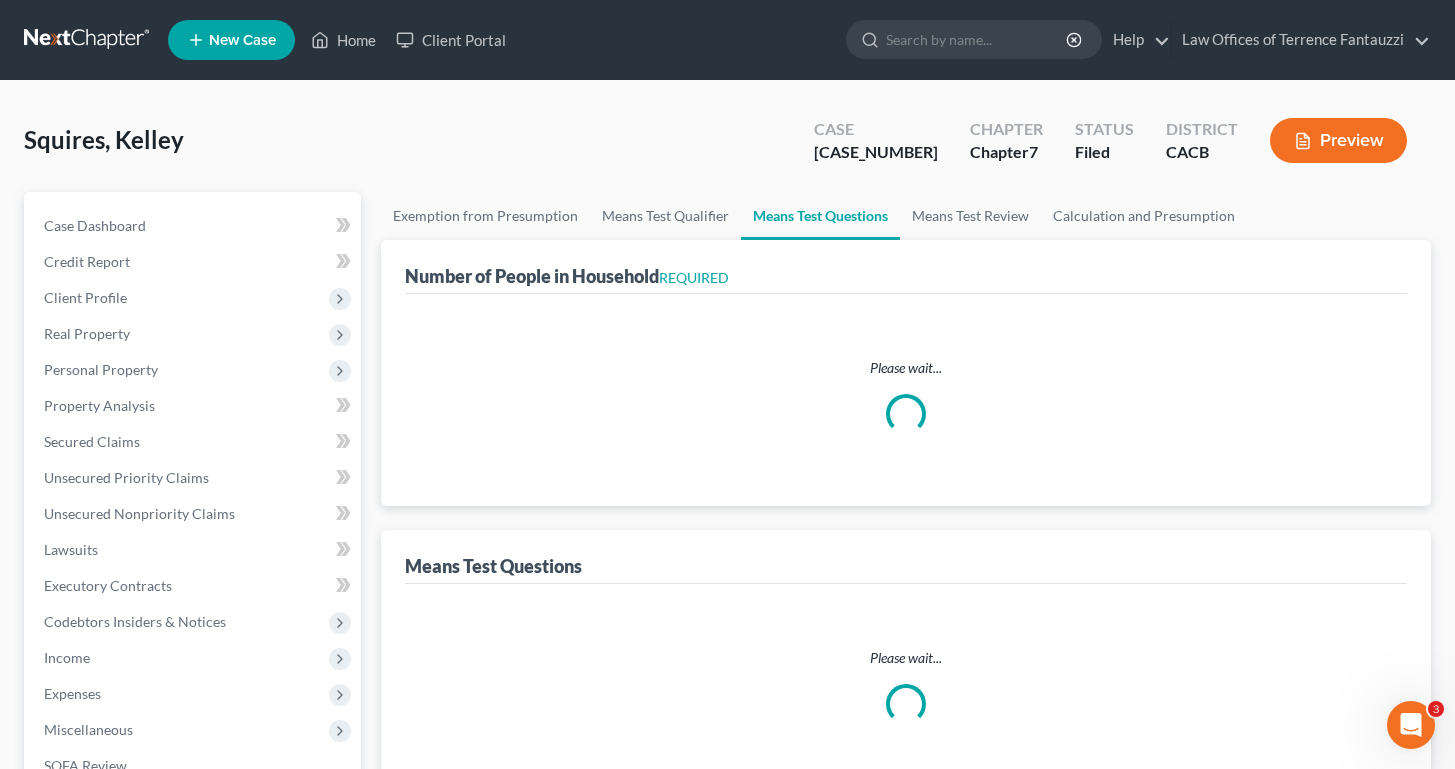 select on "1" 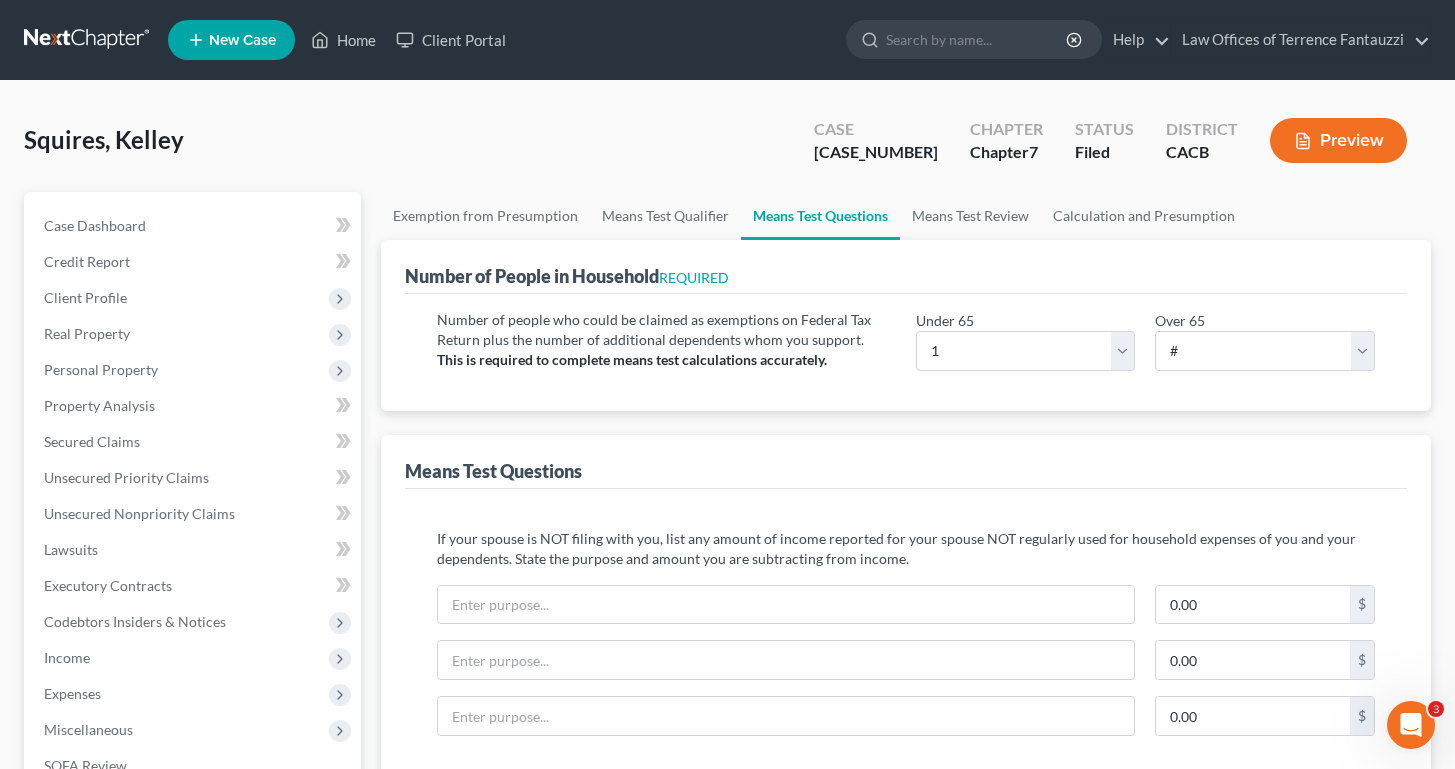 scroll, scrollTop: 0, scrollLeft: 0, axis: both 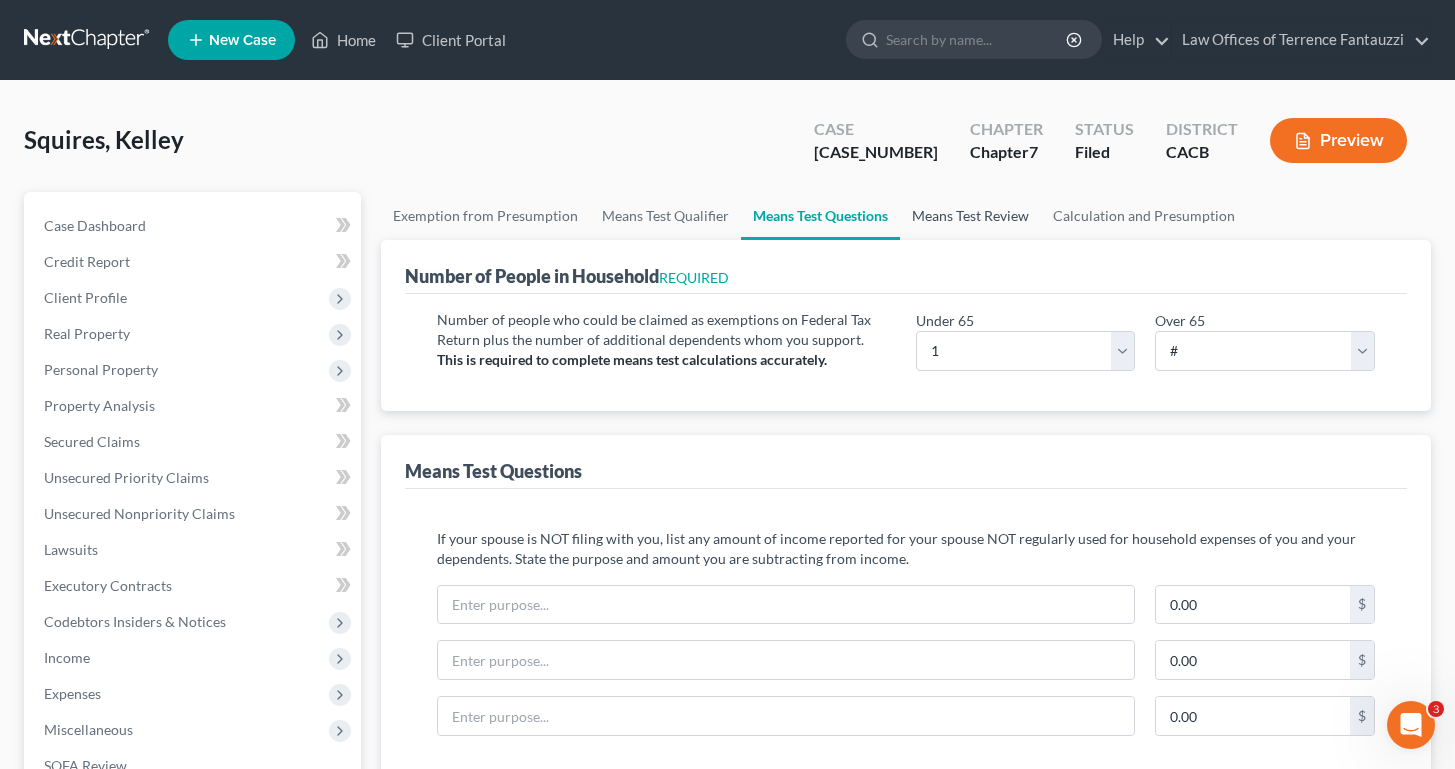 click on "Means Test Review" at bounding box center [970, 216] 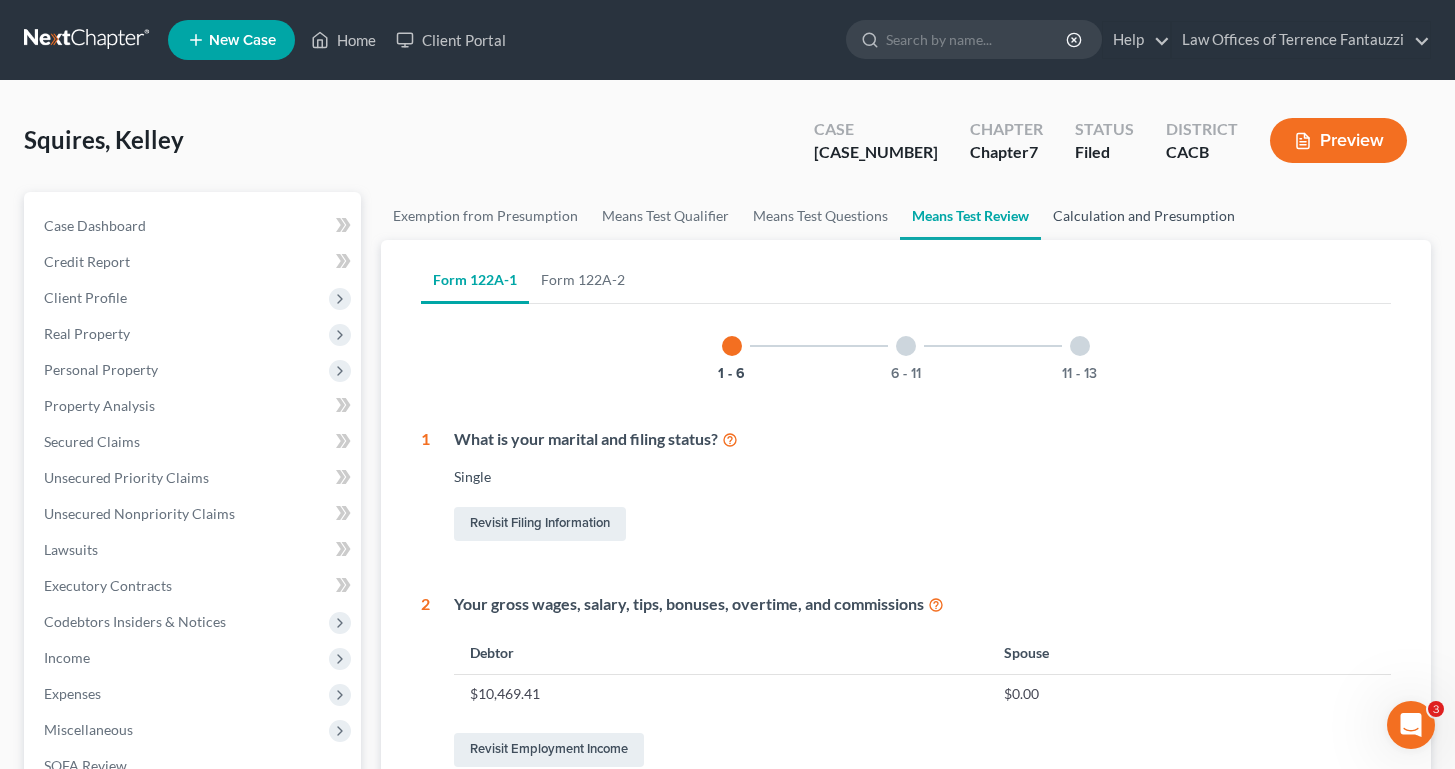 click on "Calculation and Presumption" at bounding box center (1144, 216) 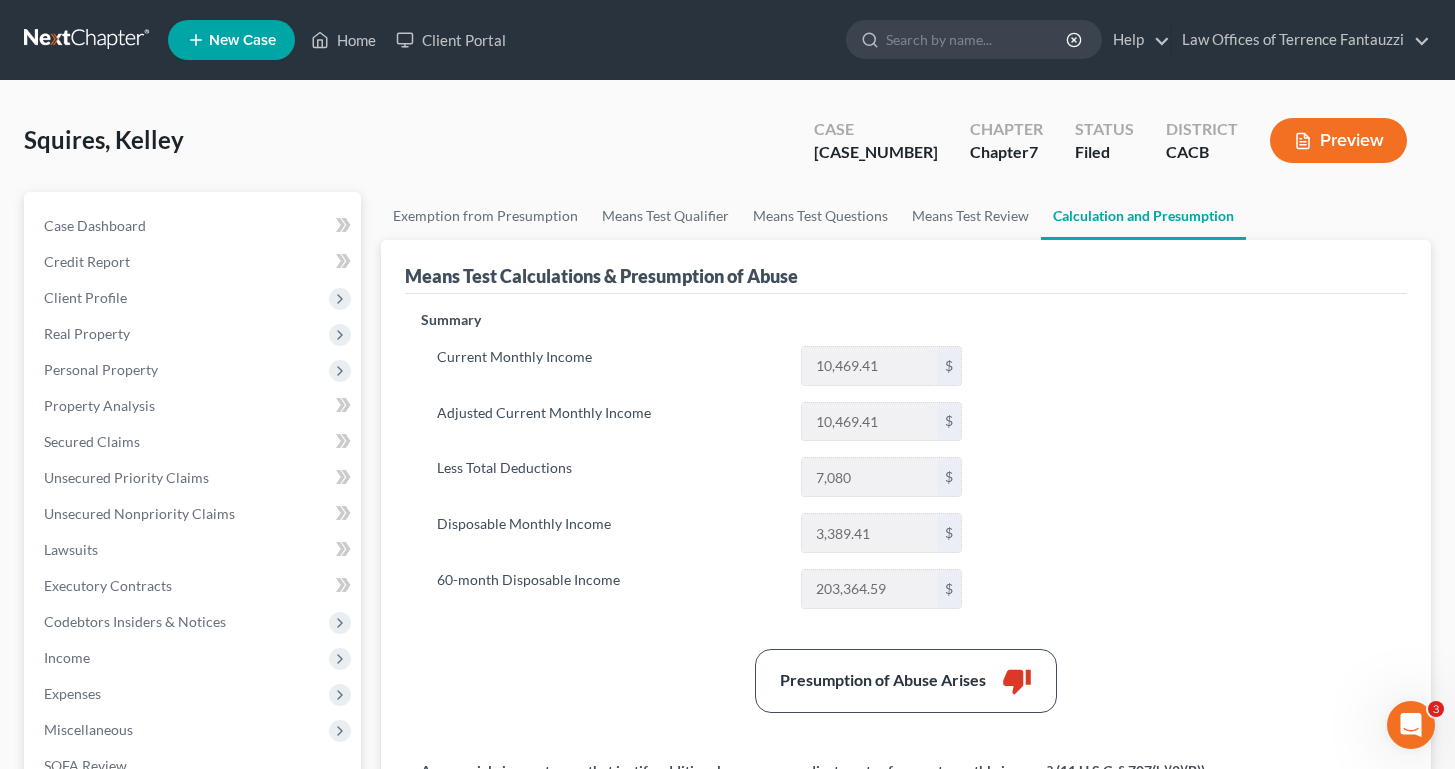 scroll, scrollTop: 0, scrollLeft: 0, axis: both 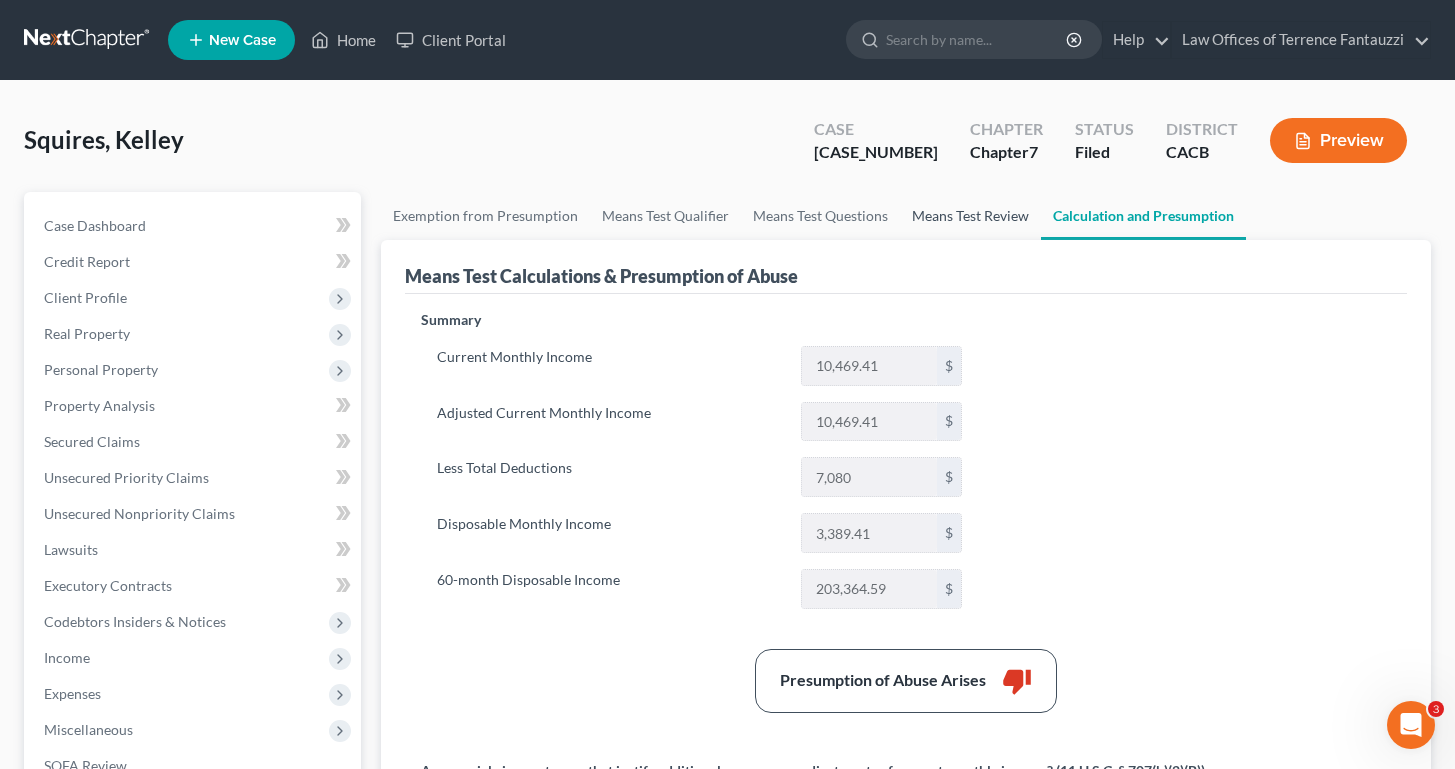 click on "Means Test Review" at bounding box center [970, 216] 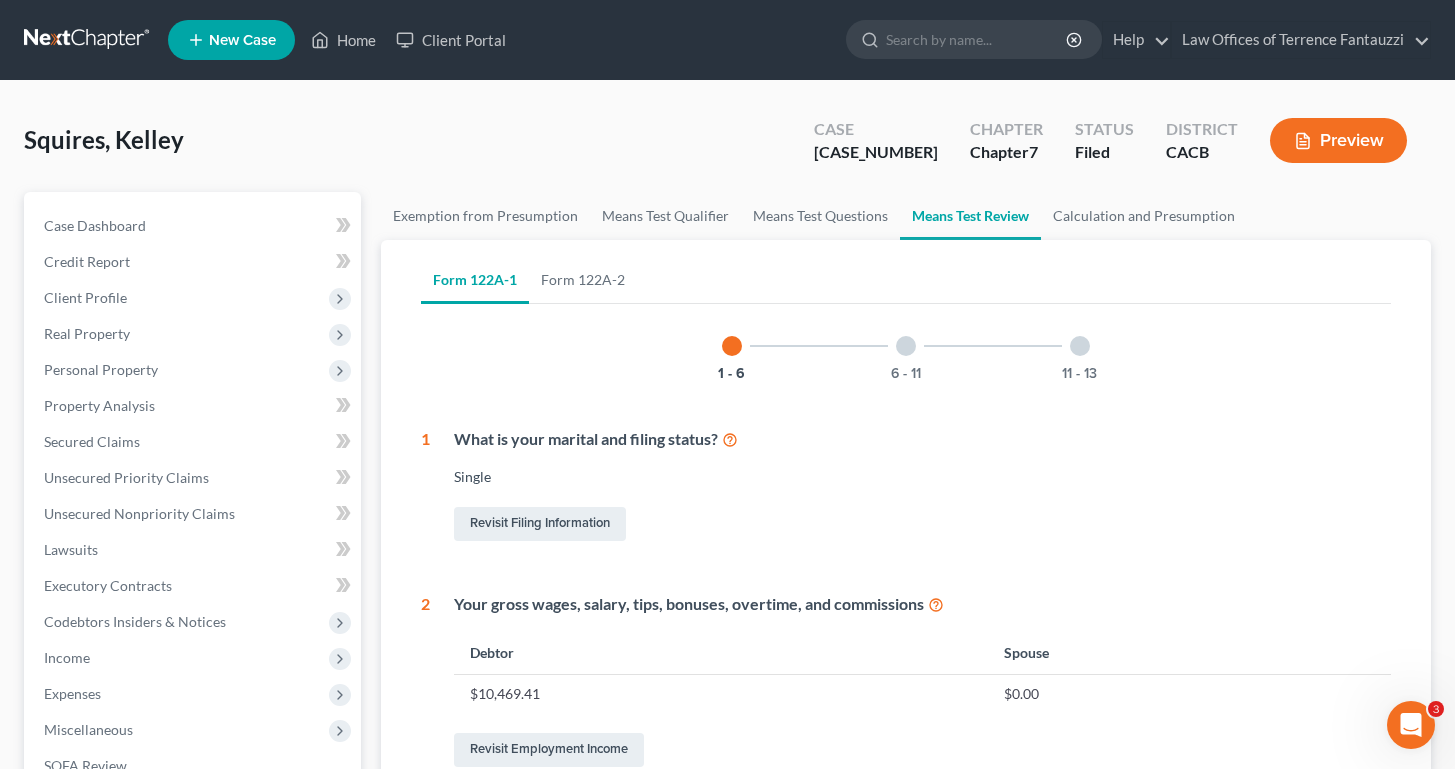 click at bounding box center (1080, 346) 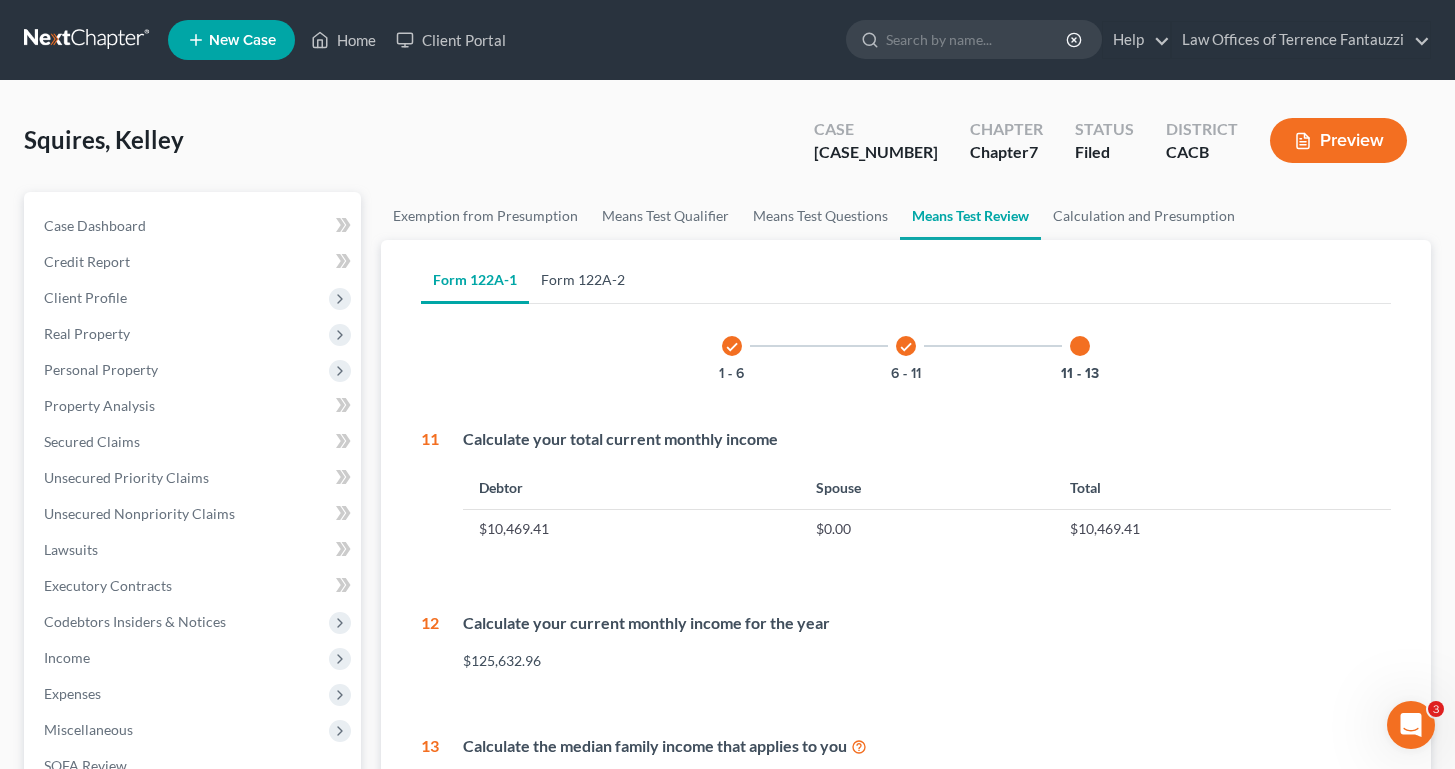 click on "Form 122A-2" at bounding box center [583, 280] 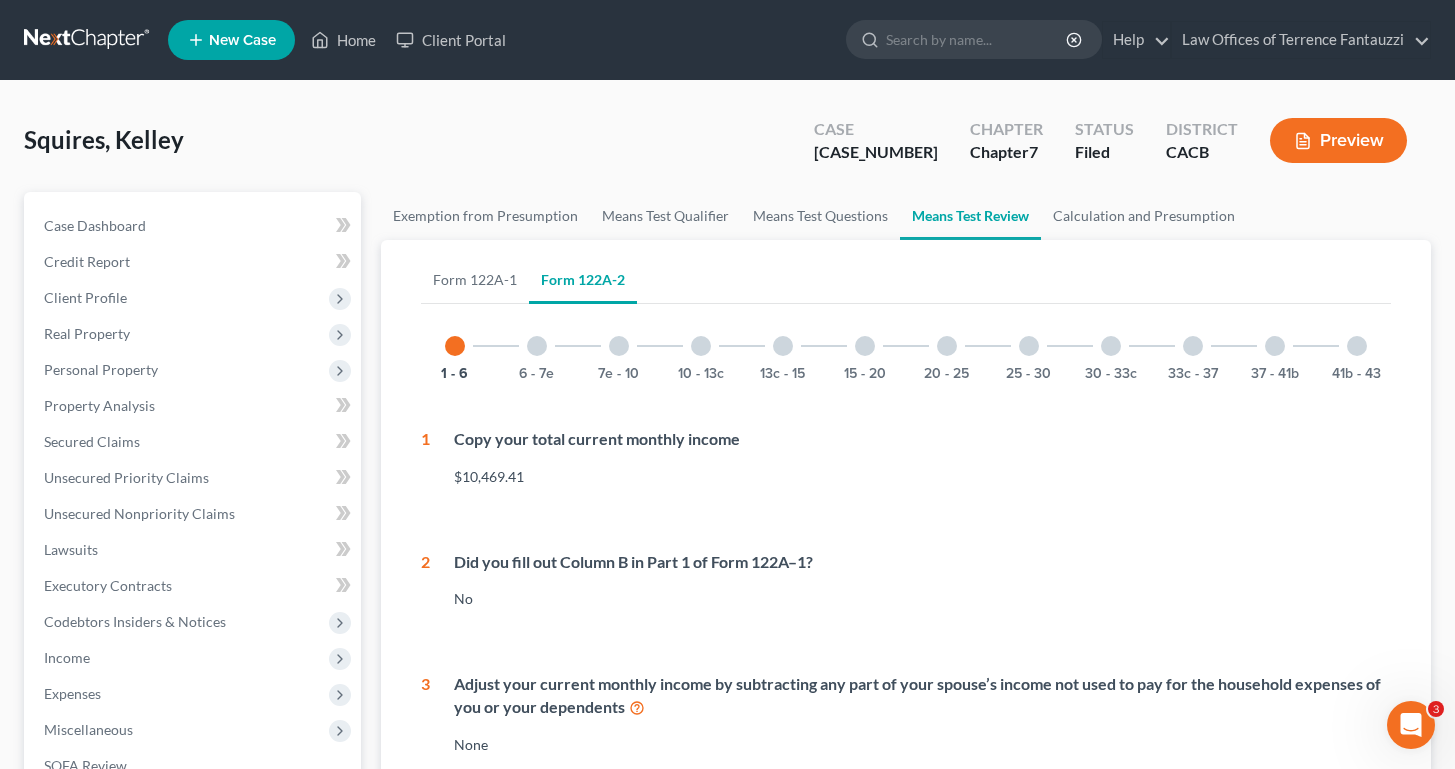 click at bounding box center (1357, 346) 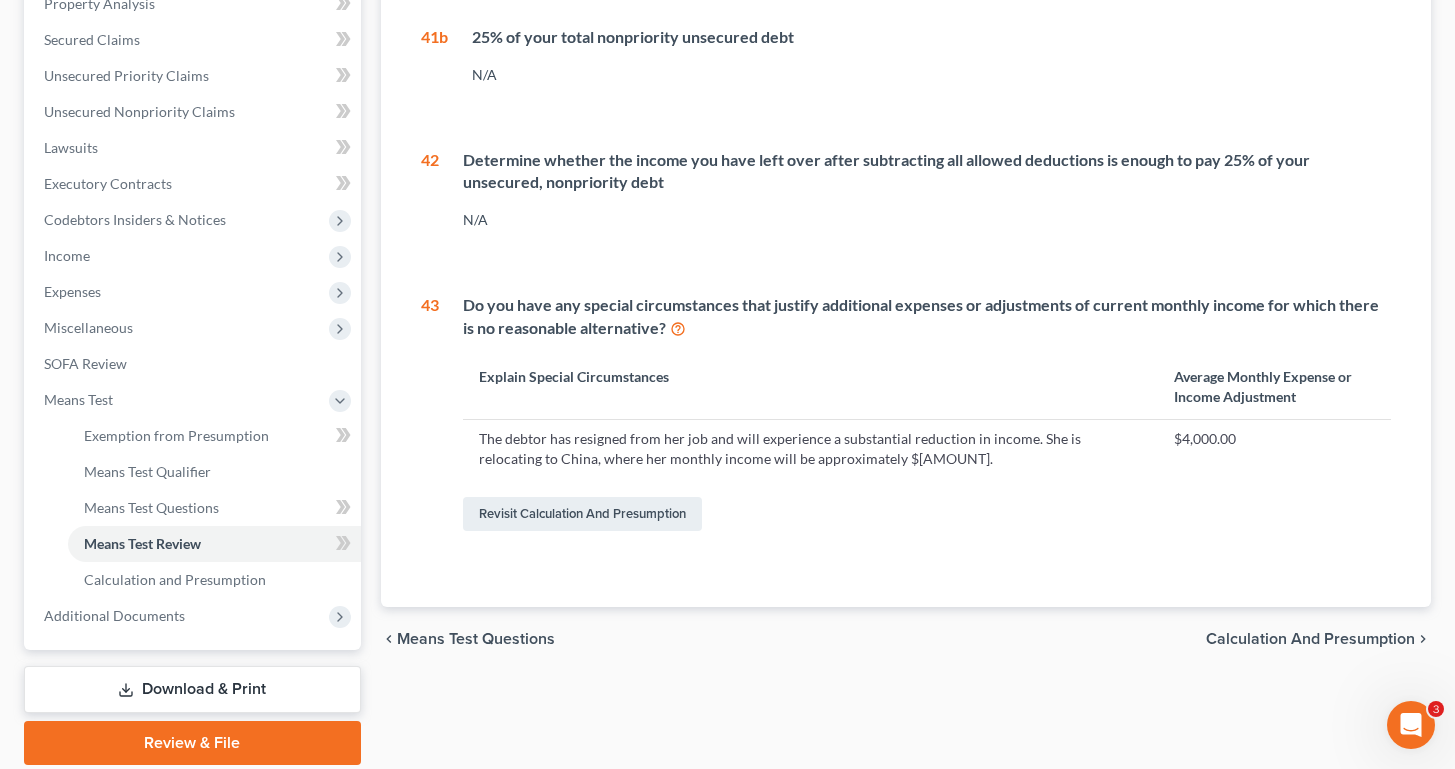 scroll, scrollTop: 405, scrollLeft: 0, axis: vertical 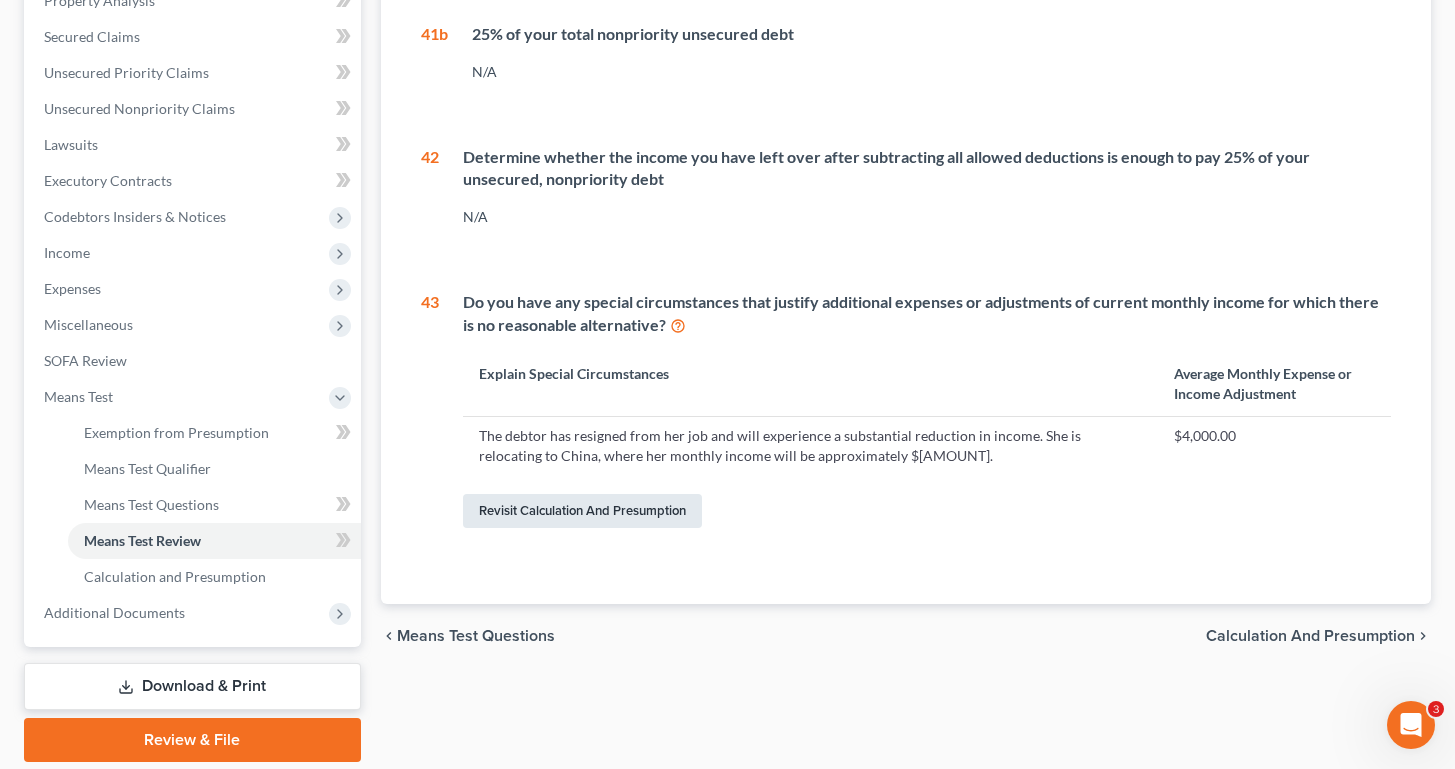 click on "Revisit Calculation and Presumption" at bounding box center (582, 511) 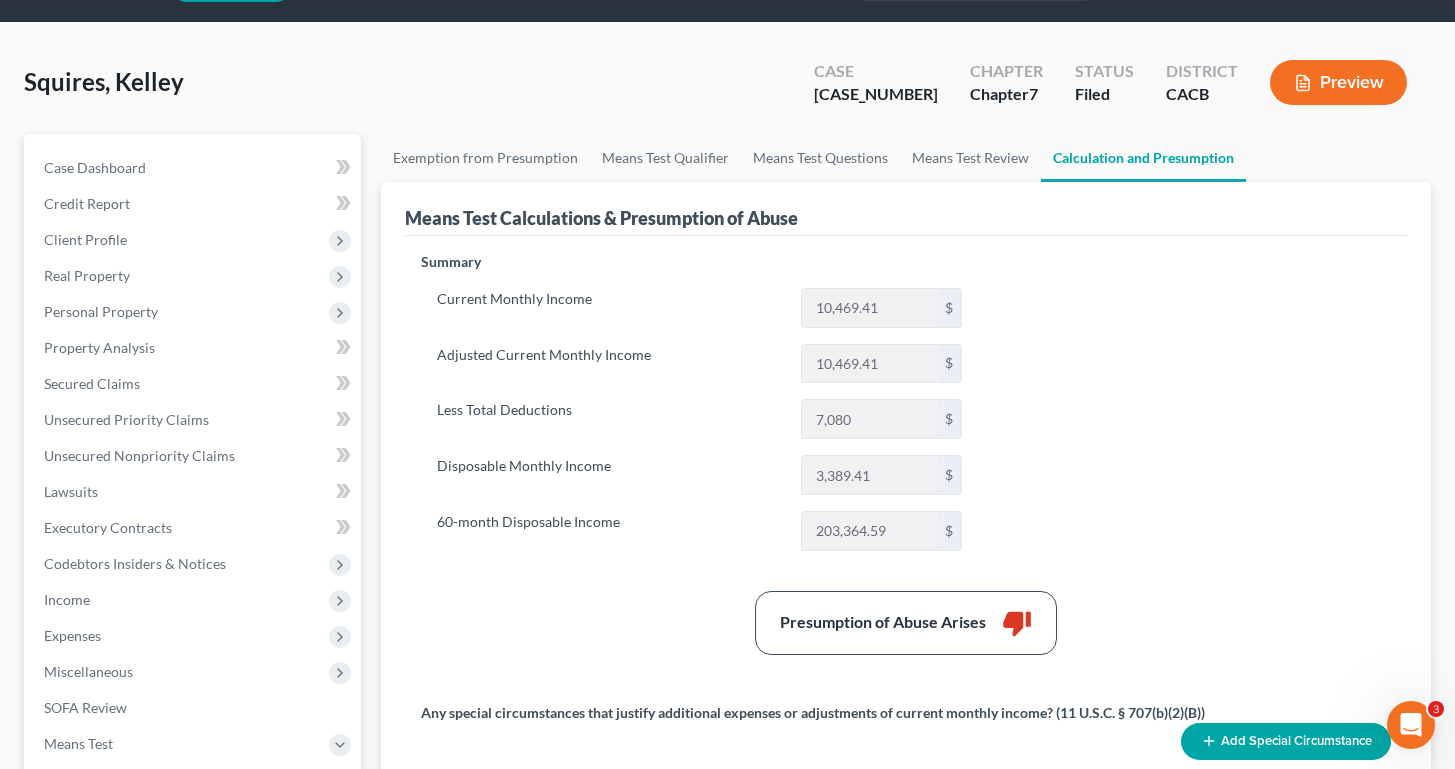 scroll, scrollTop: 0, scrollLeft: 0, axis: both 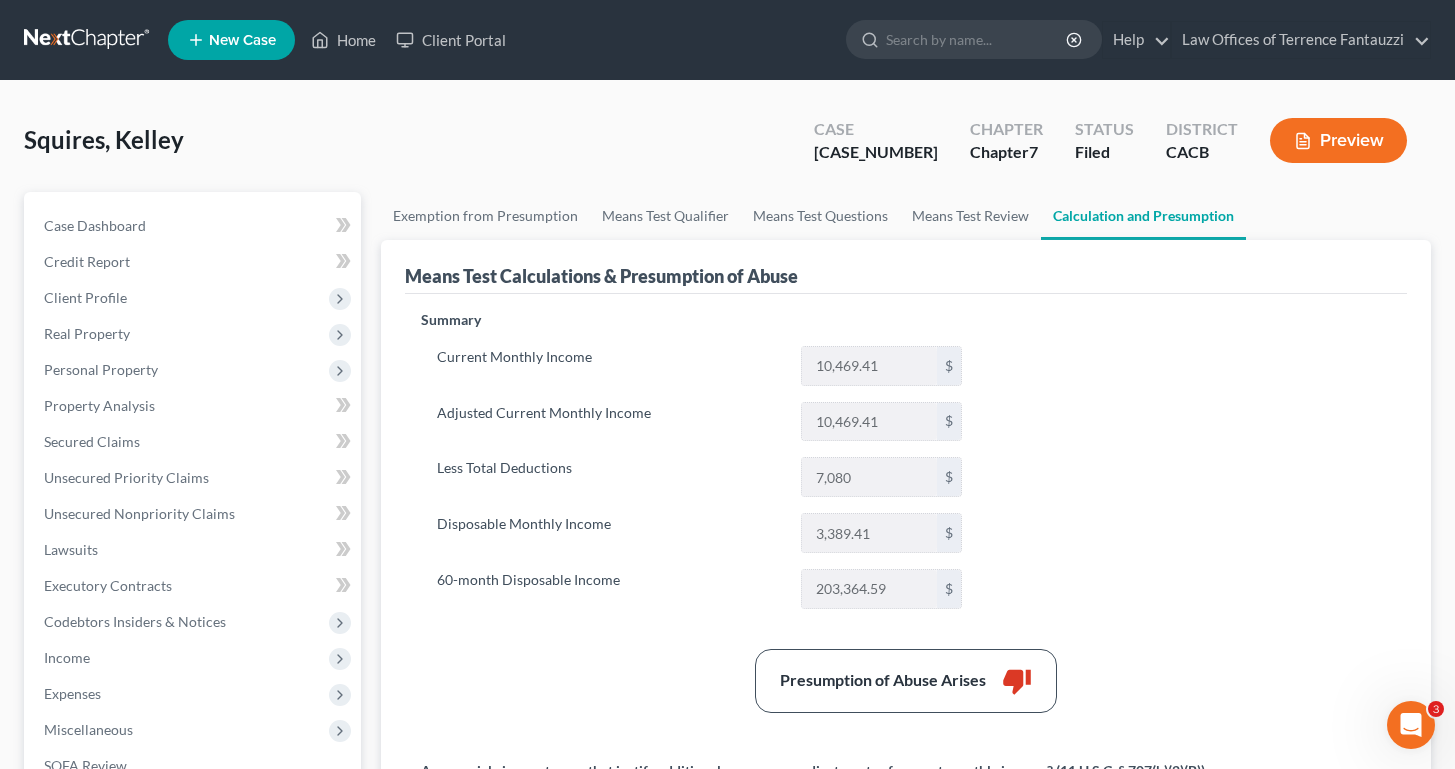 click on "Calculation and Presumption" at bounding box center [1143, 216] 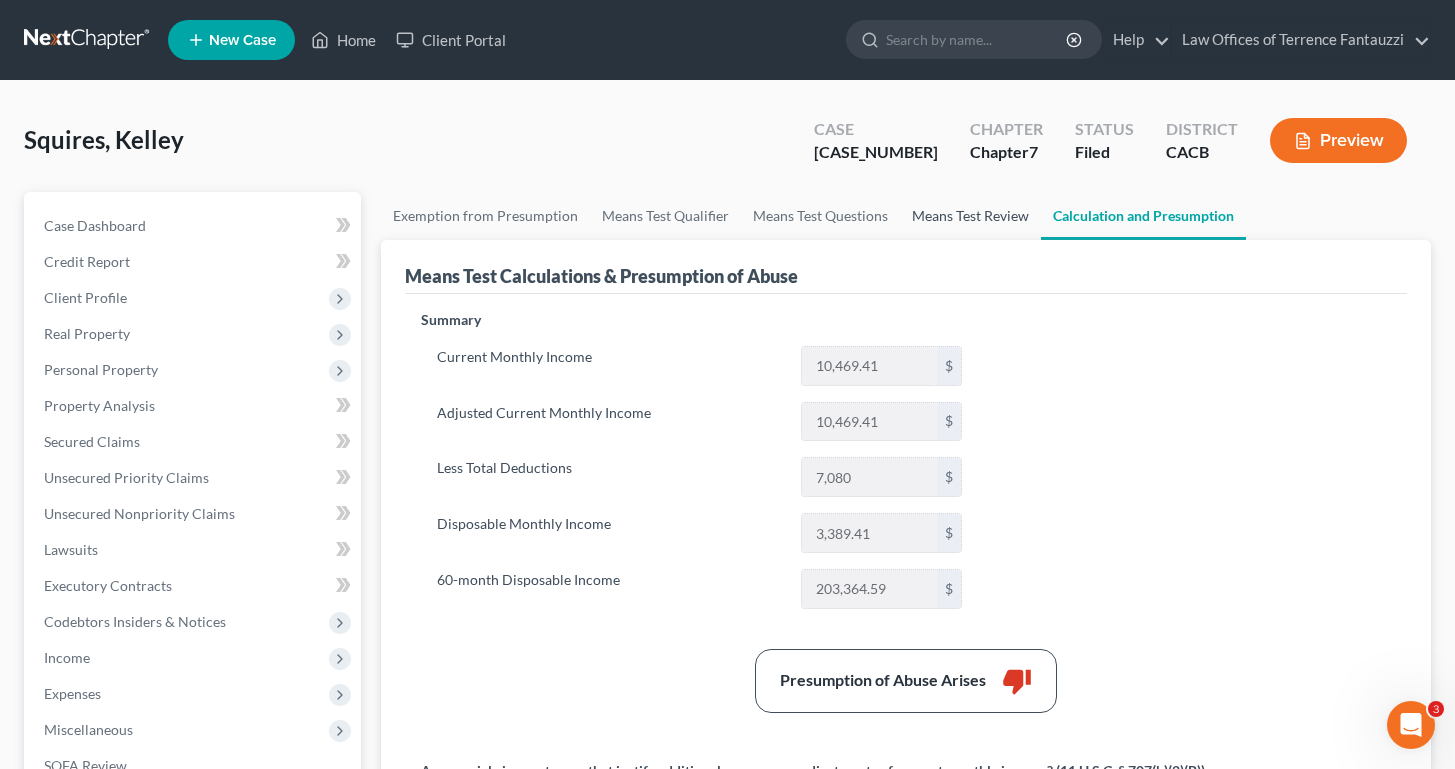 click on "Means Test Review" at bounding box center [970, 216] 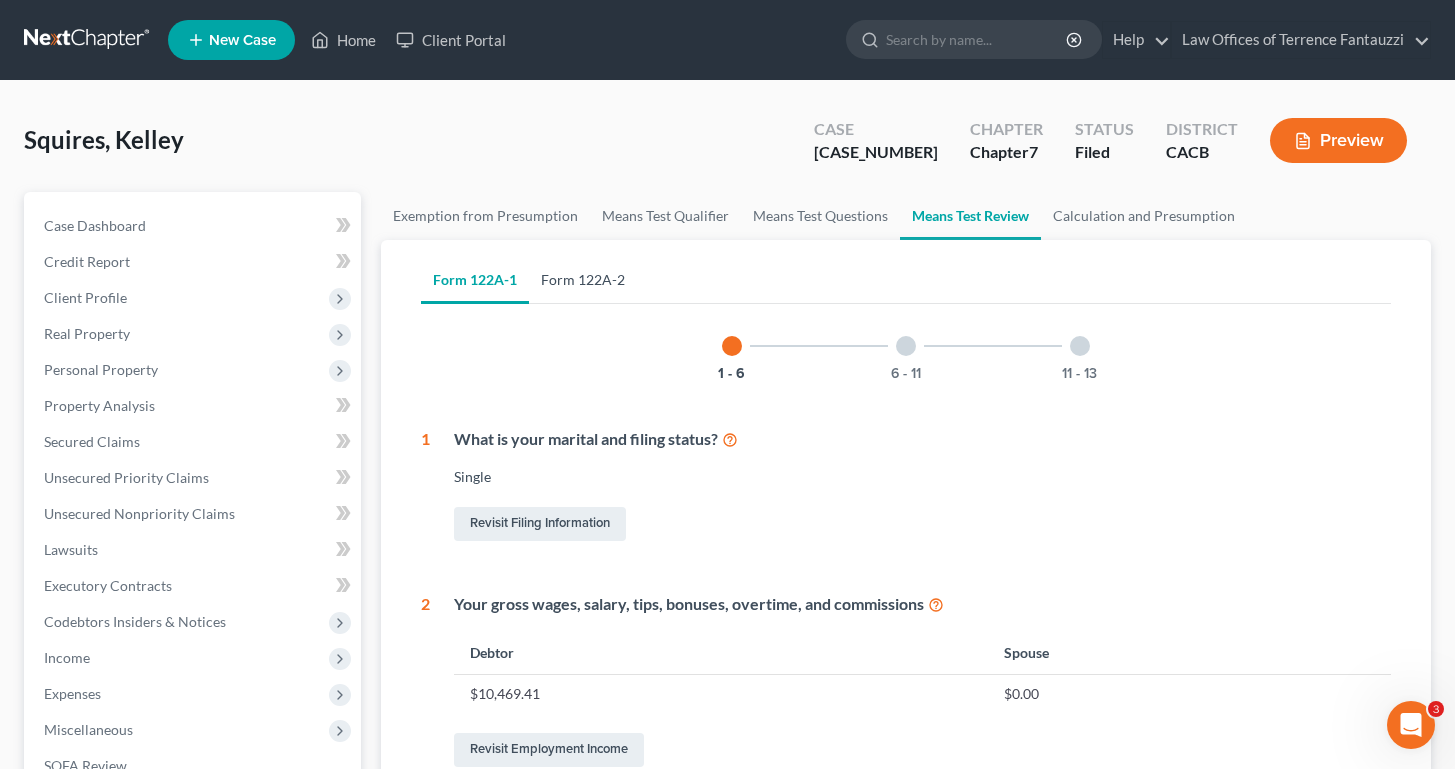 click on "Form 122A-2" at bounding box center (583, 280) 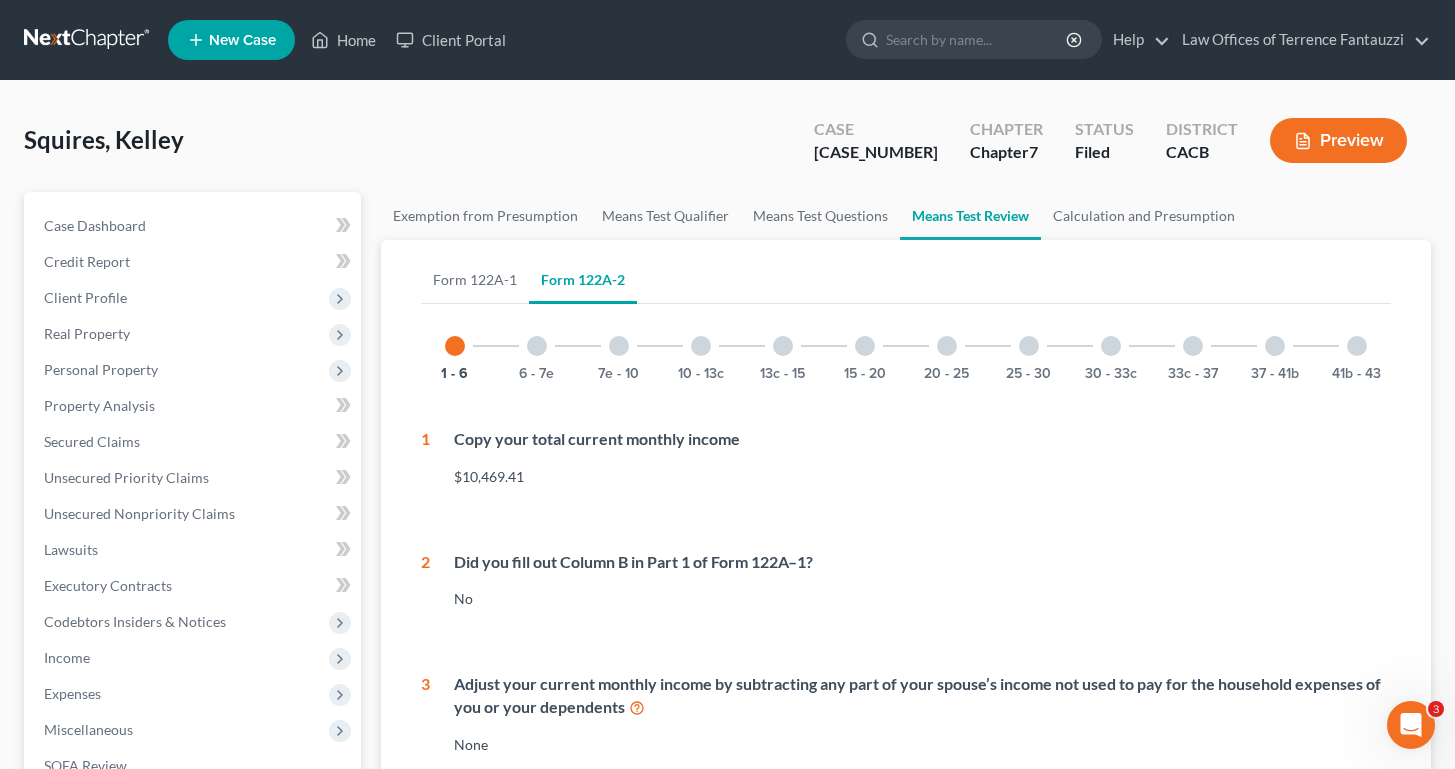 click at bounding box center [1357, 346] 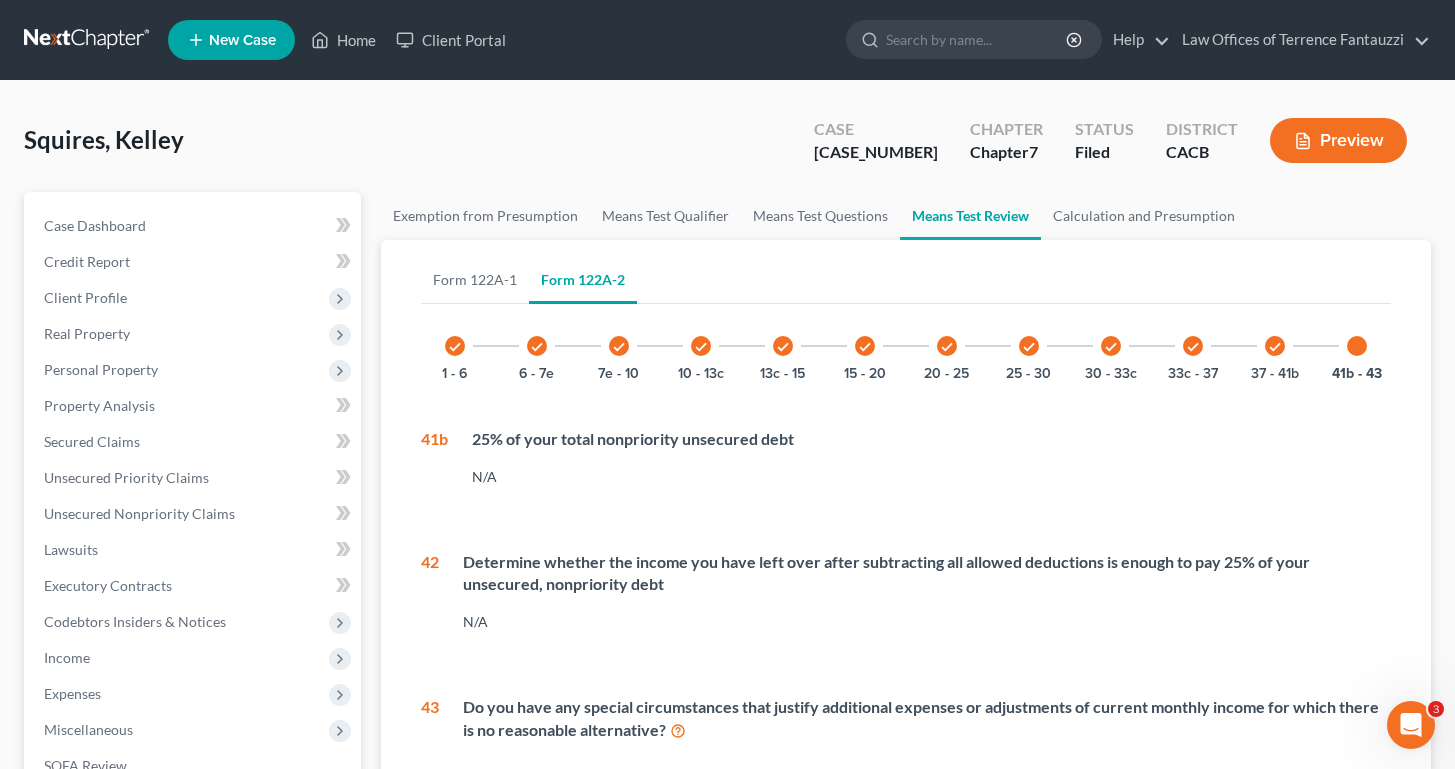 click on "Form 122A-1
Form 122A-2" at bounding box center [906, 280] 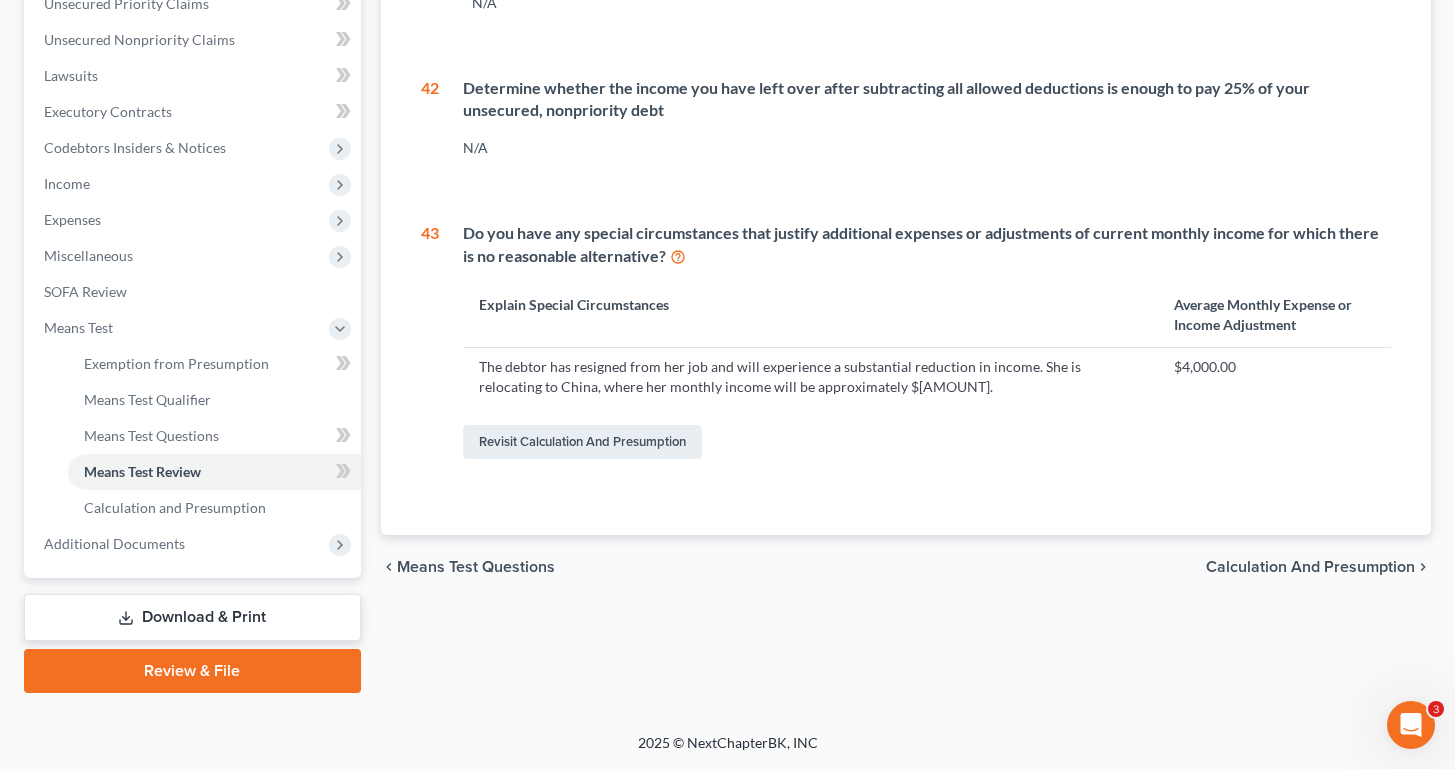 scroll, scrollTop: 474, scrollLeft: 0, axis: vertical 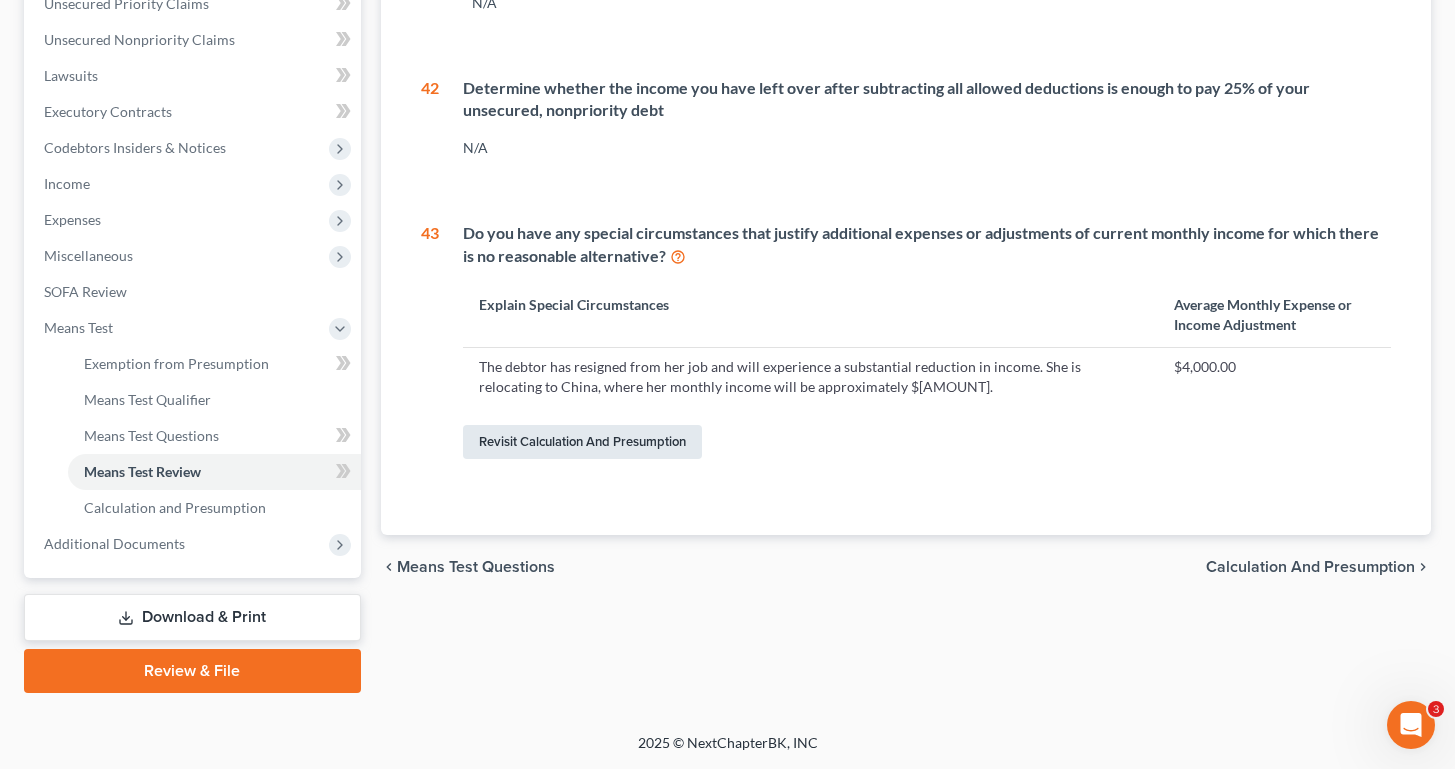 click on "Revisit Calculation and Presumption" at bounding box center [582, 442] 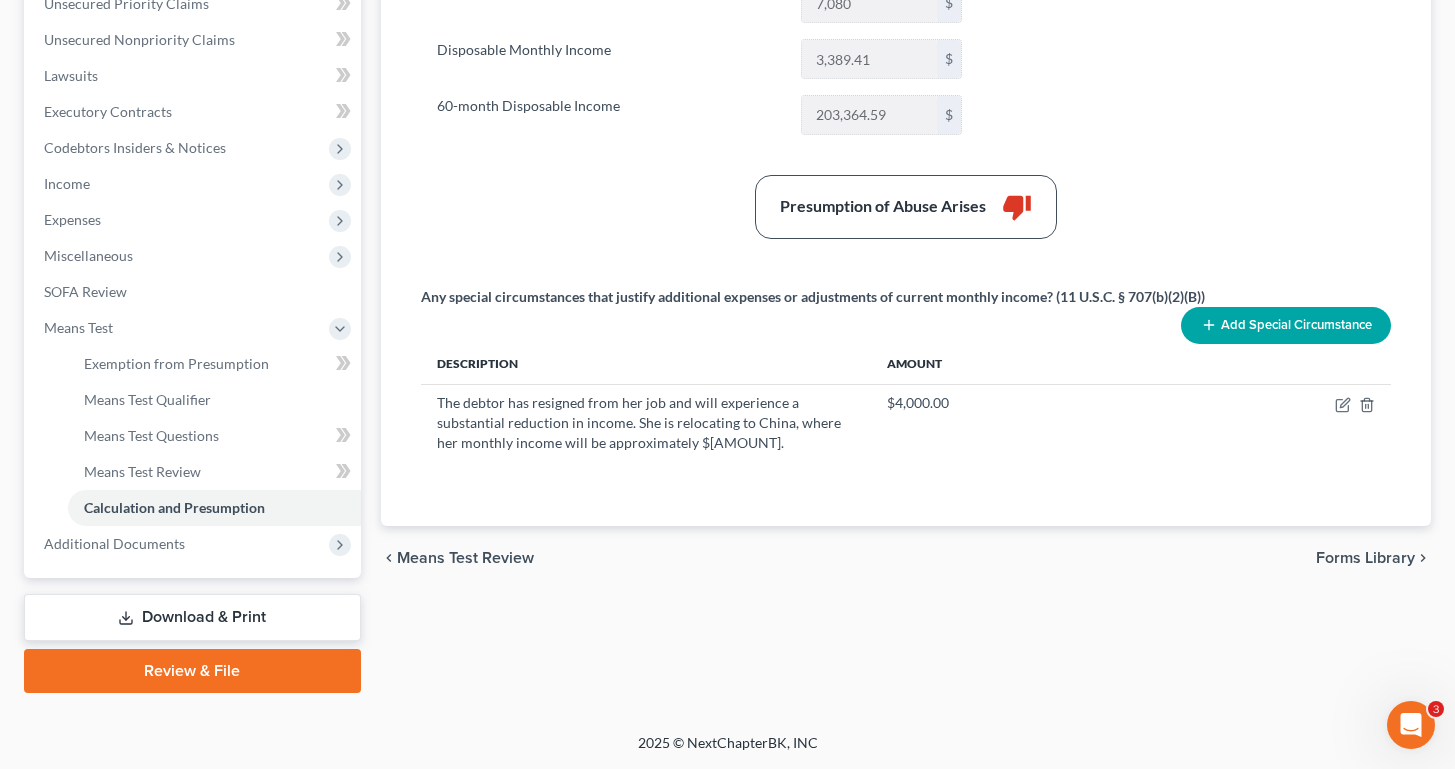 scroll, scrollTop: 0, scrollLeft: 0, axis: both 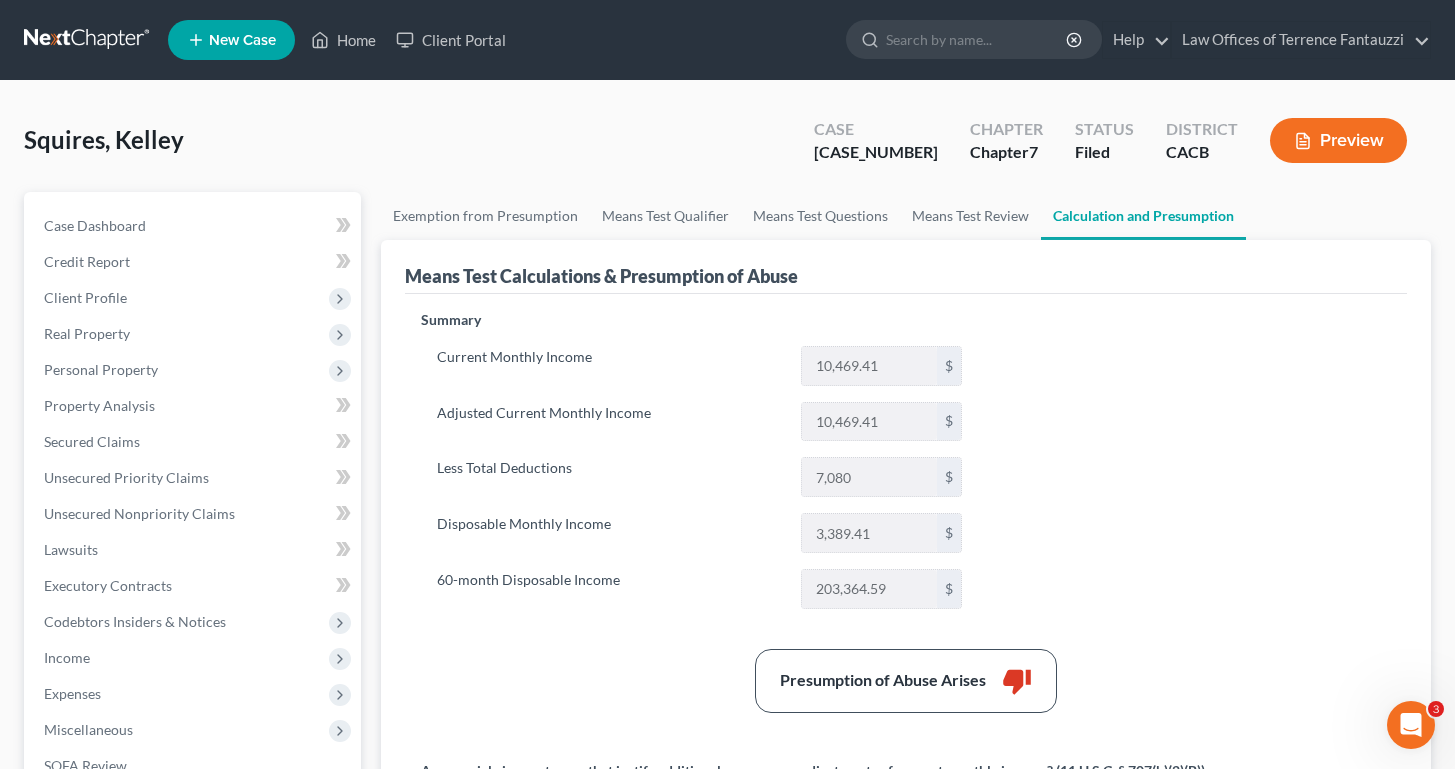 click on "Summary Current Monthly Income $[AMOUNT] Adjusted Current Monthly Income $[AMOUNT] Less Total Deductions $[AMOUNT] Disposable Monthly Income $[AMOUNT] 60-month Disposable Income $[AMOUNT] Presumption of Abuse Arises thumb_down Any special circumstances that justify additional expenses or adjustments of current monthly income? (11 U.S.C. § 707(b)(2)(B)) Add Special Circumstance Description Amount The debtor has resigned from her job and will experience a substantial reduction in income. She is relocating to China, where her monthly income will be approximately $[AMOUNT]. $[AMOUNT] $" at bounding box center (906, 643) 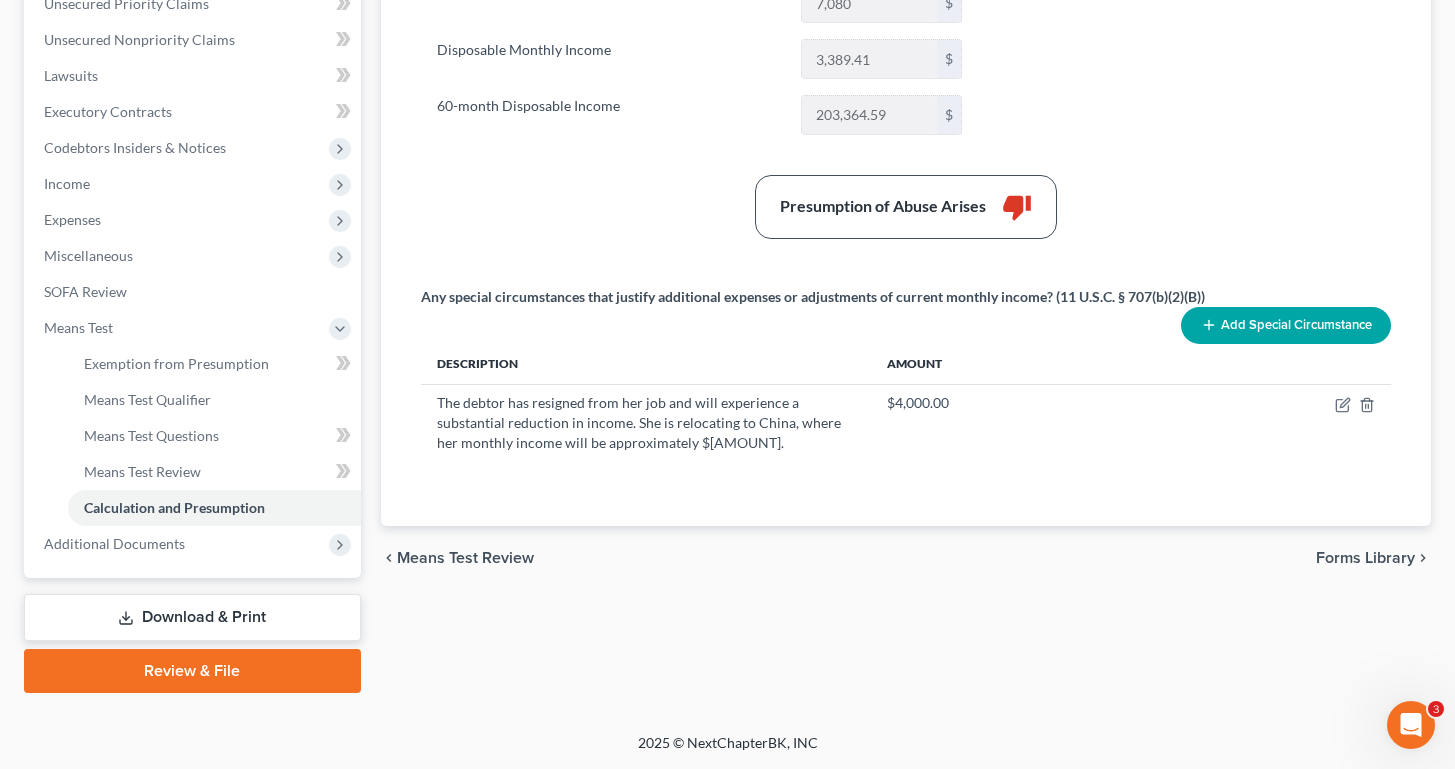 scroll, scrollTop: 474, scrollLeft: 0, axis: vertical 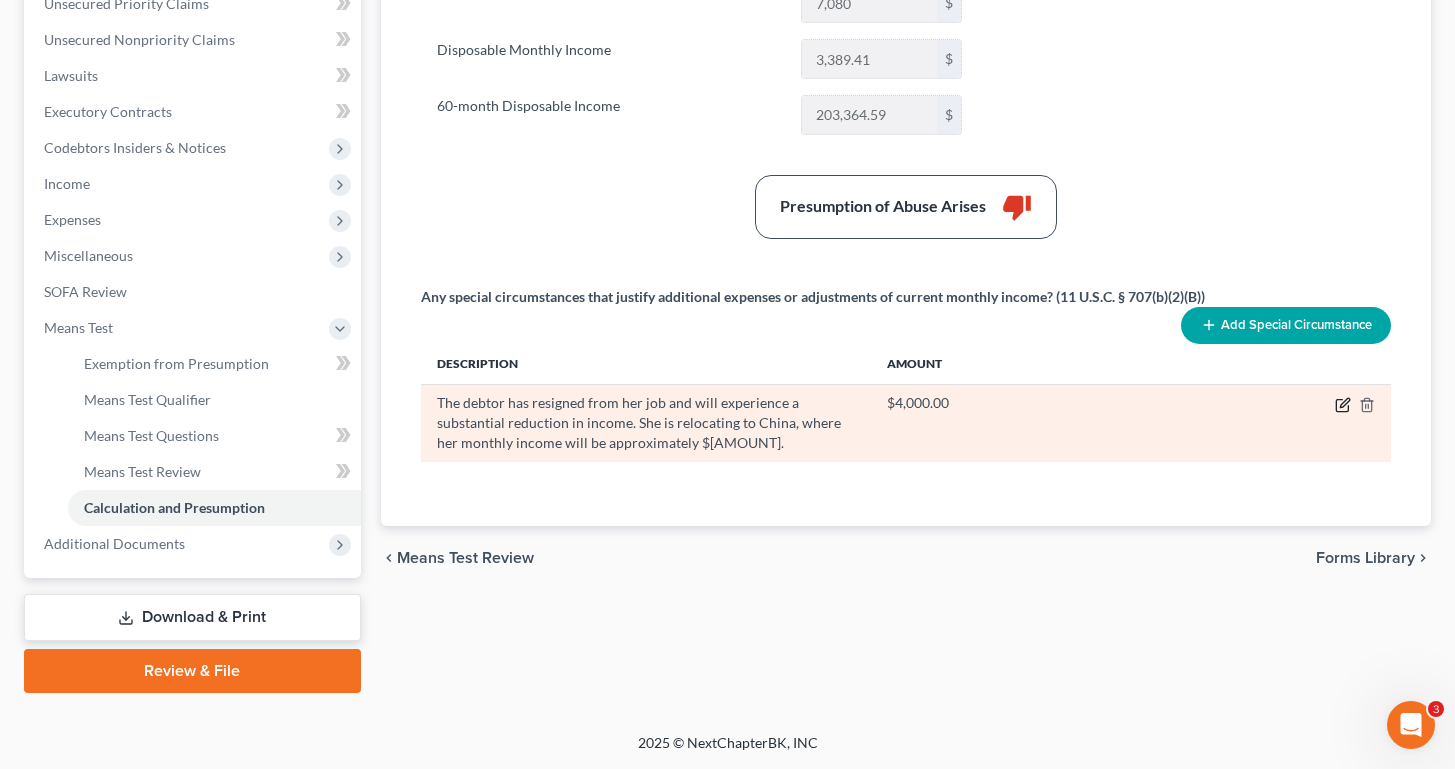 click 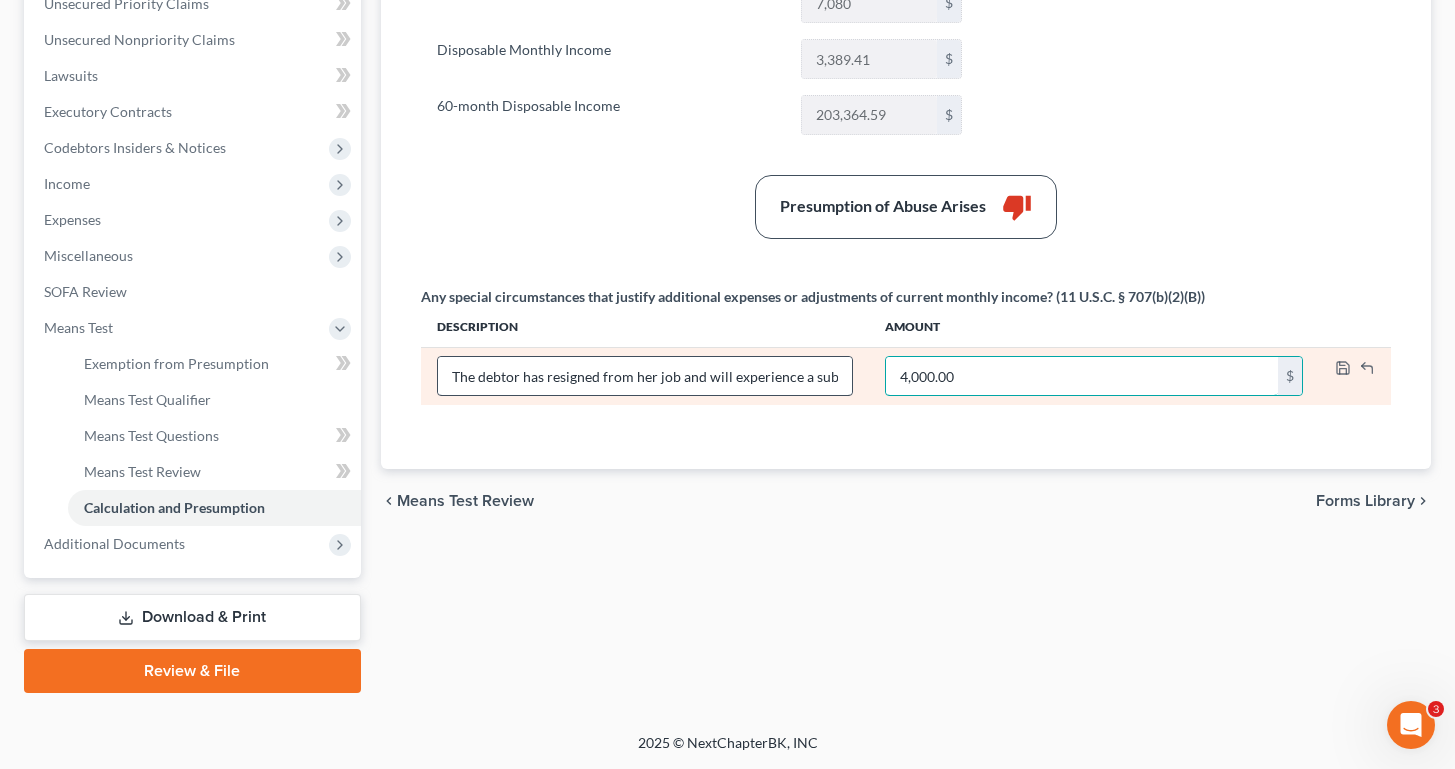 drag, startPoint x: 960, startPoint y: 367, endPoint x: 841, endPoint y: 367, distance: 119 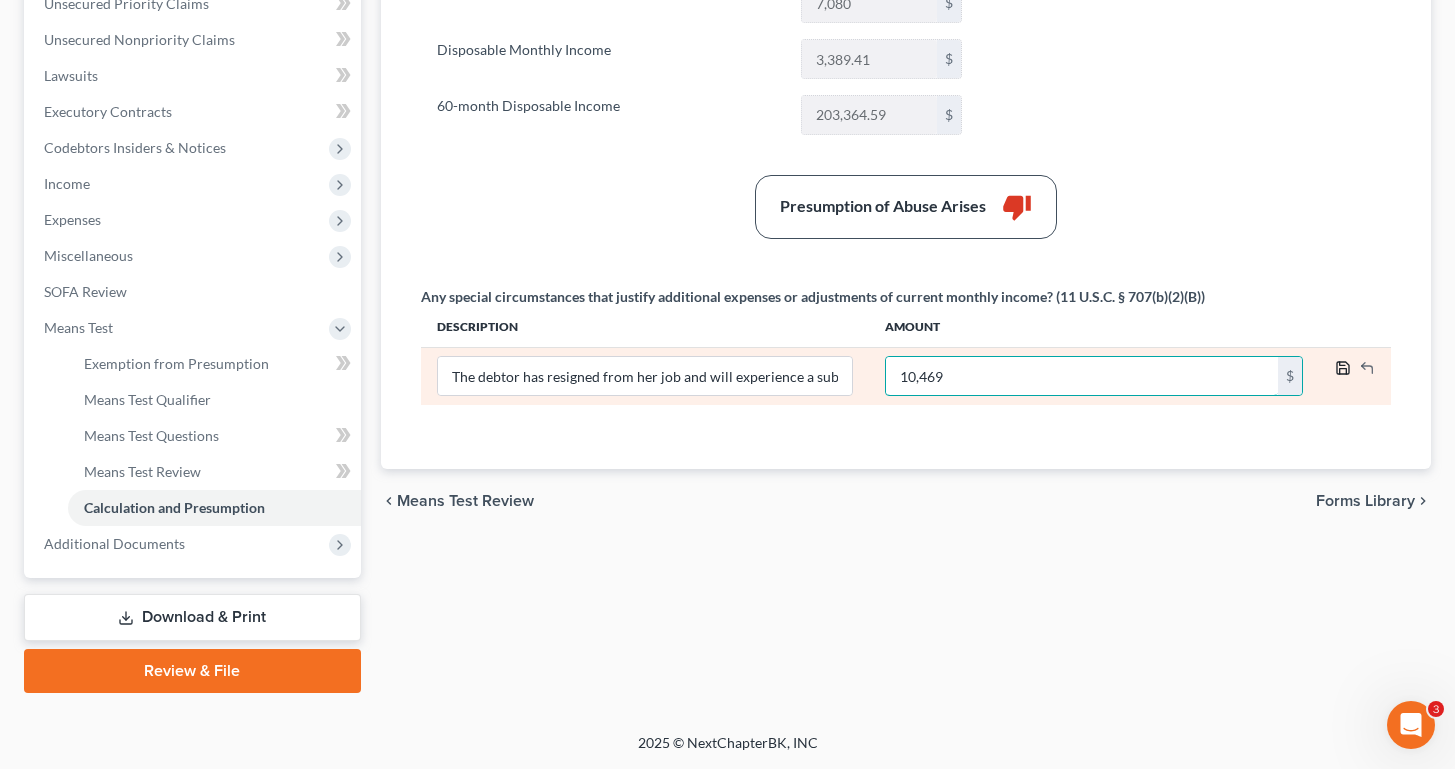 type on "10,469" 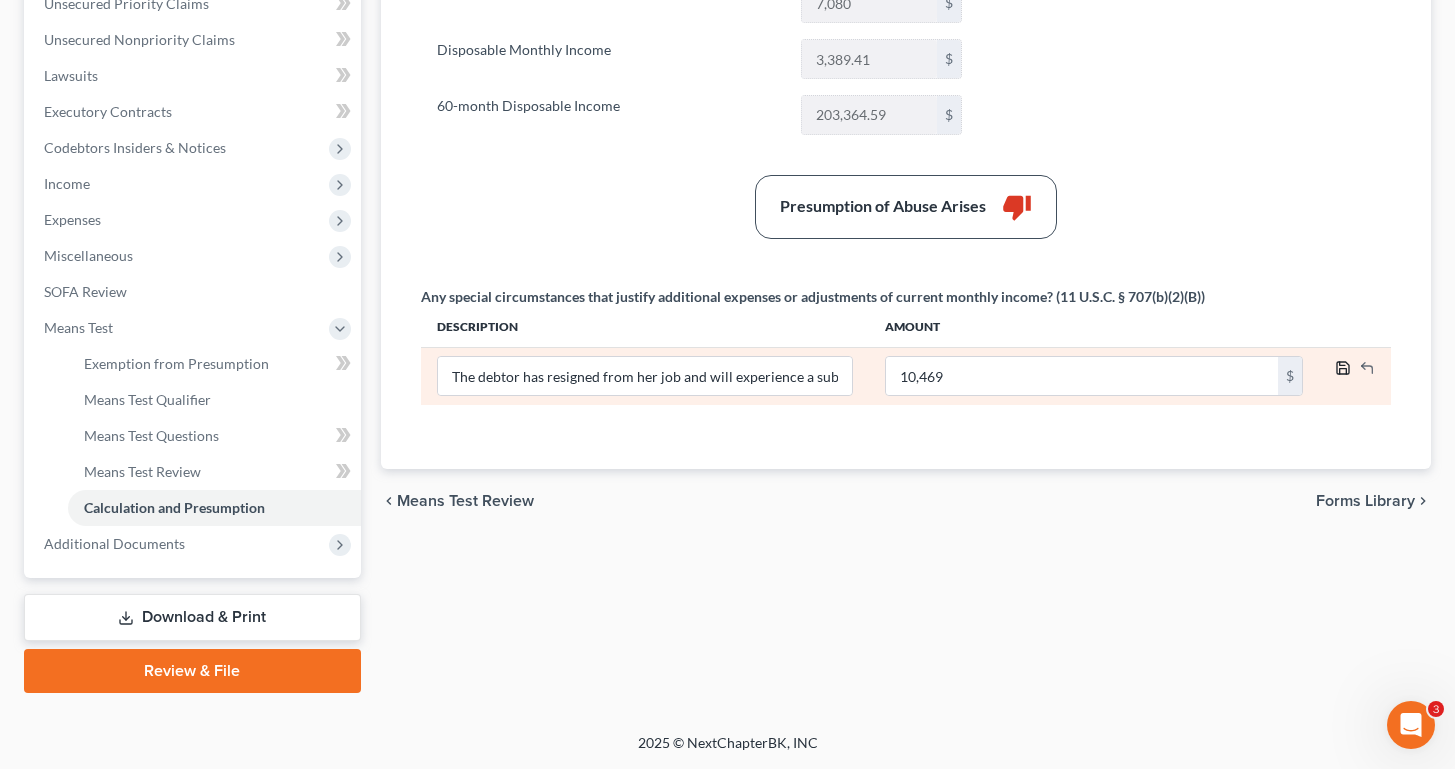 click 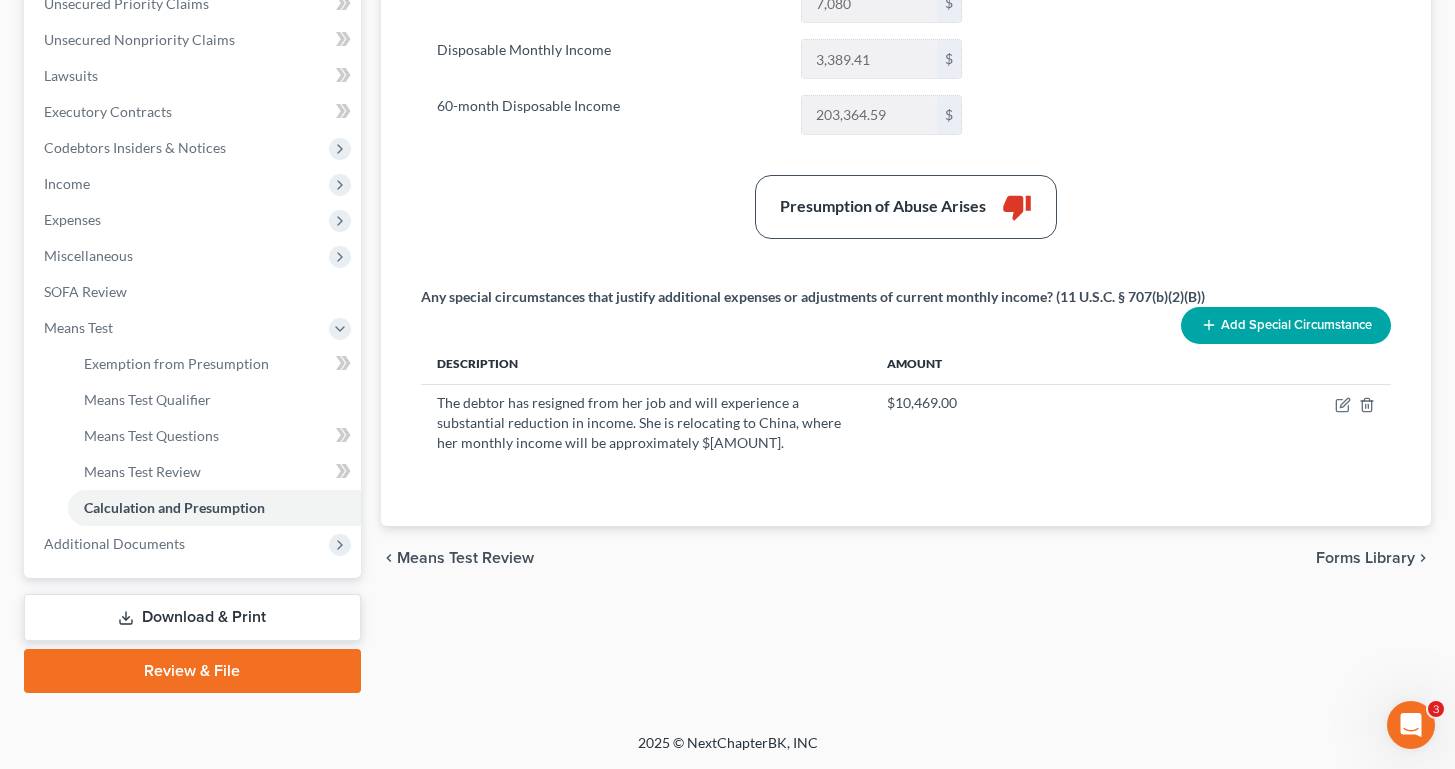 click on "Presumption of Abuse Arises thumb_down" at bounding box center (906, 207) 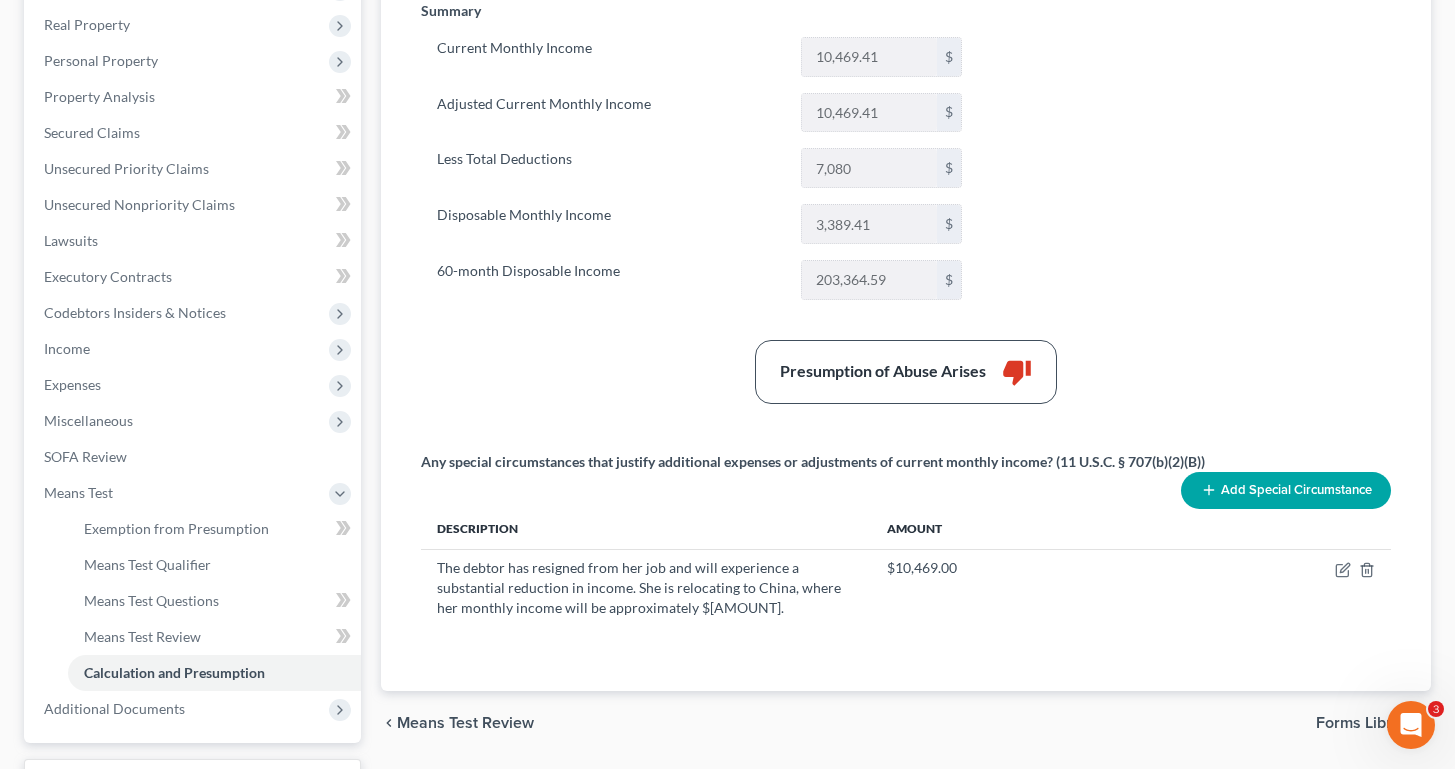 scroll, scrollTop: 375, scrollLeft: 0, axis: vertical 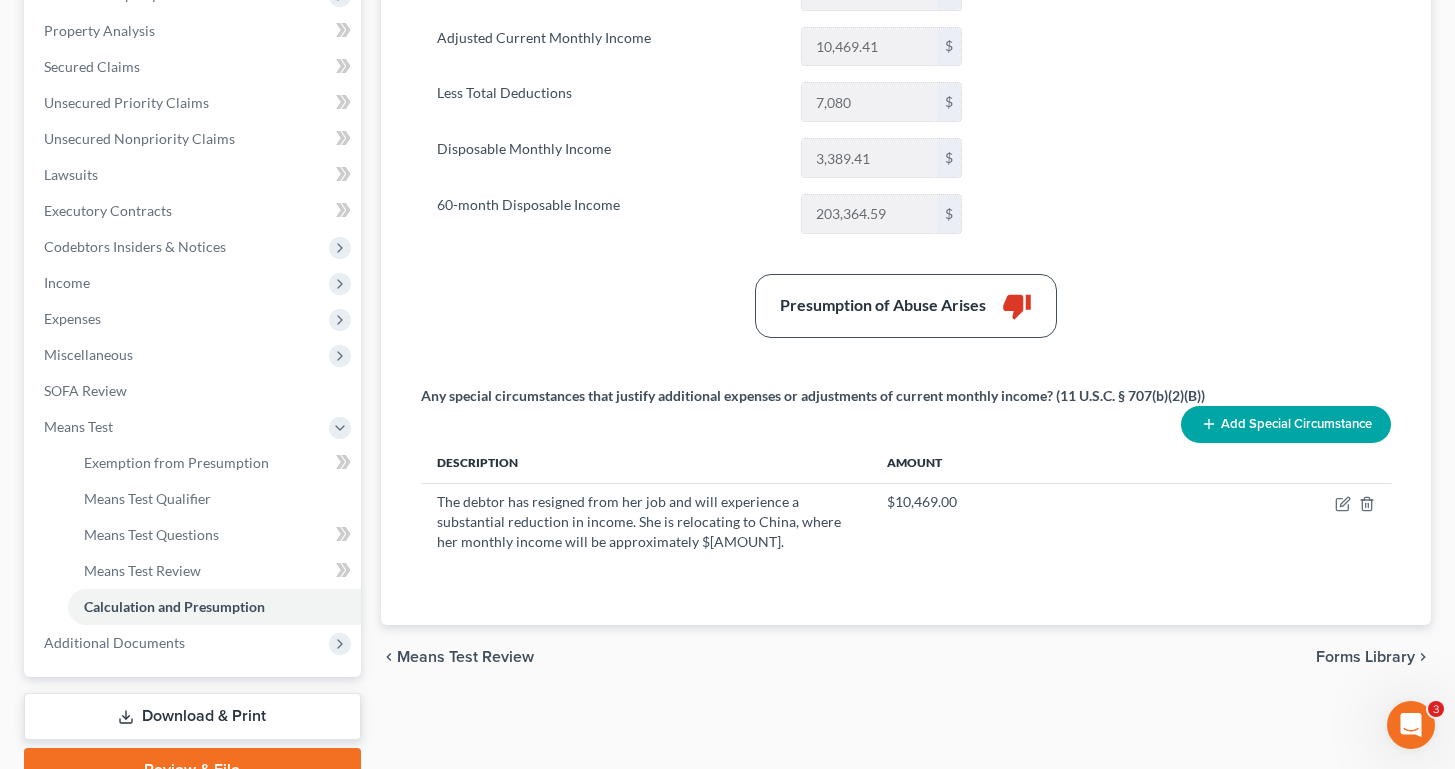 click on "Download & Print" at bounding box center (192, 716) 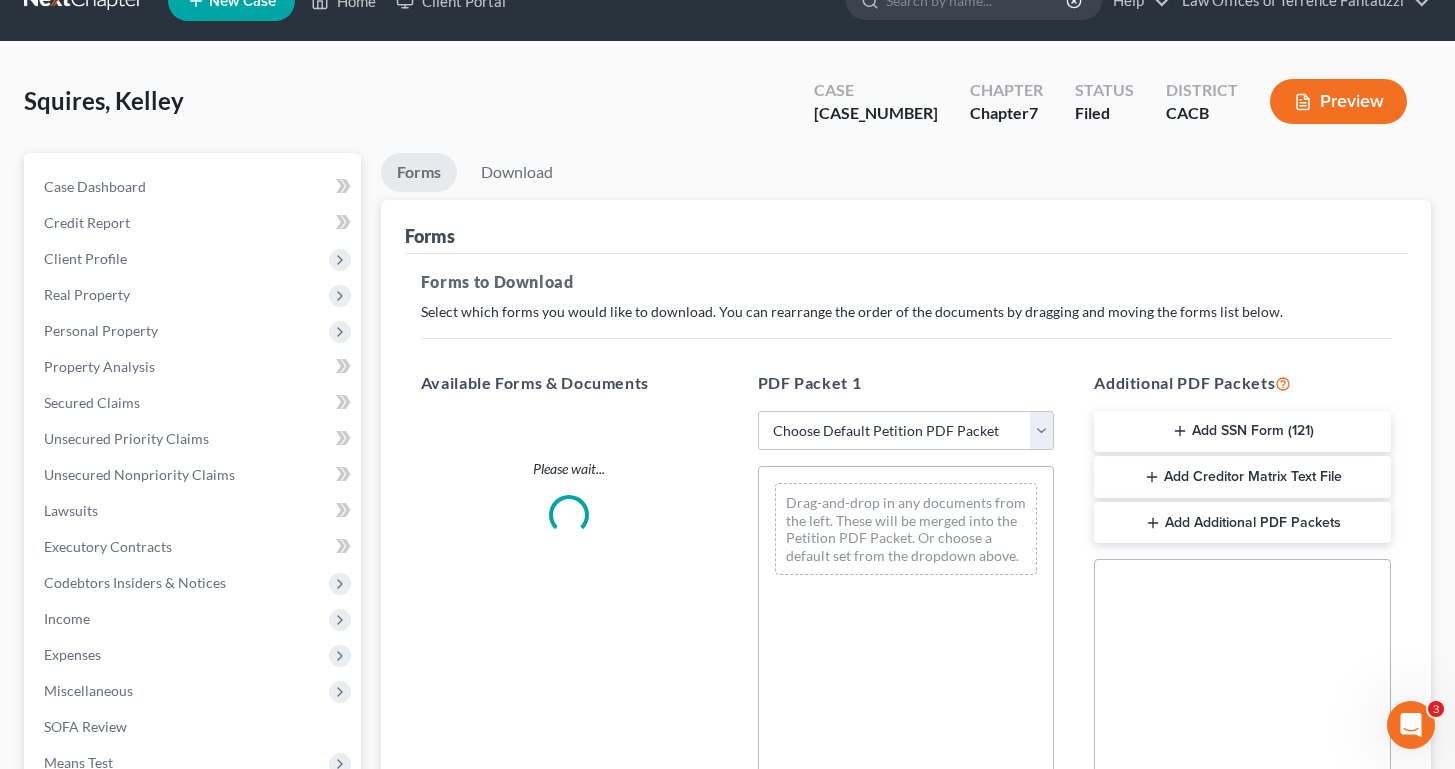 scroll, scrollTop: 0, scrollLeft: 0, axis: both 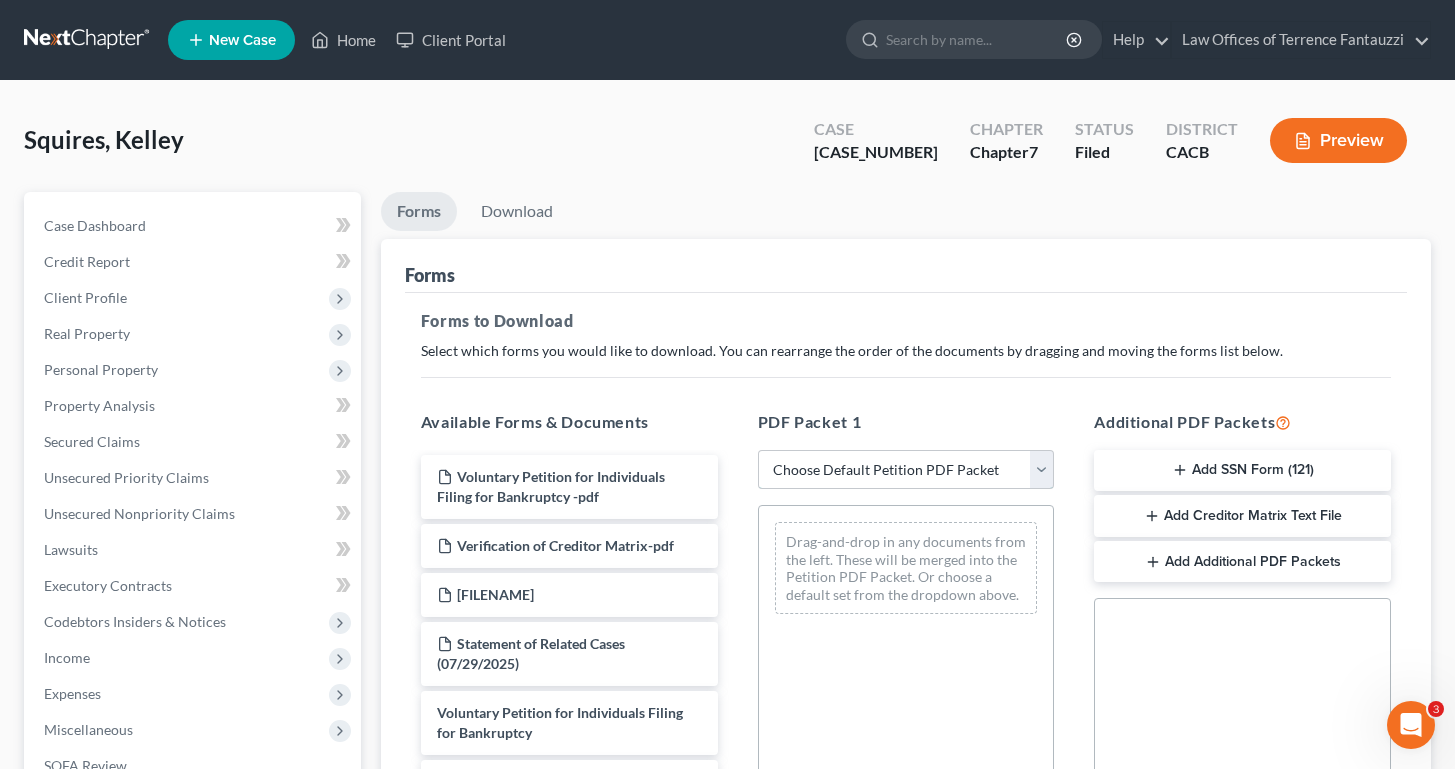 drag, startPoint x: 824, startPoint y: 456, endPoint x: 722, endPoint y: 594, distance: 171.6042 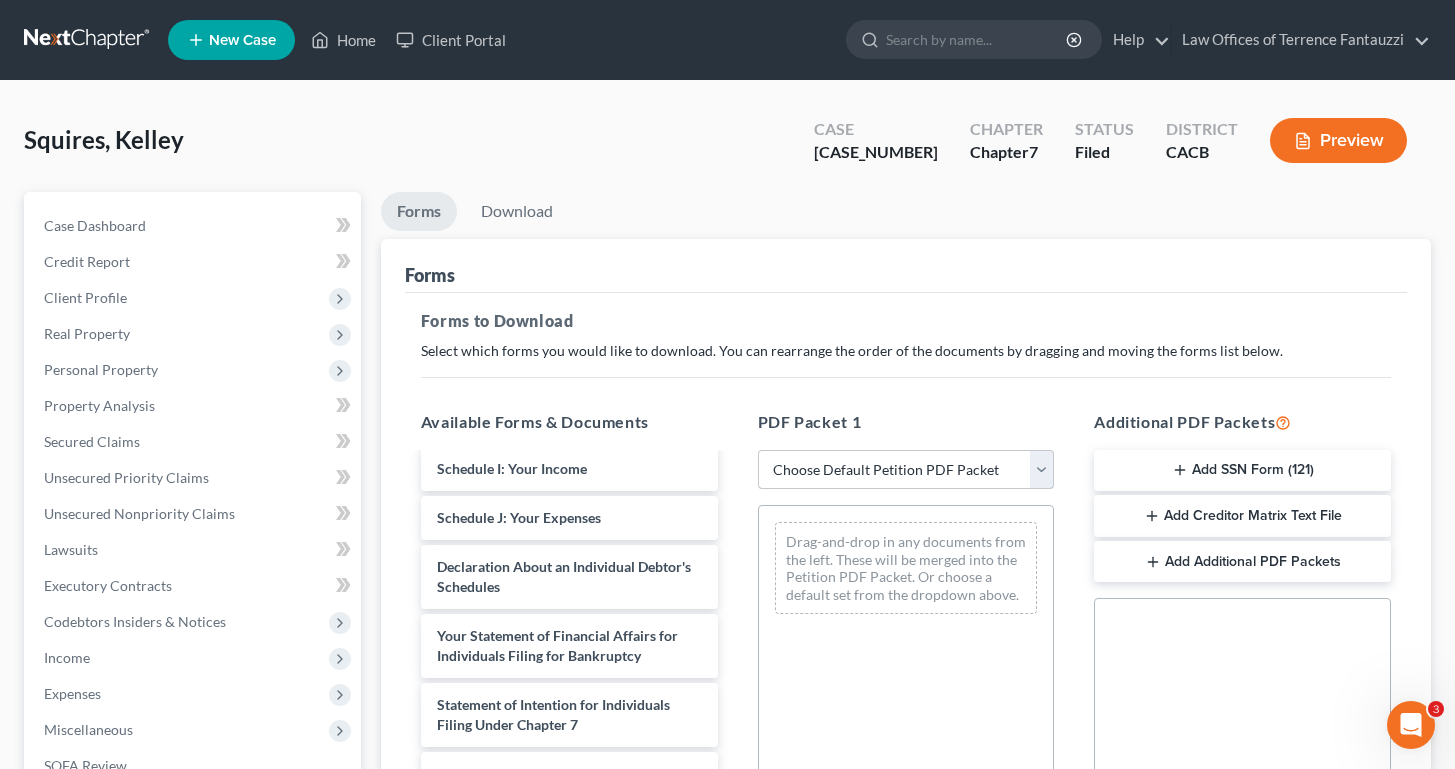 scroll, scrollTop: 744, scrollLeft: 0, axis: vertical 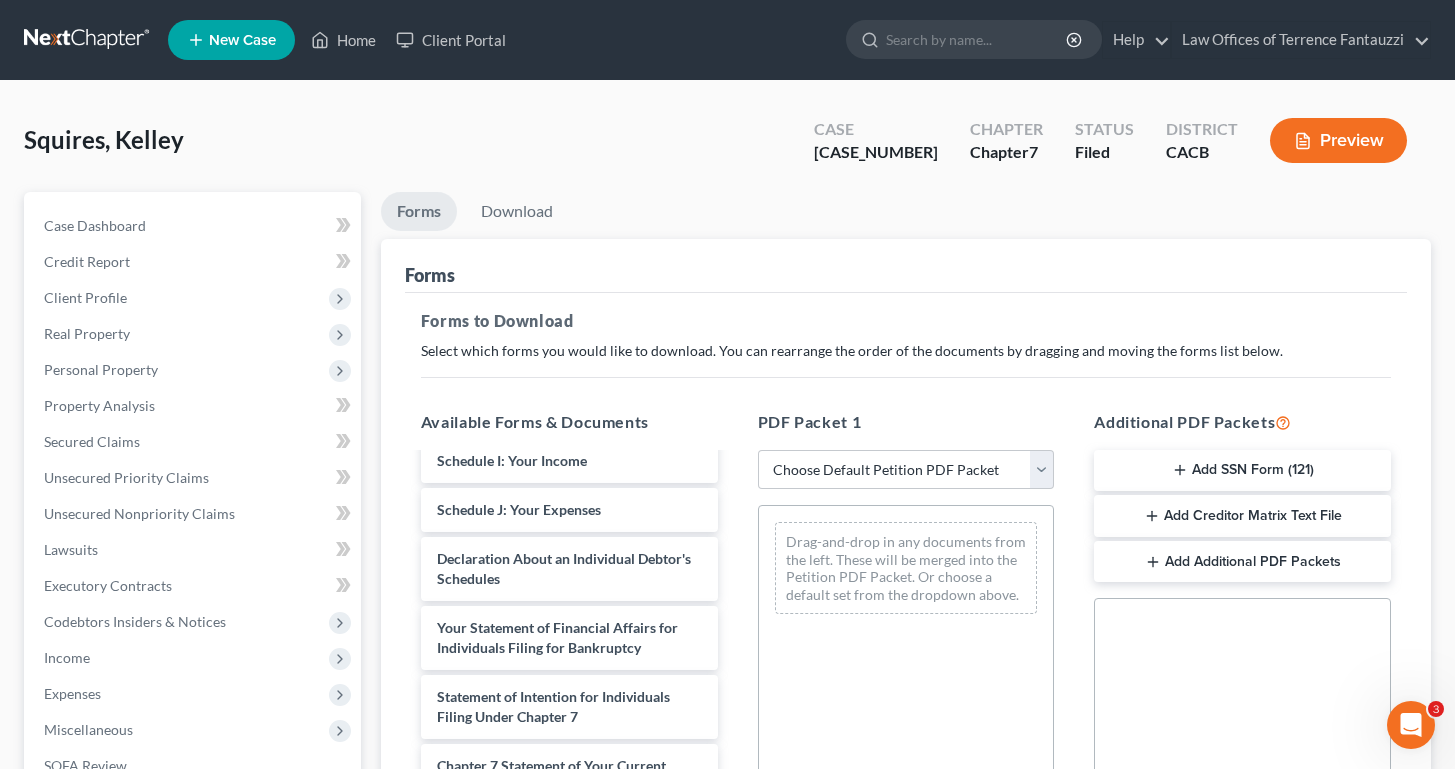 click on "Forms
Download" at bounding box center [906, 215] 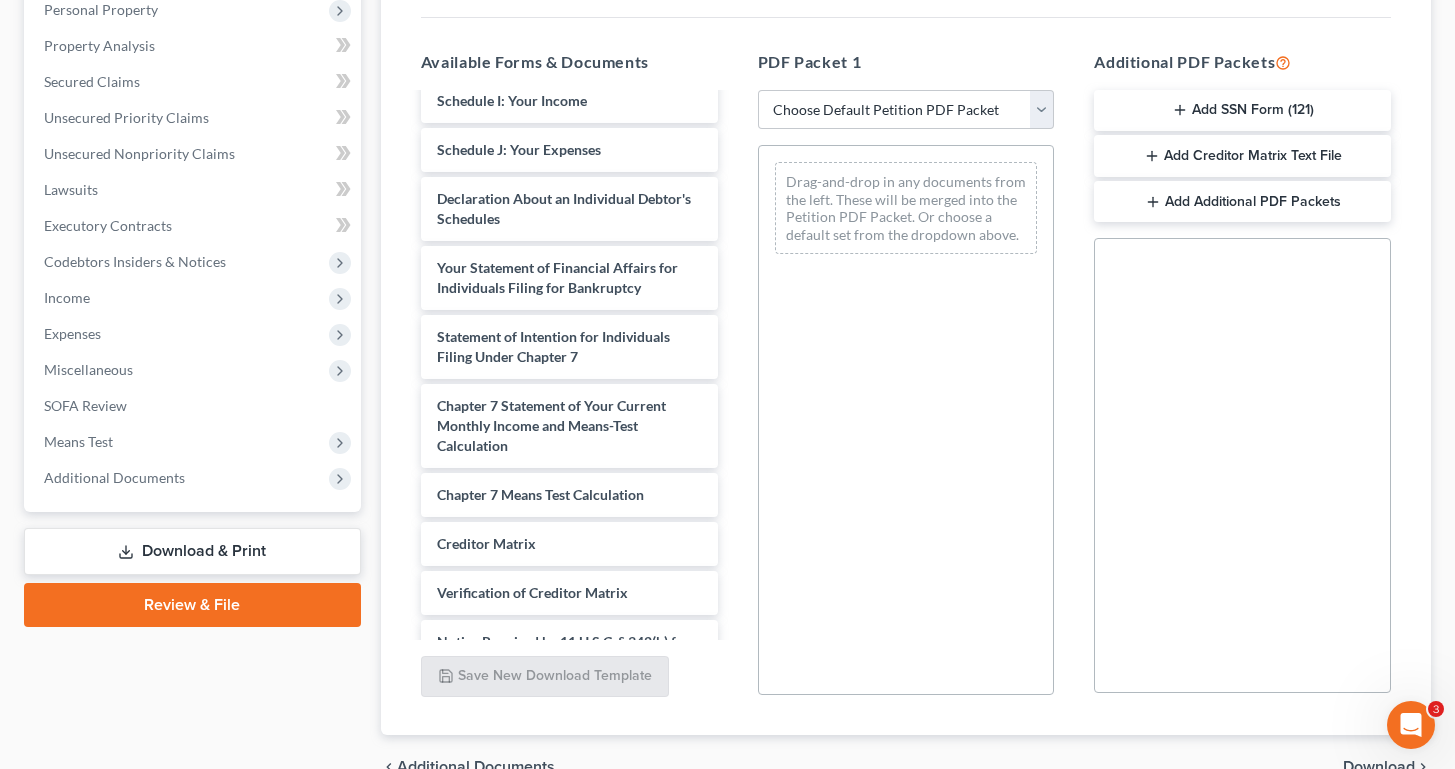 scroll, scrollTop: 363, scrollLeft: 0, axis: vertical 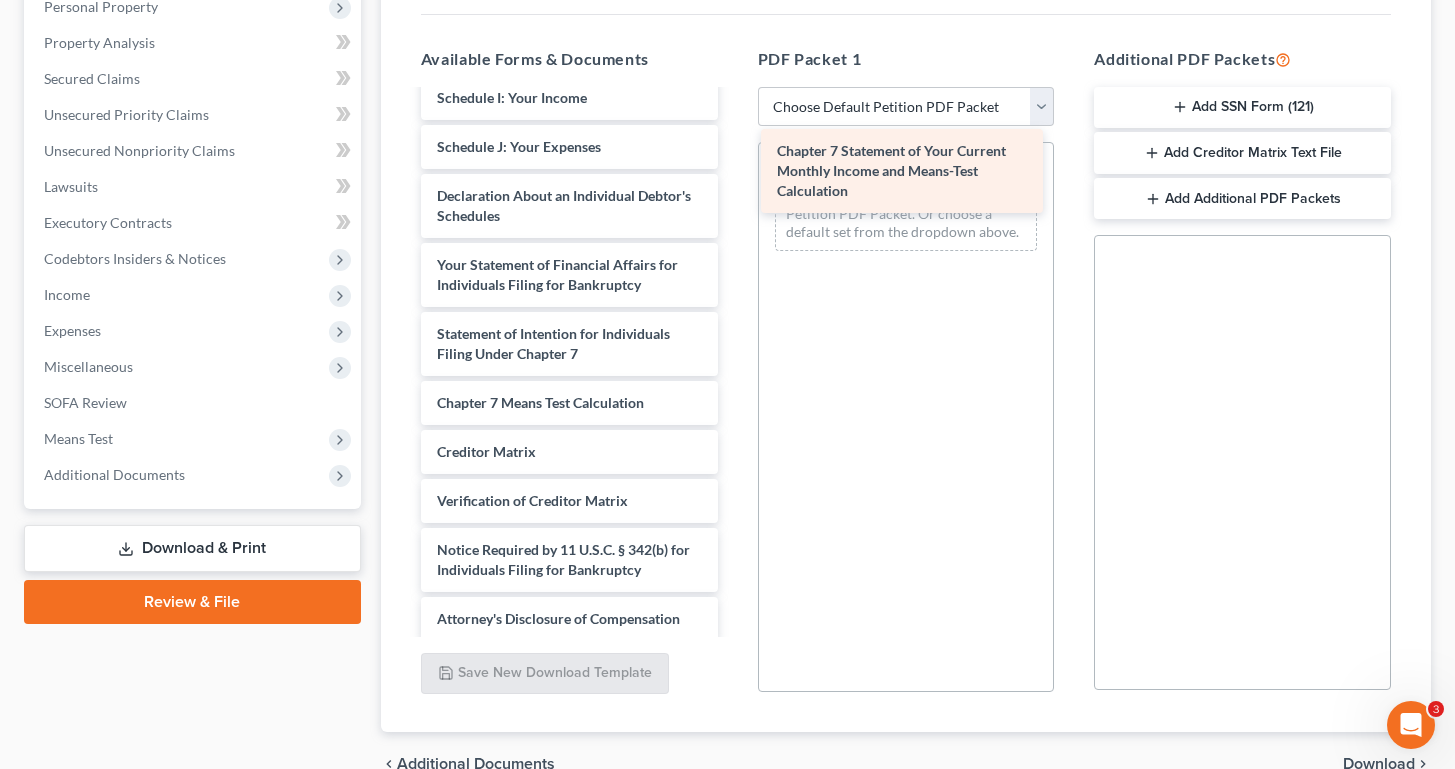 drag, startPoint x: 547, startPoint y: 448, endPoint x: 887, endPoint y: 157, distance: 447.52765 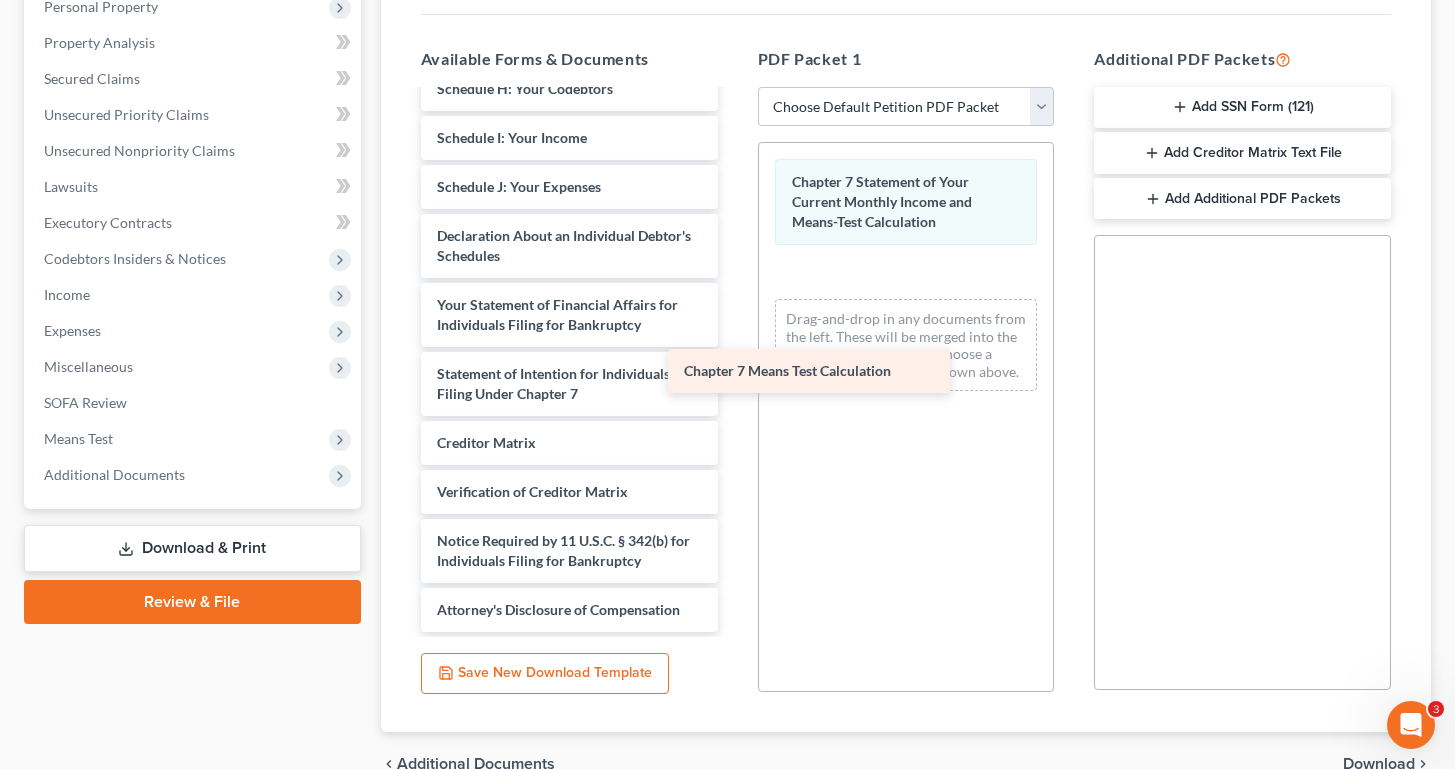 drag, startPoint x: 533, startPoint y: 446, endPoint x: 846, endPoint y: 348, distance: 327.98325 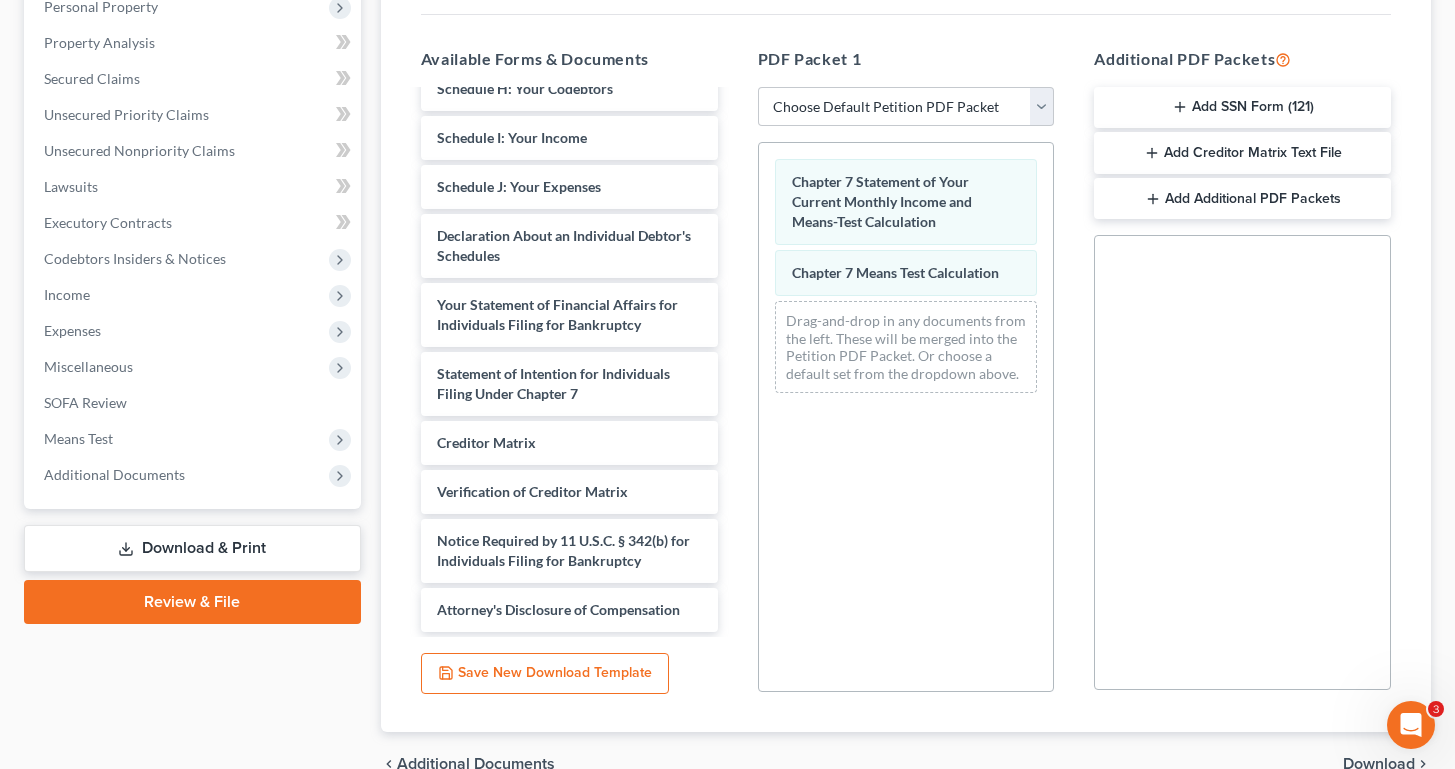click on "Download" at bounding box center [1379, 764] 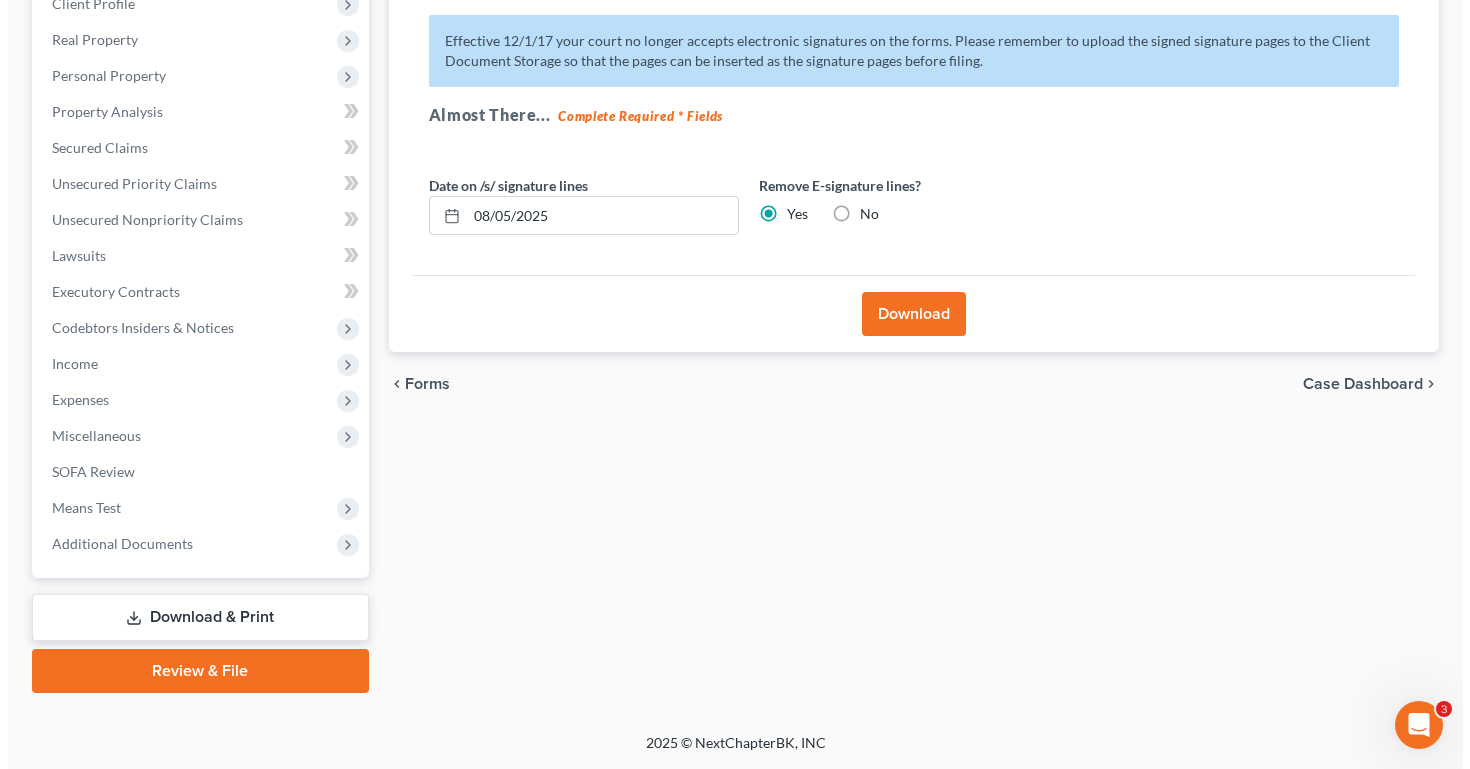 scroll, scrollTop: 294, scrollLeft: 0, axis: vertical 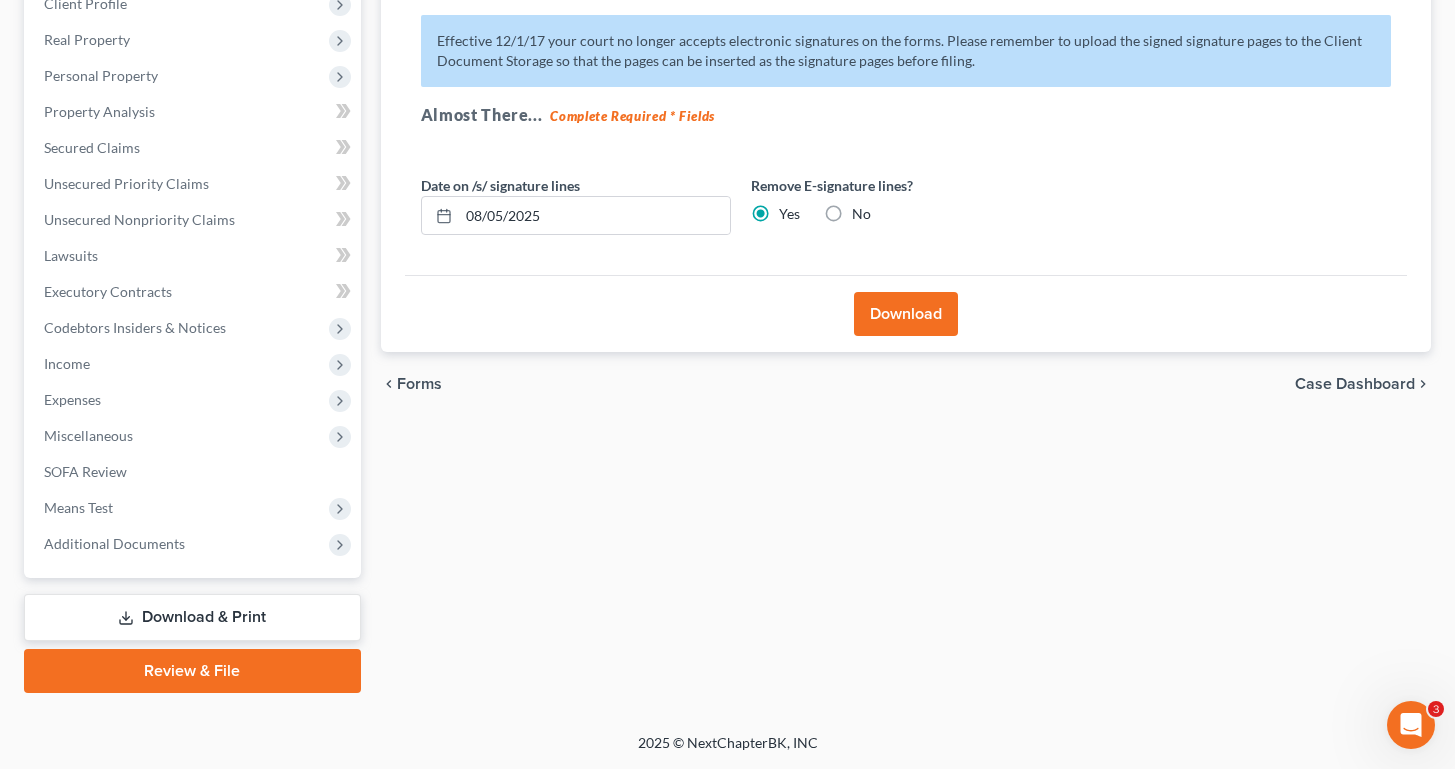 click on "No" at bounding box center (861, 214) 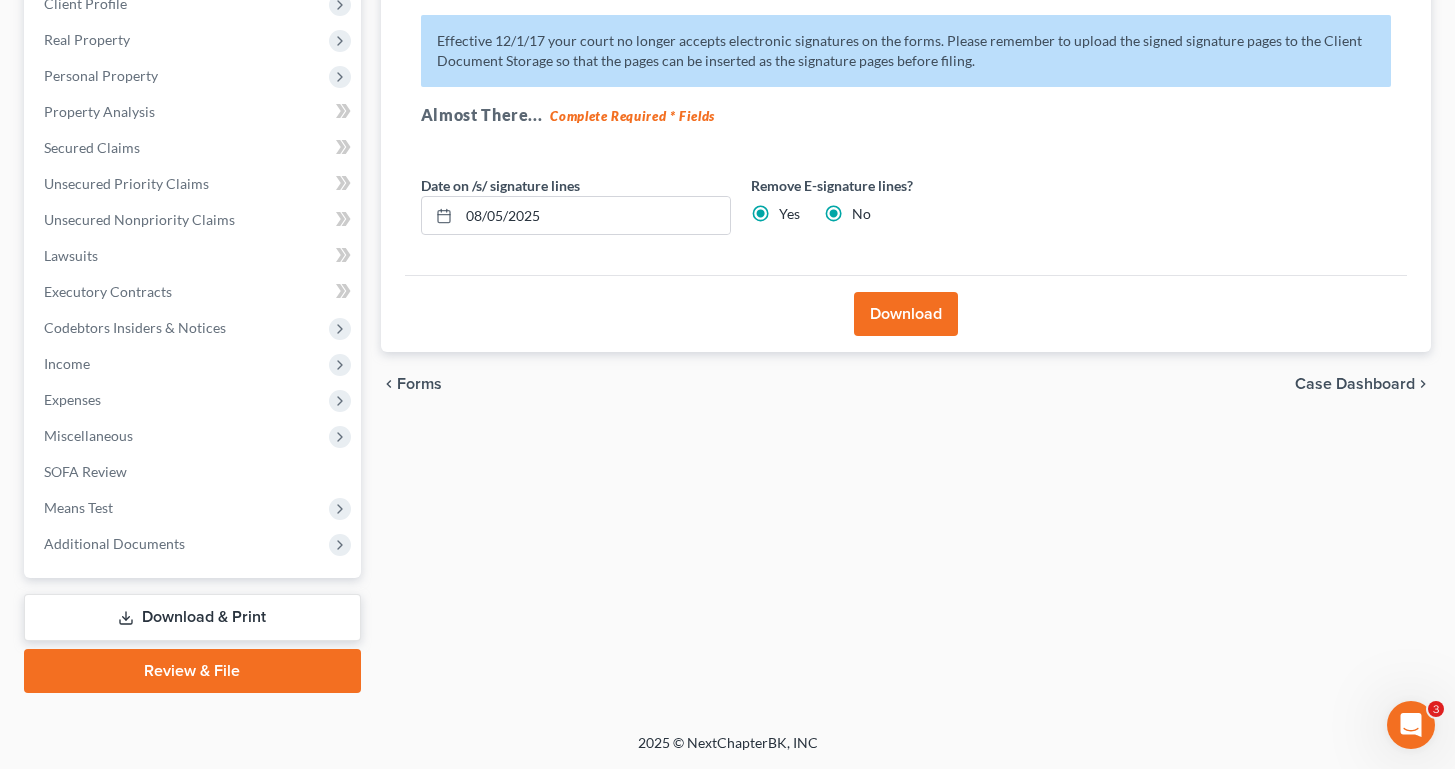 radio on "false" 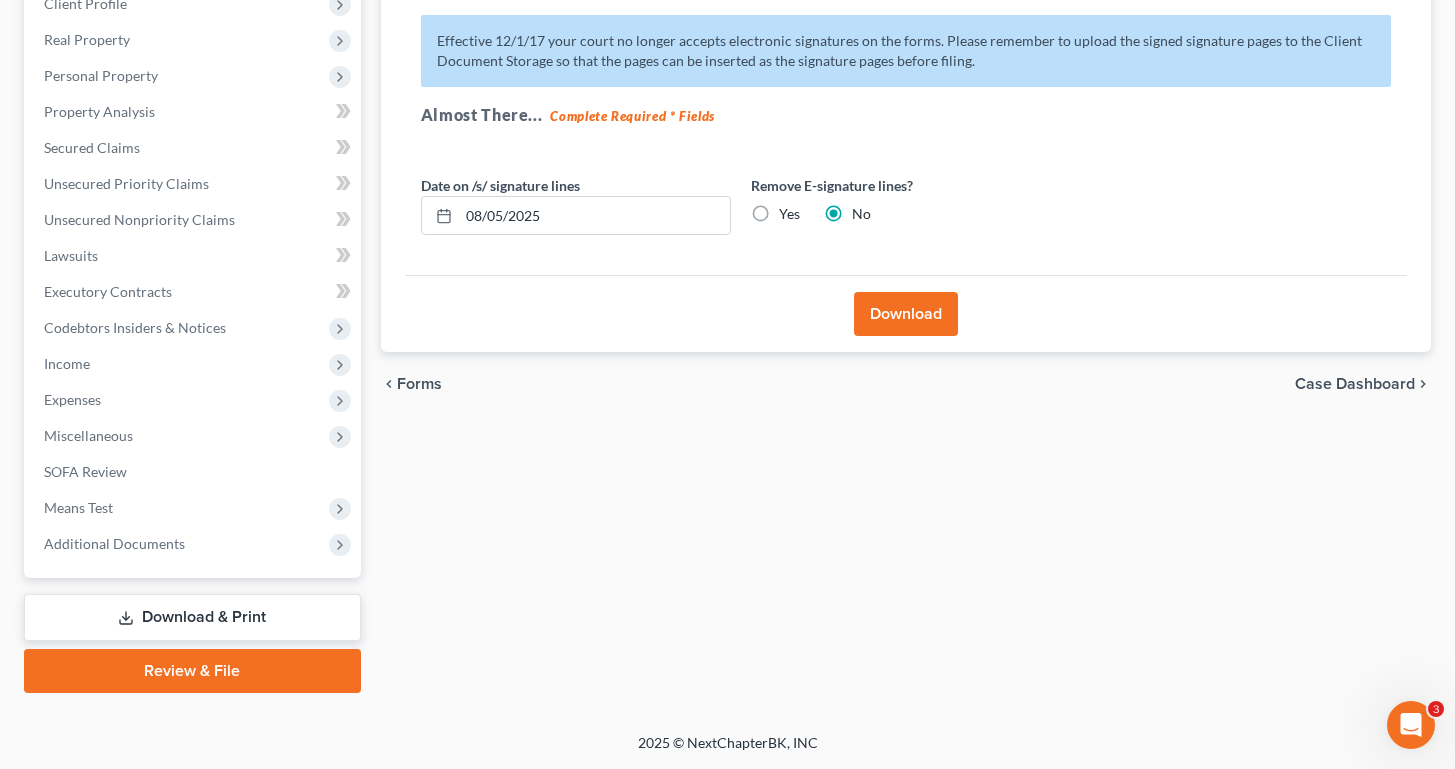 click on "Download" at bounding box center (906, 314) 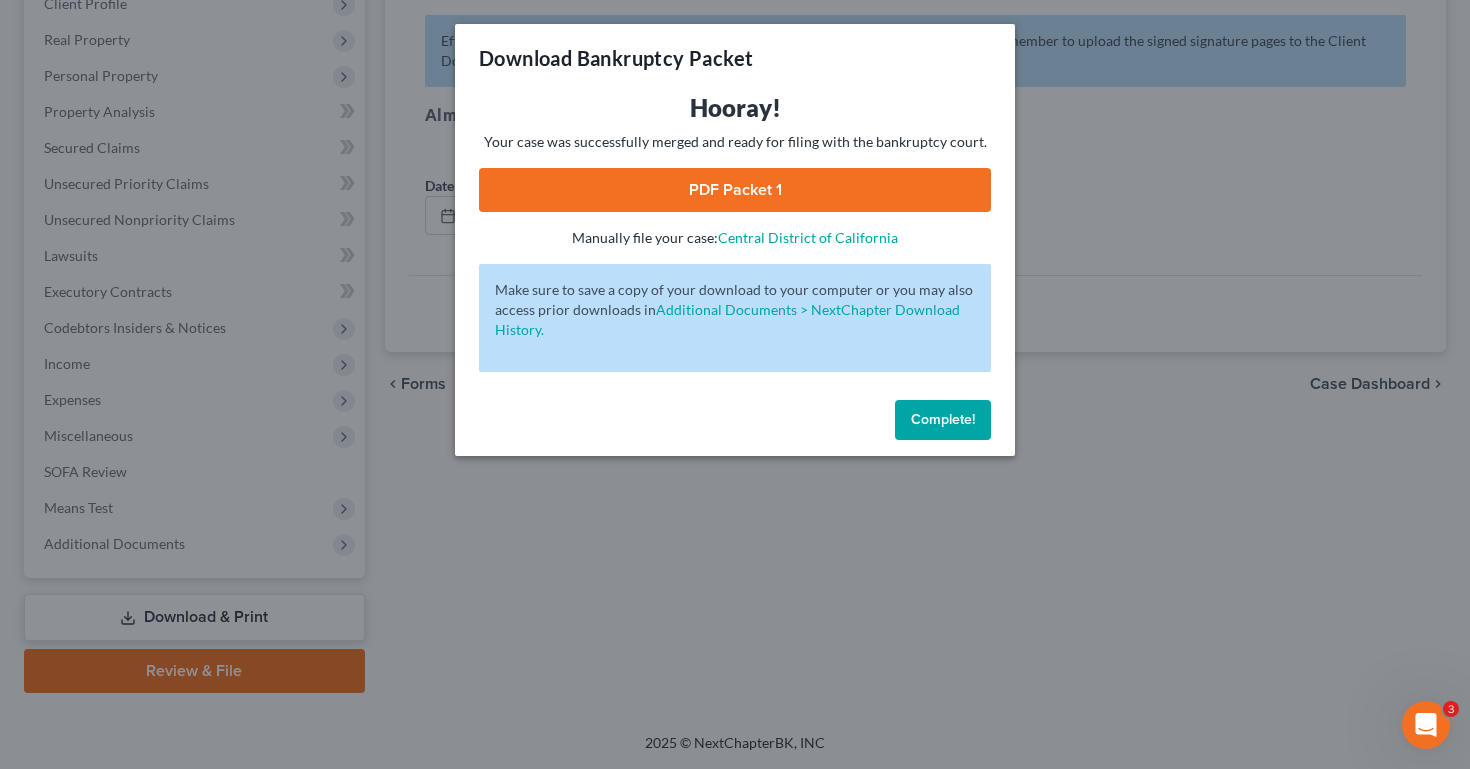 click on "PDF Packet 1" at bounding box center (735, 190) 